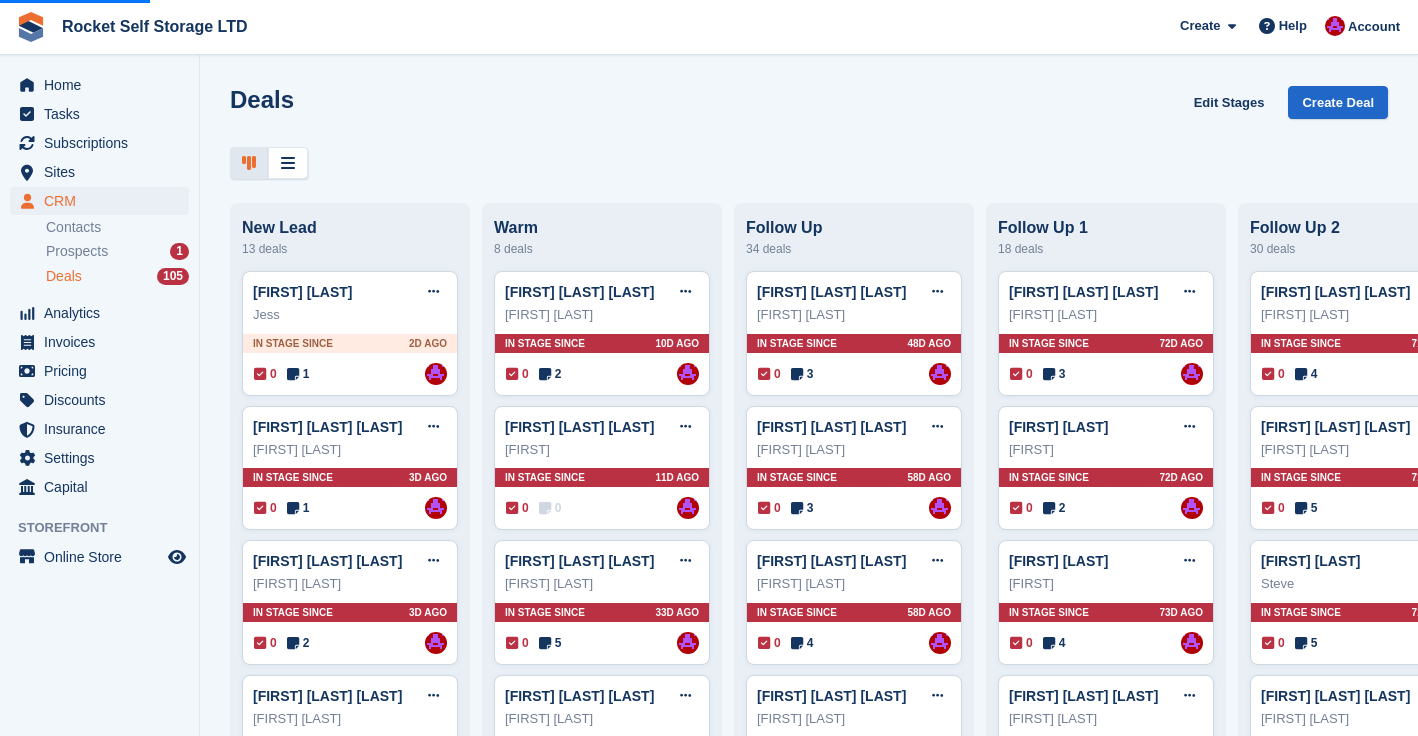 scroll, scrollTop: 0, scrollLeft: 0, axis: both 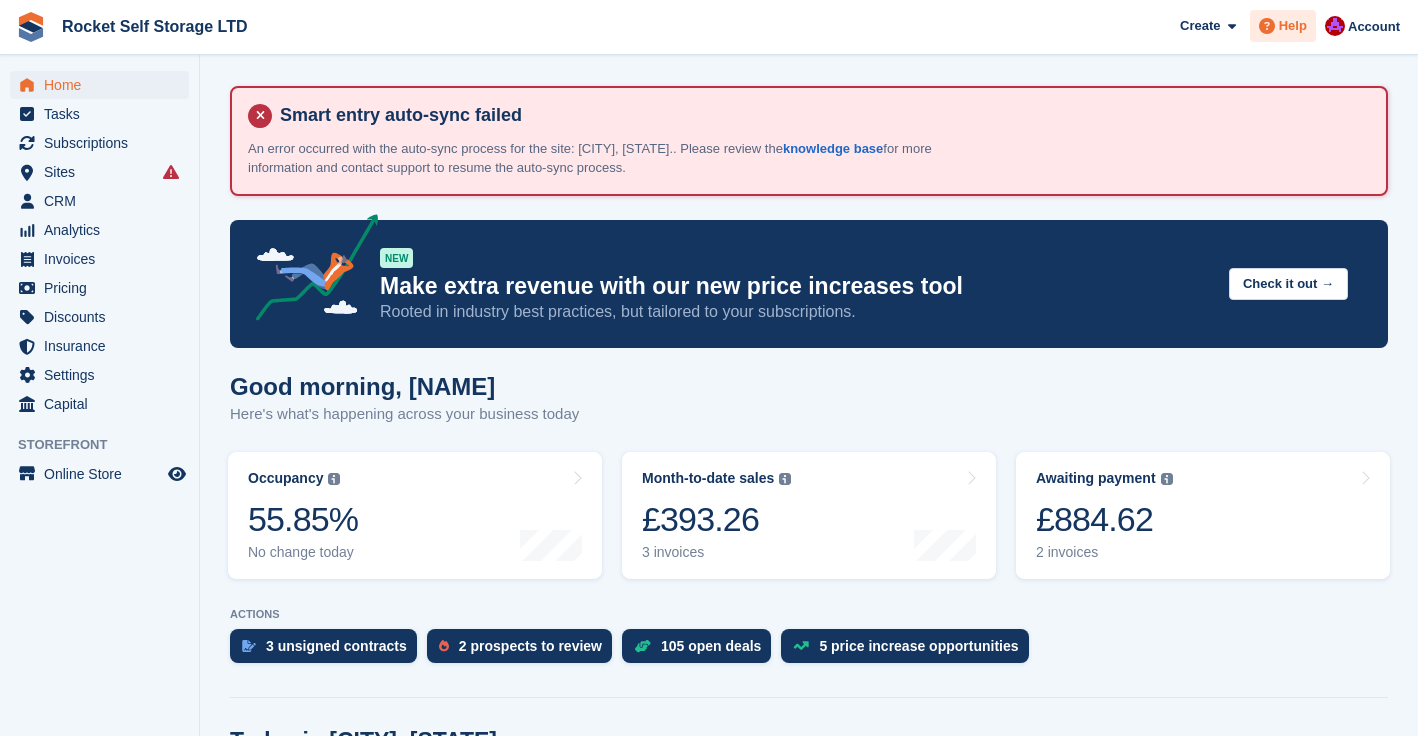 click on "Help" at bounding box center (1293, 26) 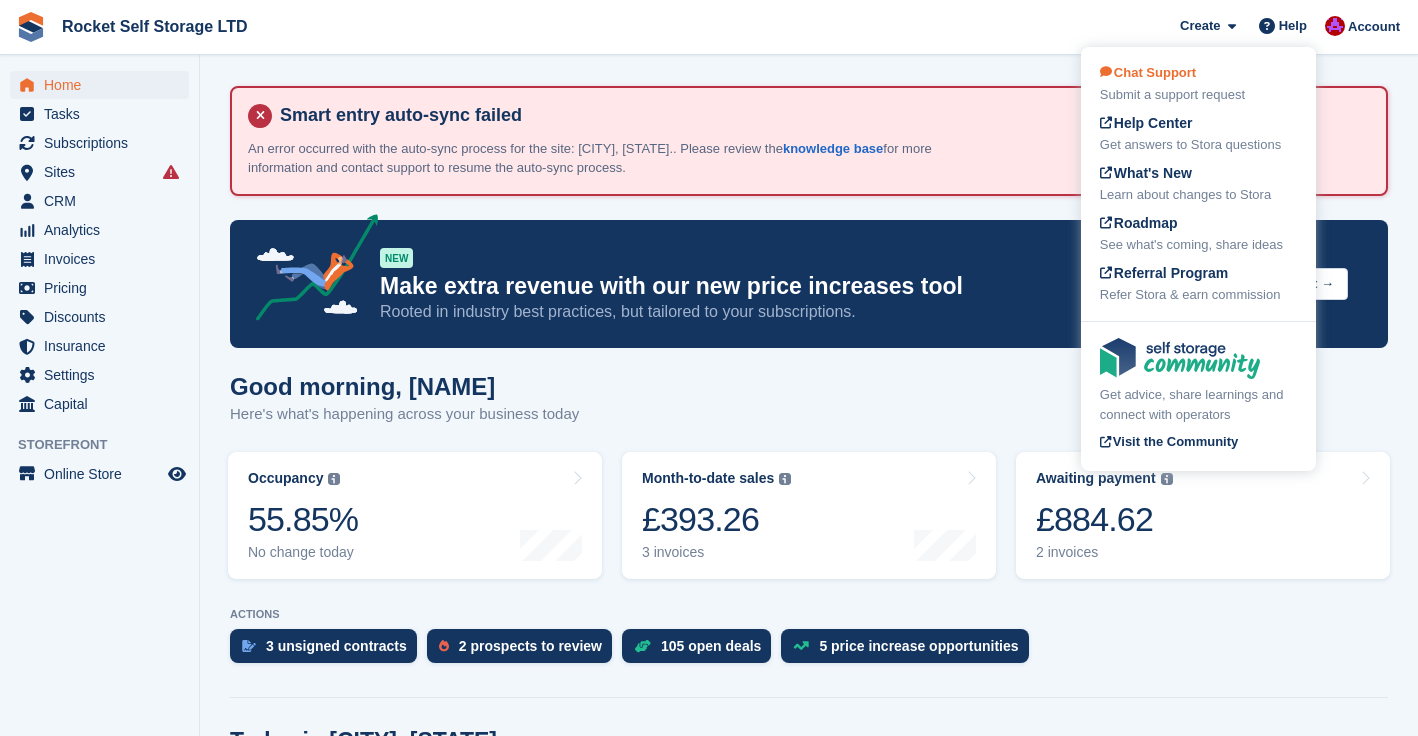 click on "Chat Support" at bounding box center [1148, 72] 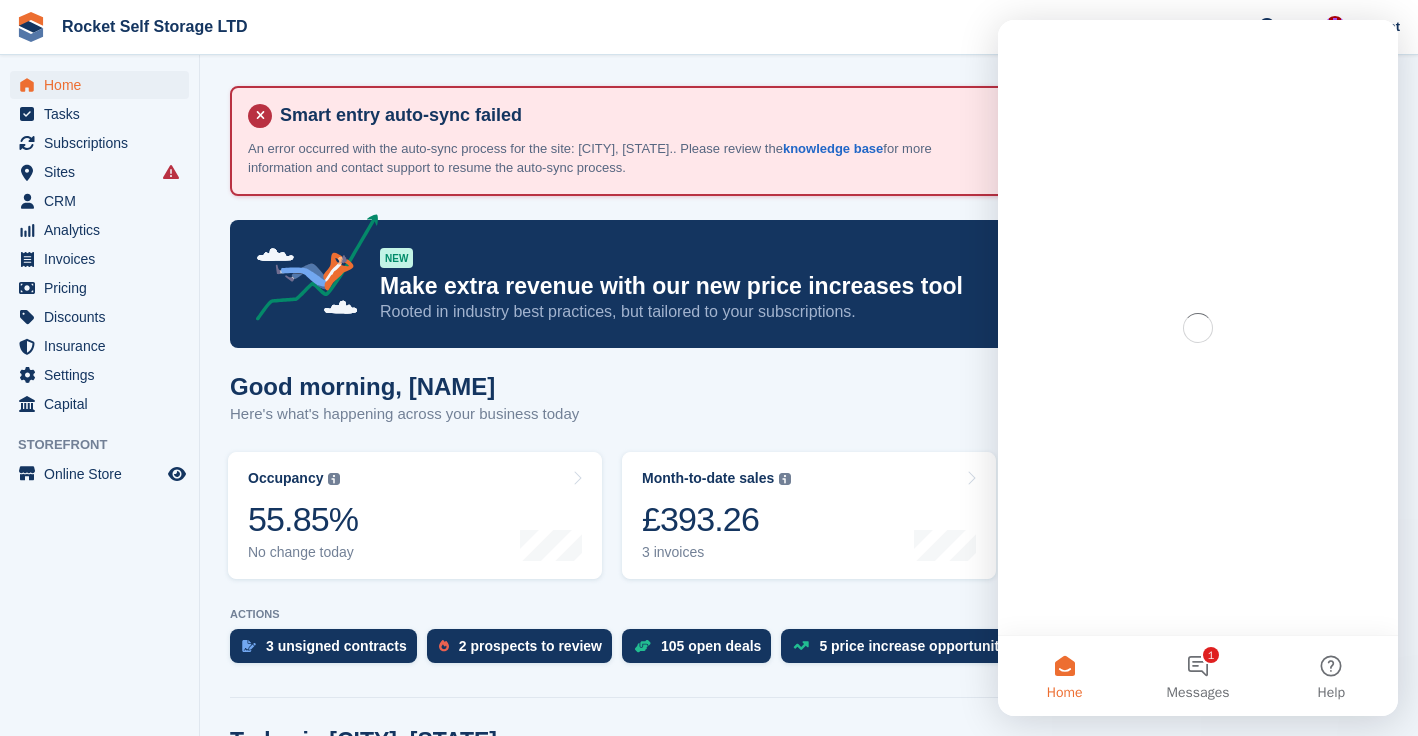 scroll, scrollTop: 0, scrollLeft: 0, axis: both 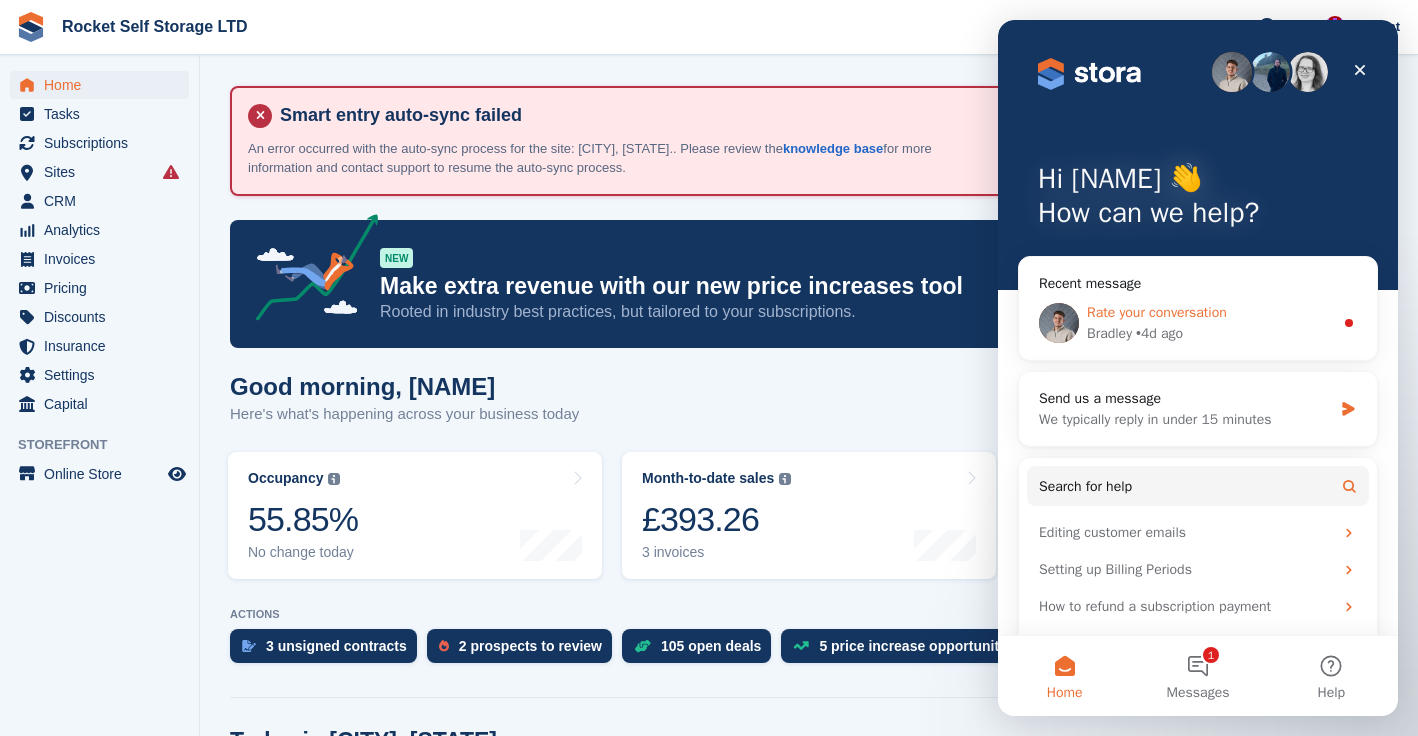 click on "Rate your conversation" at bounding box center [1157, 312] 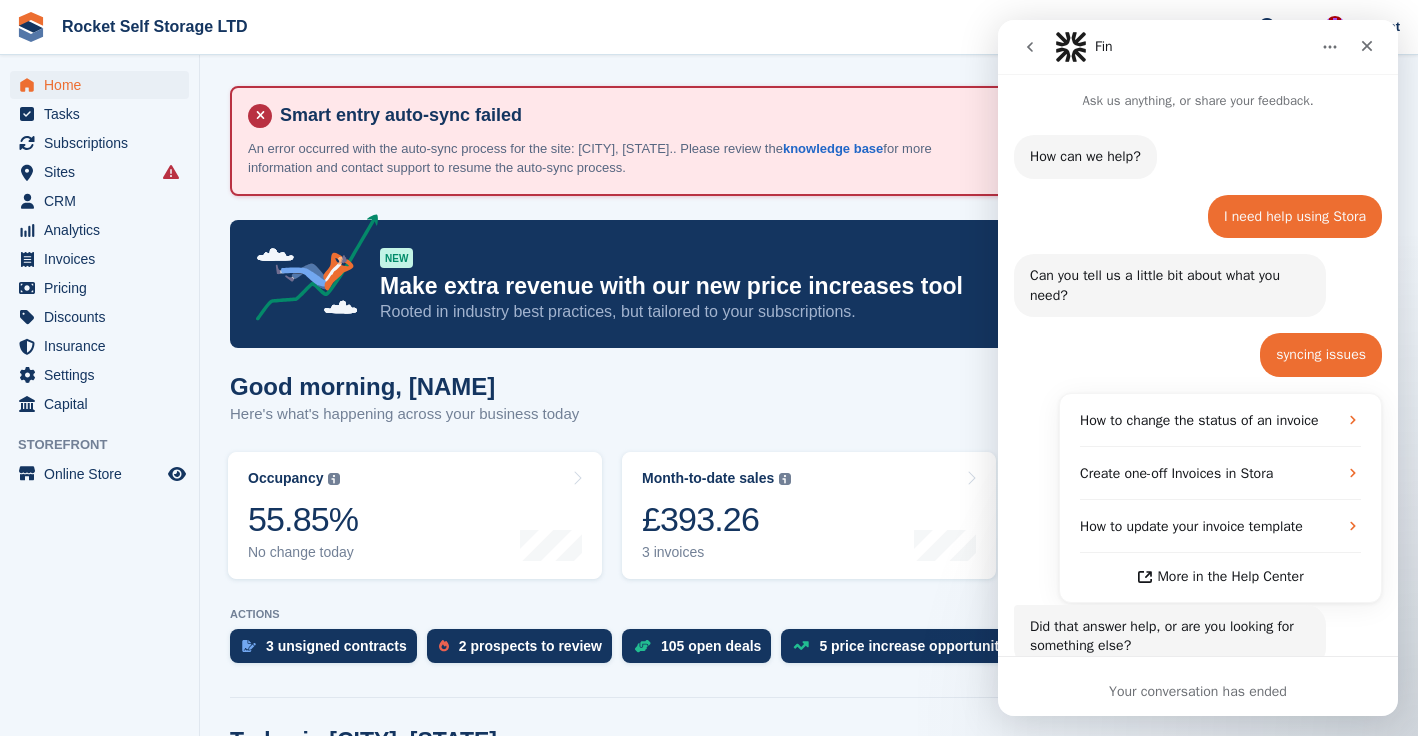 scroll, scrollTop: 55, scrollLeft: 0, axis: vertical 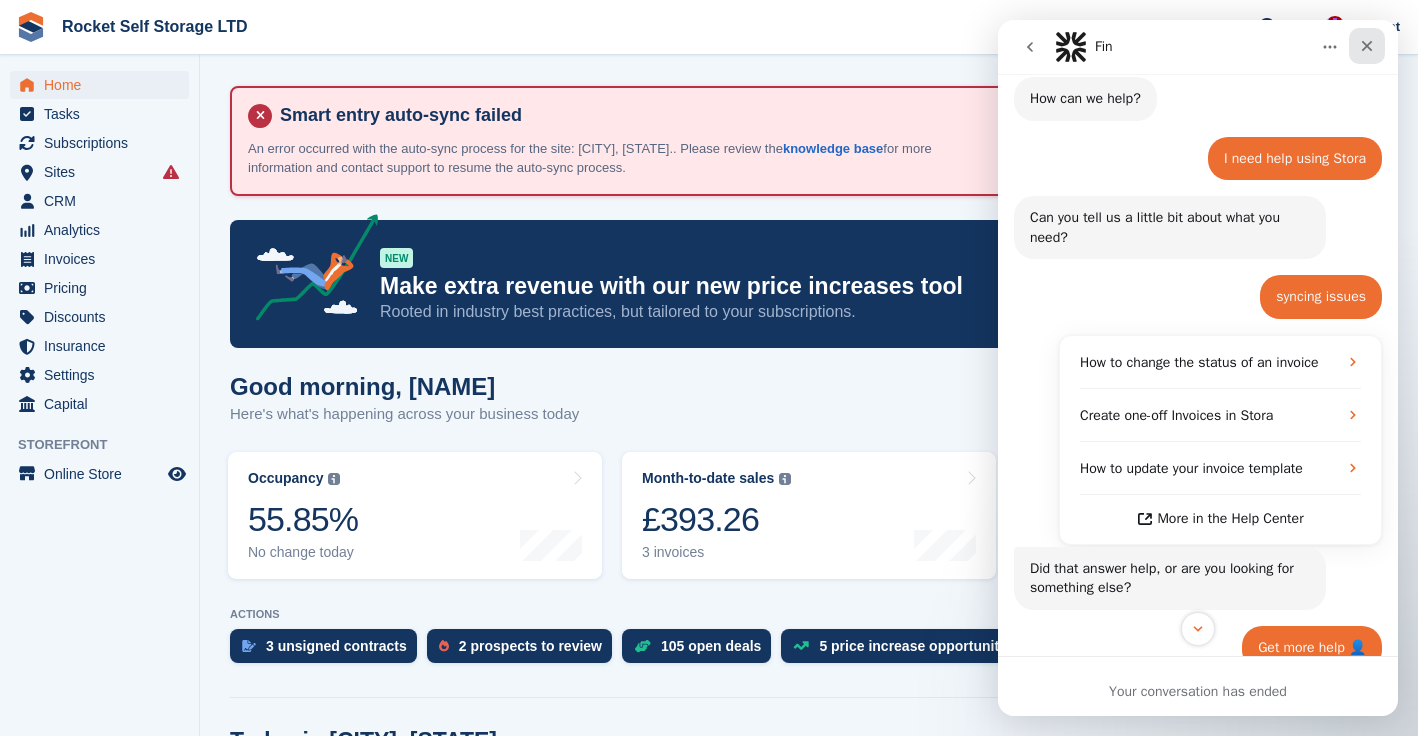 click 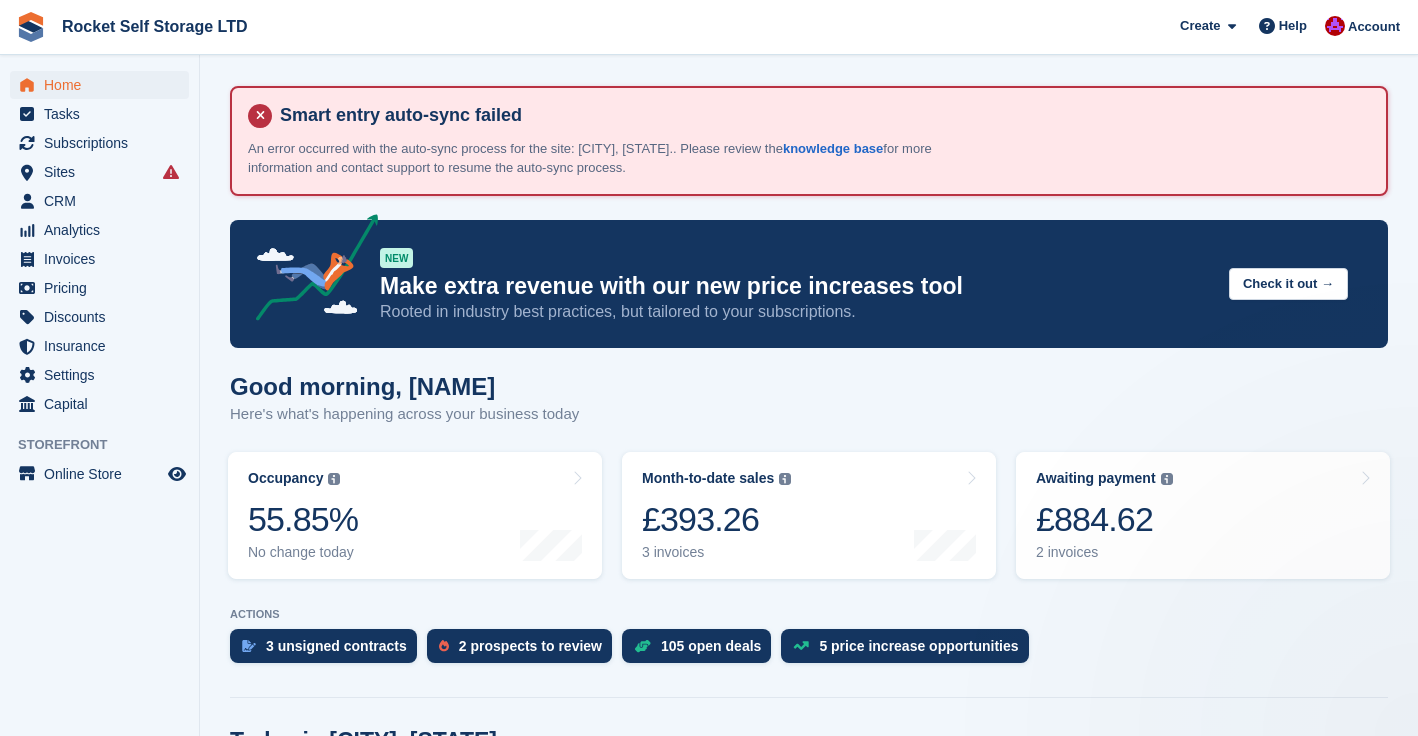 scroll, scrollTop: 0, scrollLeft: 0, axis: both 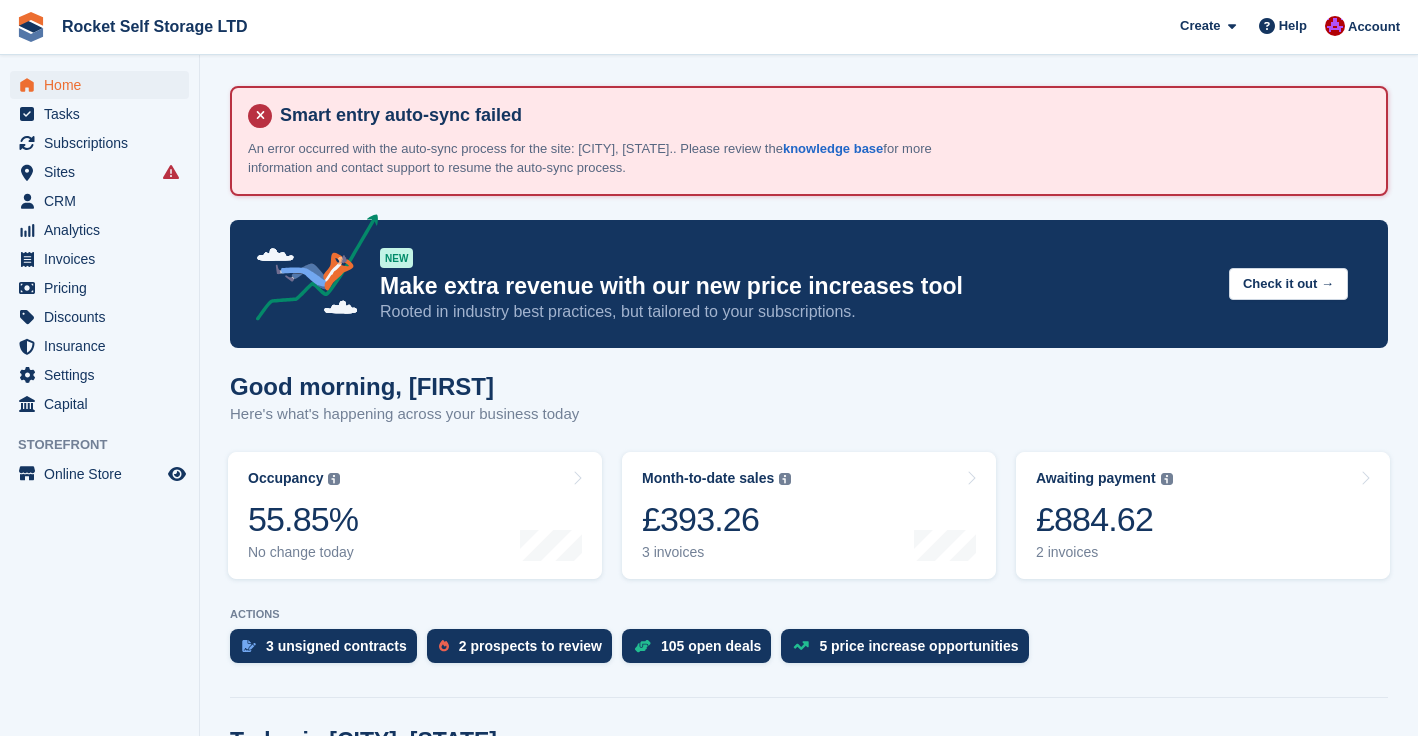 click at bounding box center (171, 172) 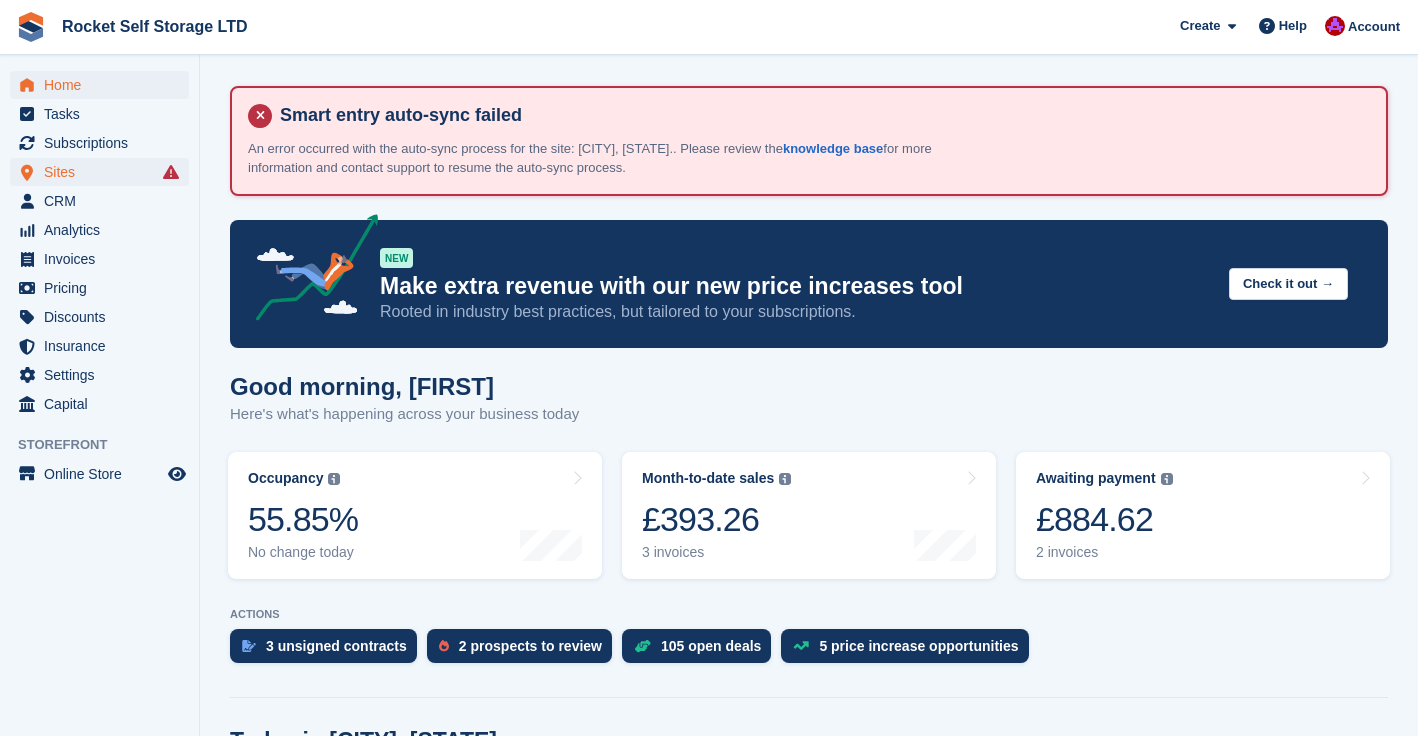 click at bounding box center (171, 172) 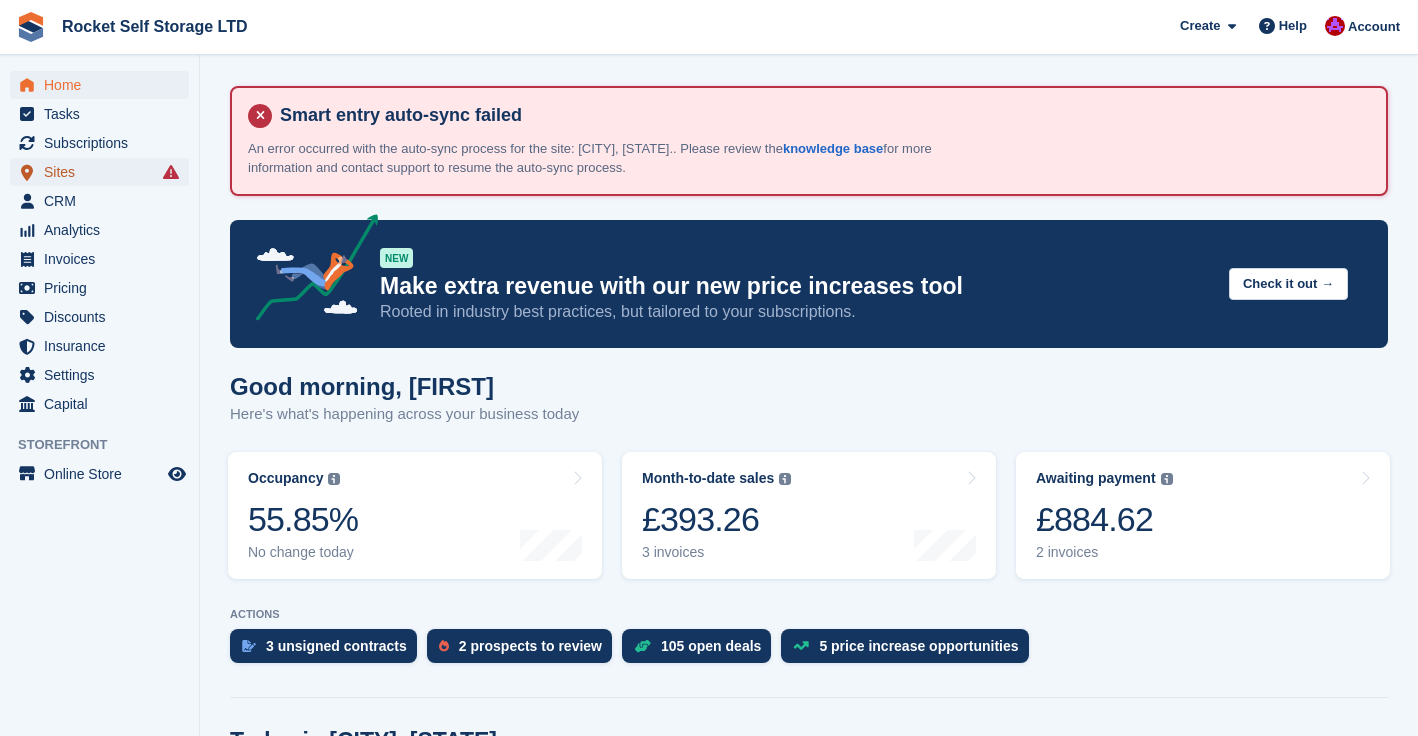 click on "Sites" at bounding box center (104, 172) 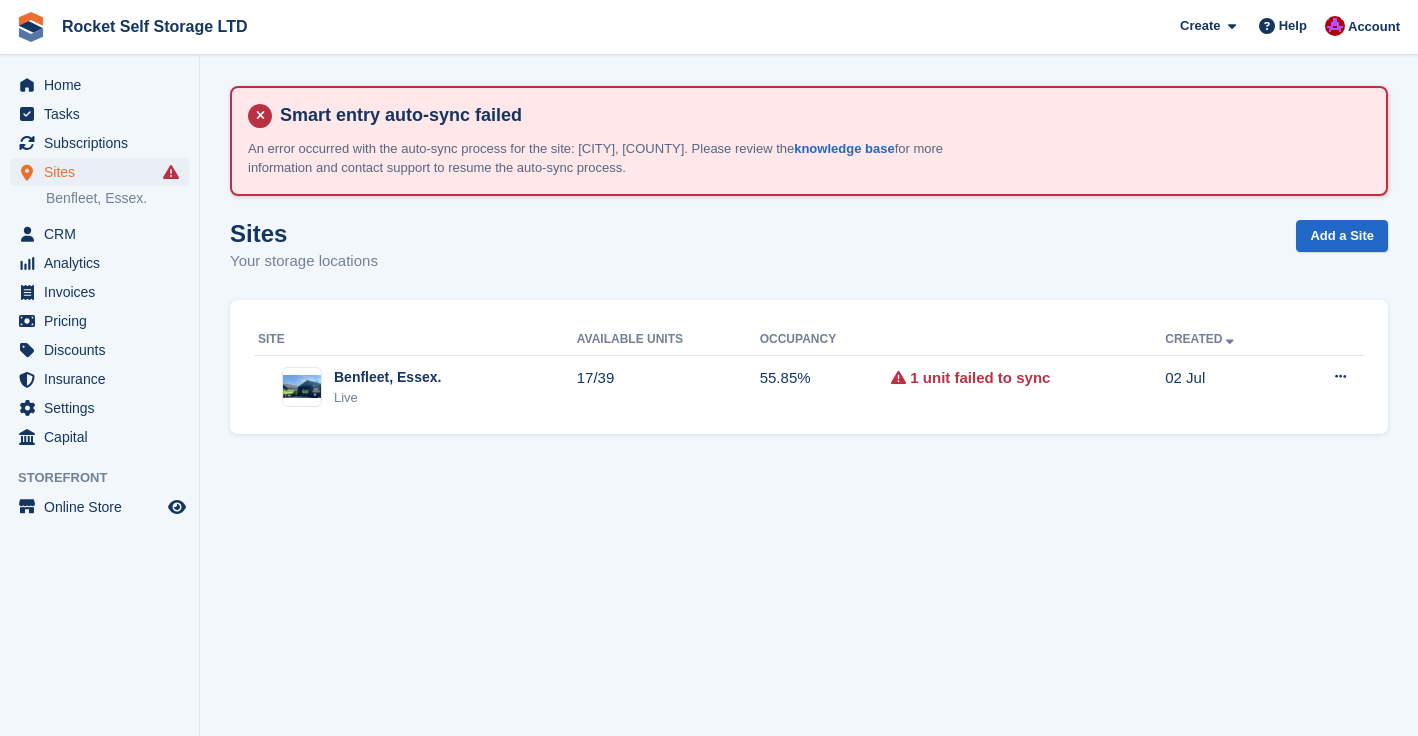 scroll, scrollTop: 0, scrollLeft: 0, axis: both 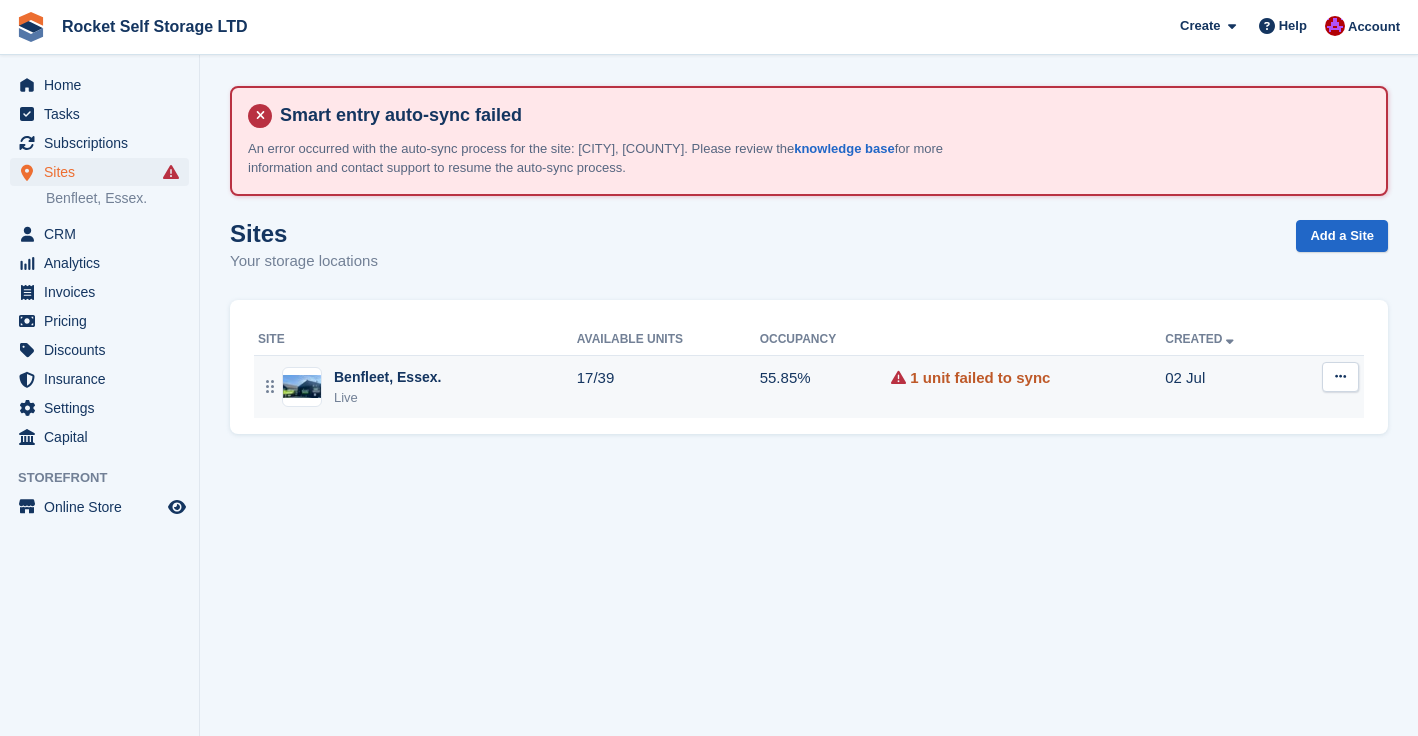 click on "1 unit failed to sync" at bounding box center (980, 378) 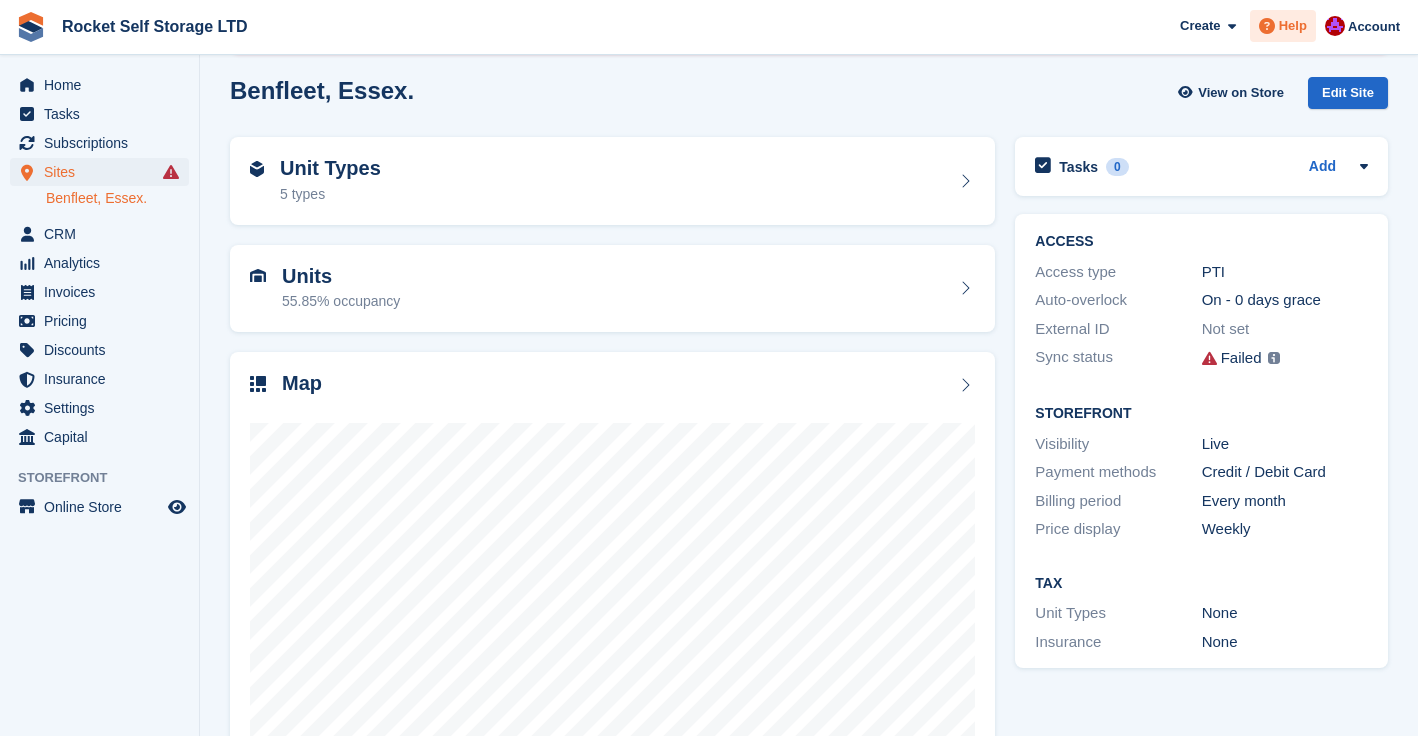 scroll, scrollTop: 139, scrollLeft: 0, axis: vertical 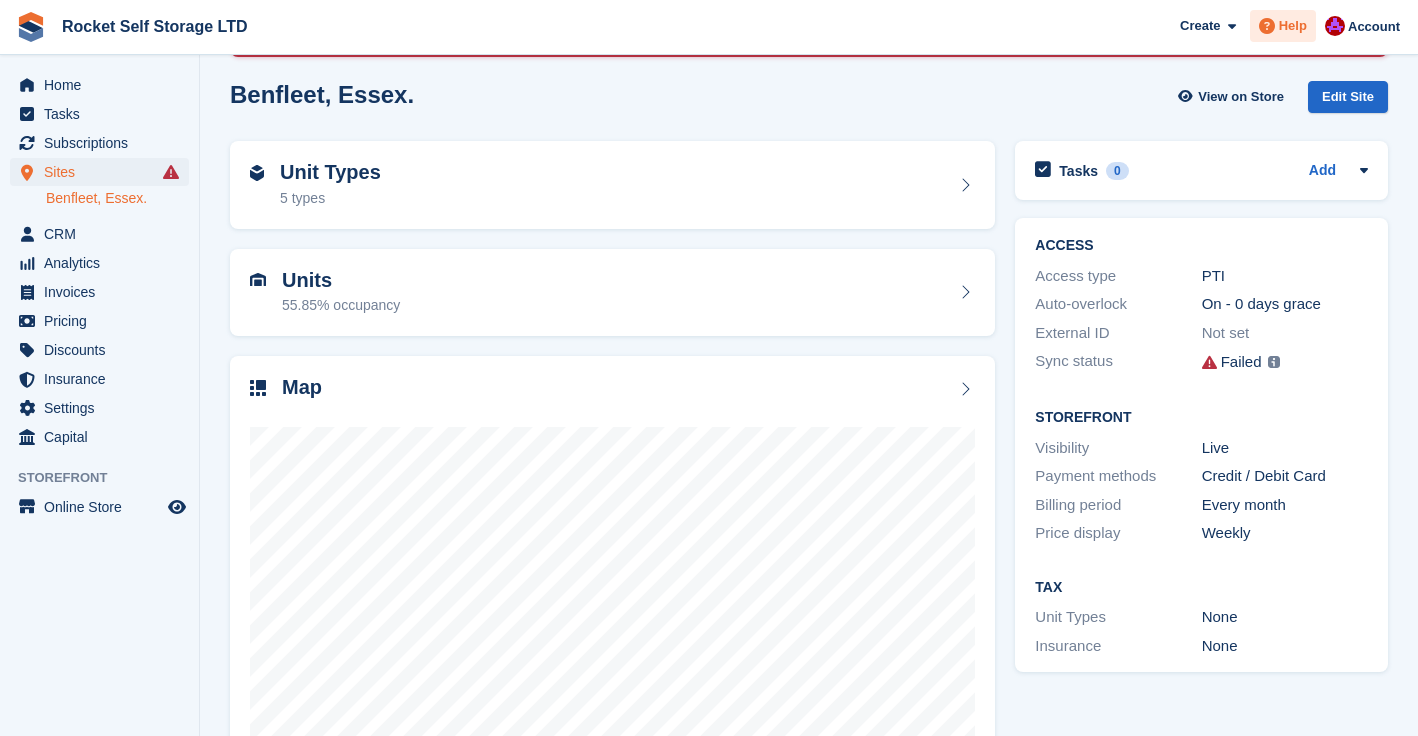 click on "Help" at bounding box center [1293, 26] 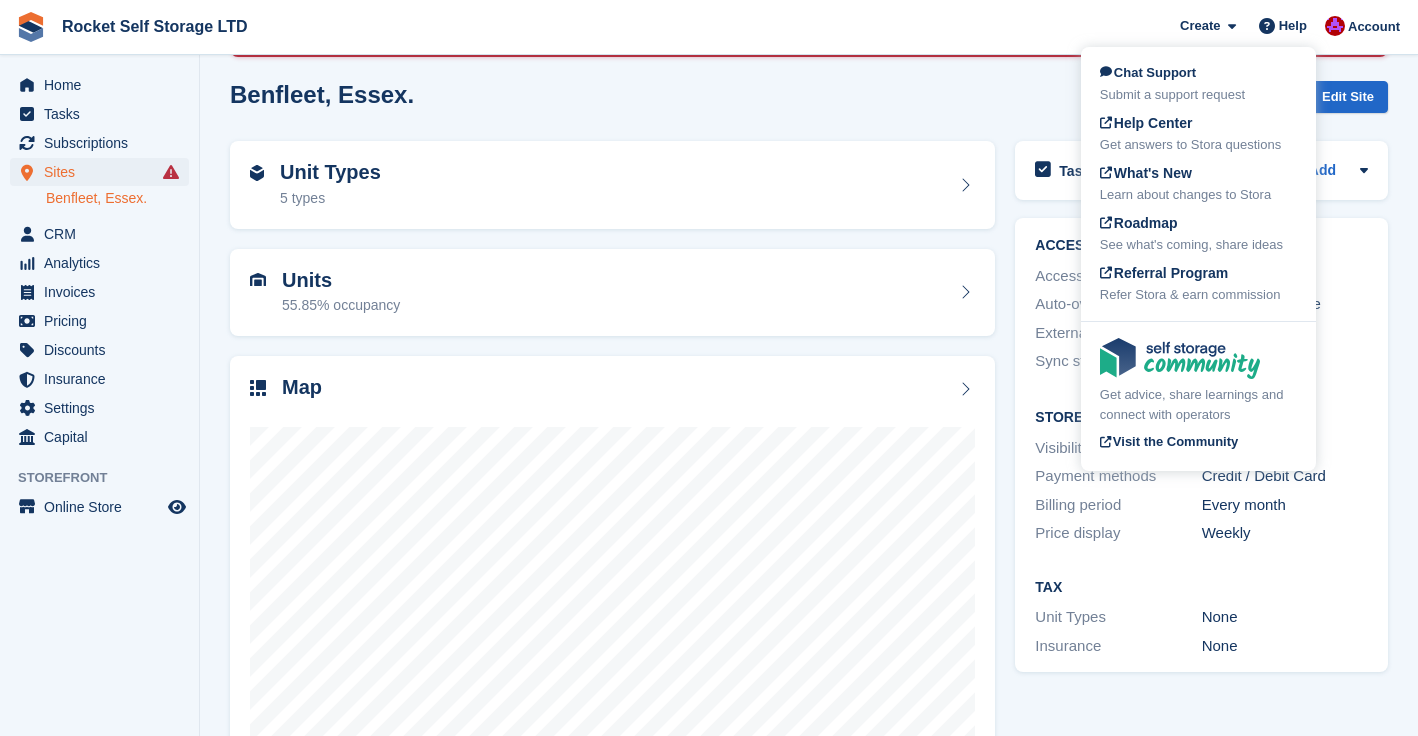 click on "Chat Support
Submit a support request" at bounding box center [1198, 84] 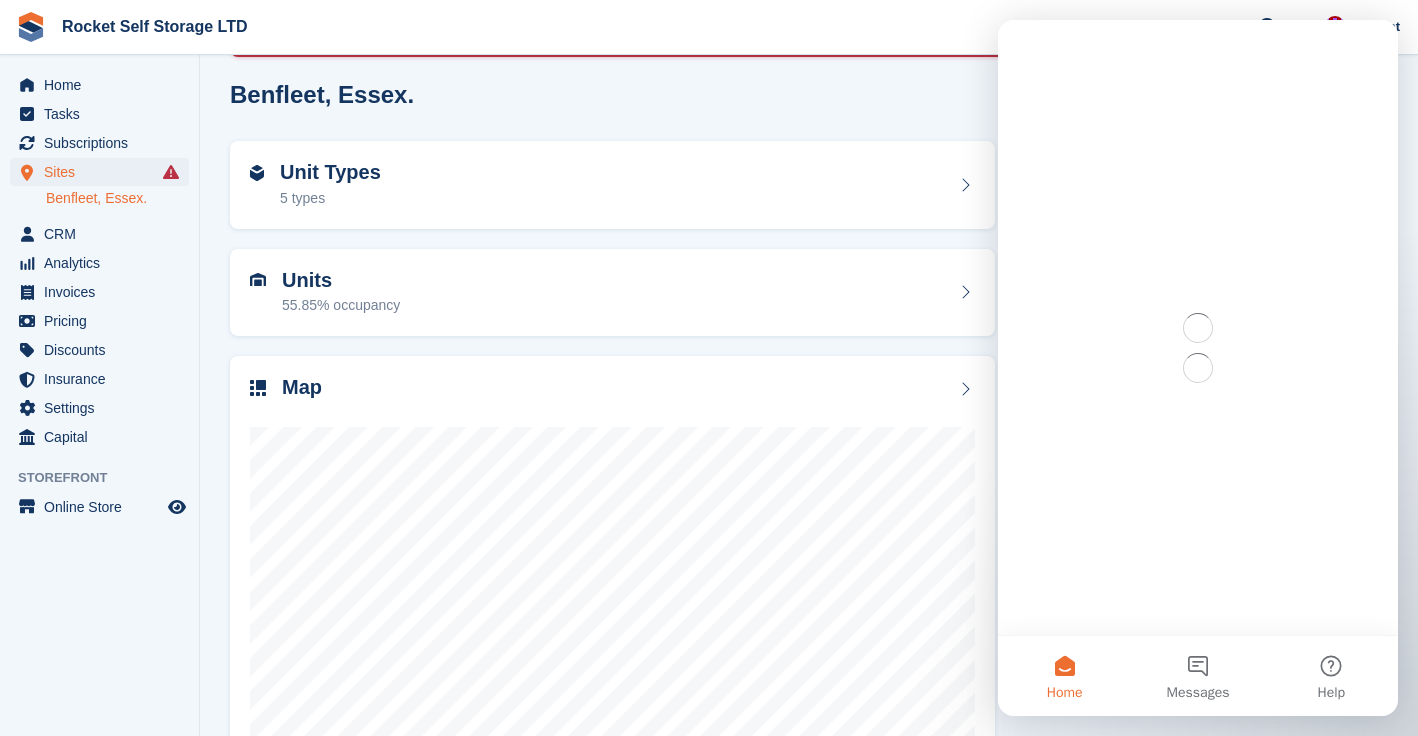 scroll, scrollTop: 0, scrollLeft: 0, axis: both 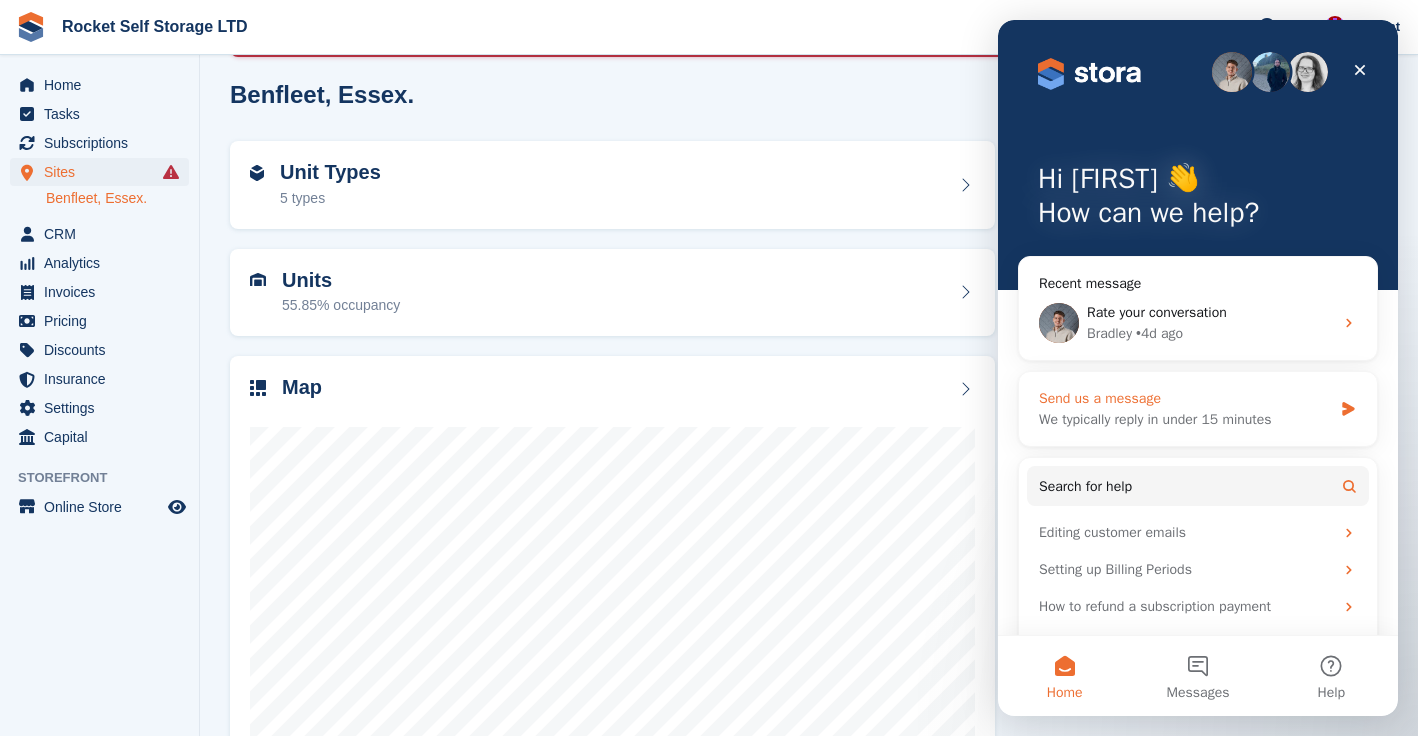 click on "Send us a message" at bounding box center (1185, 398) 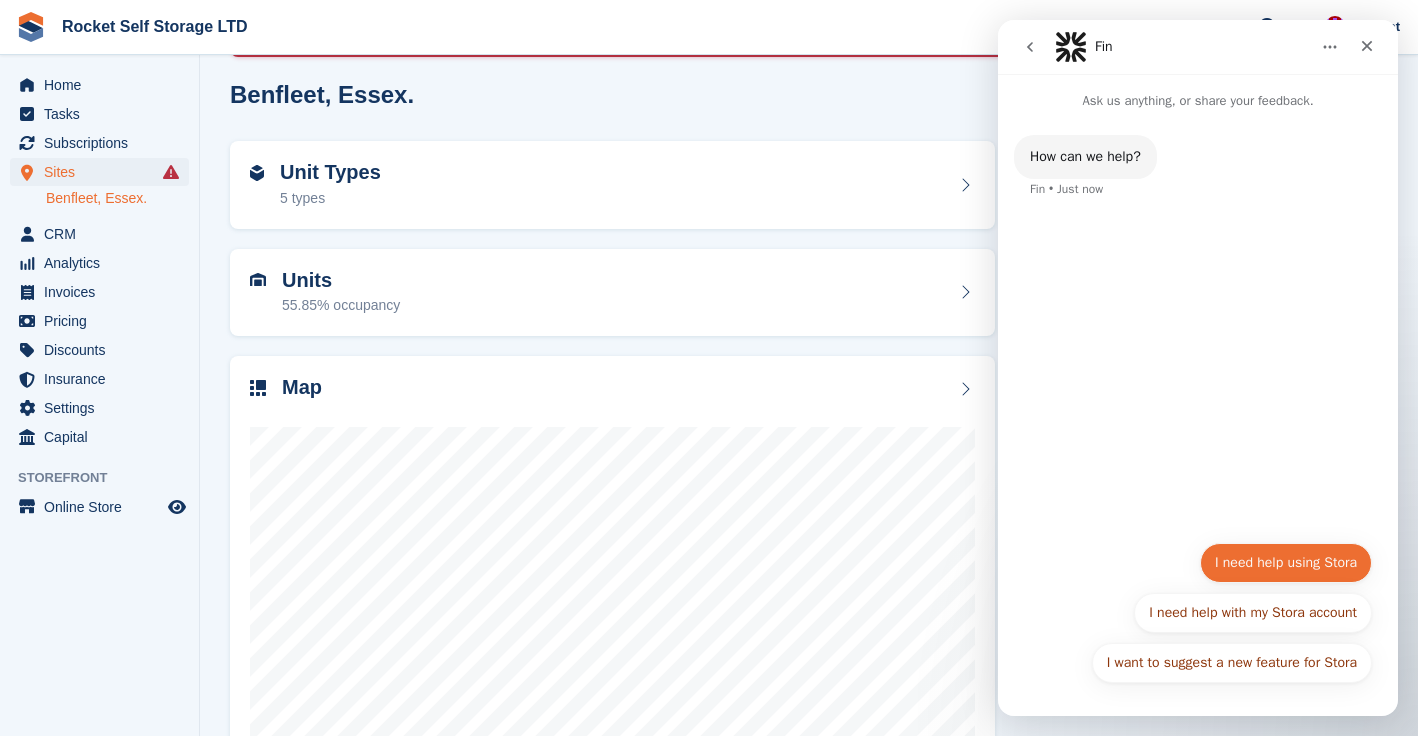 click on "I need help using Stora" at bounding box center [1286, 563] 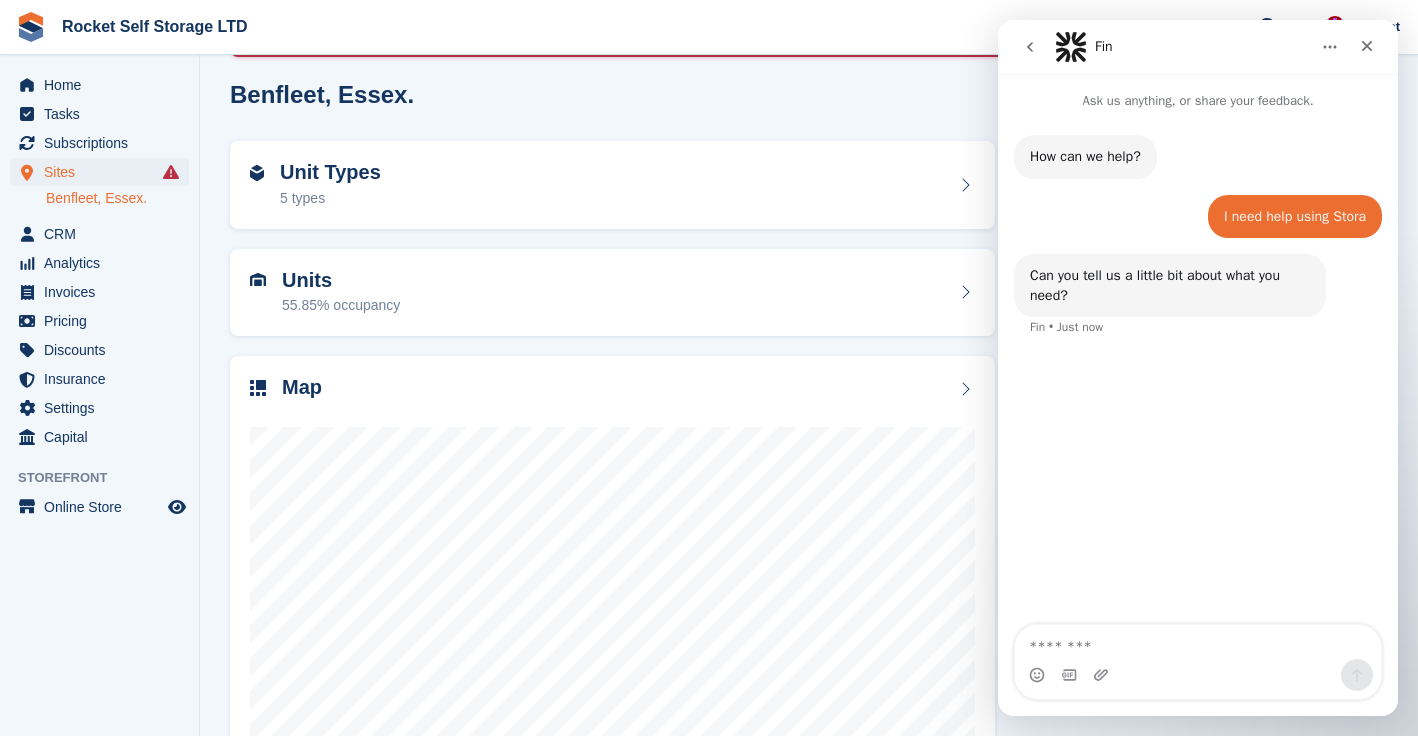 click at bounding box center [1198, 642] 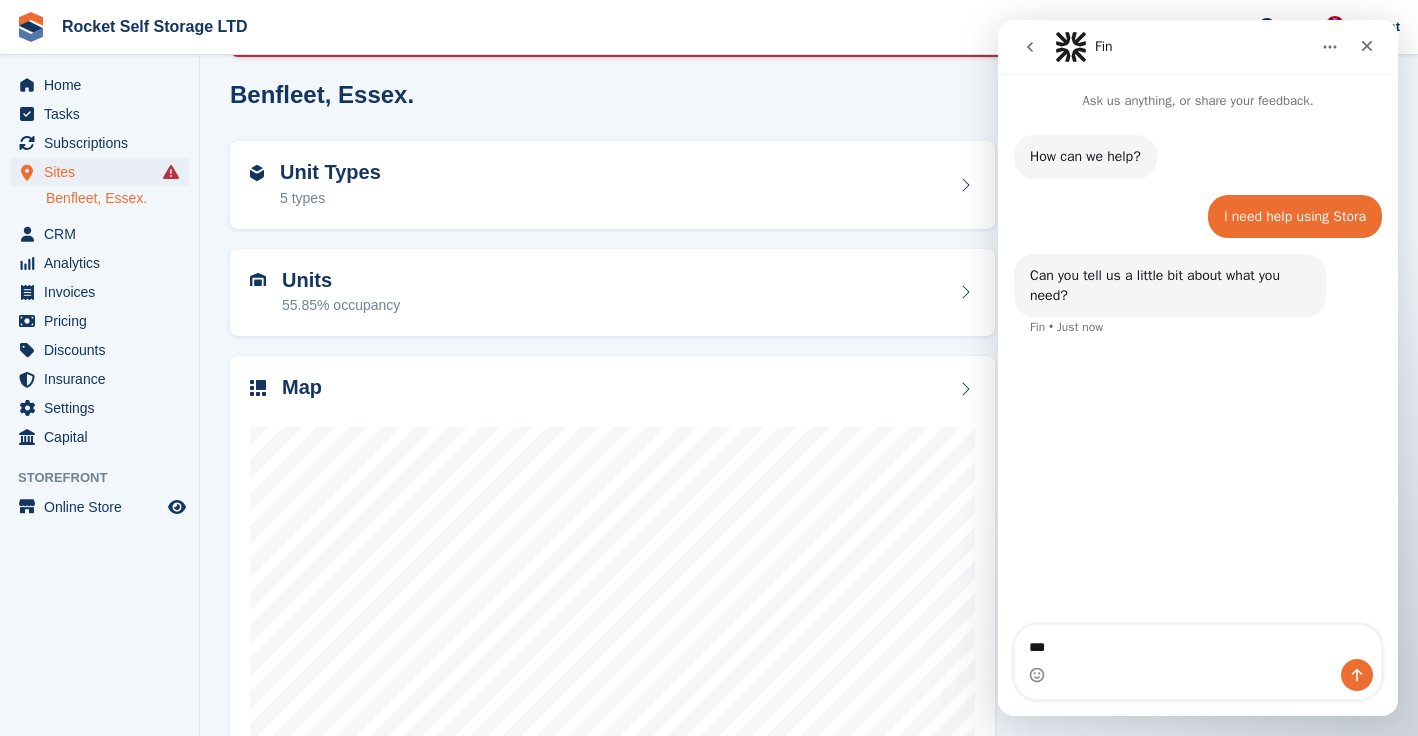 type on "****" 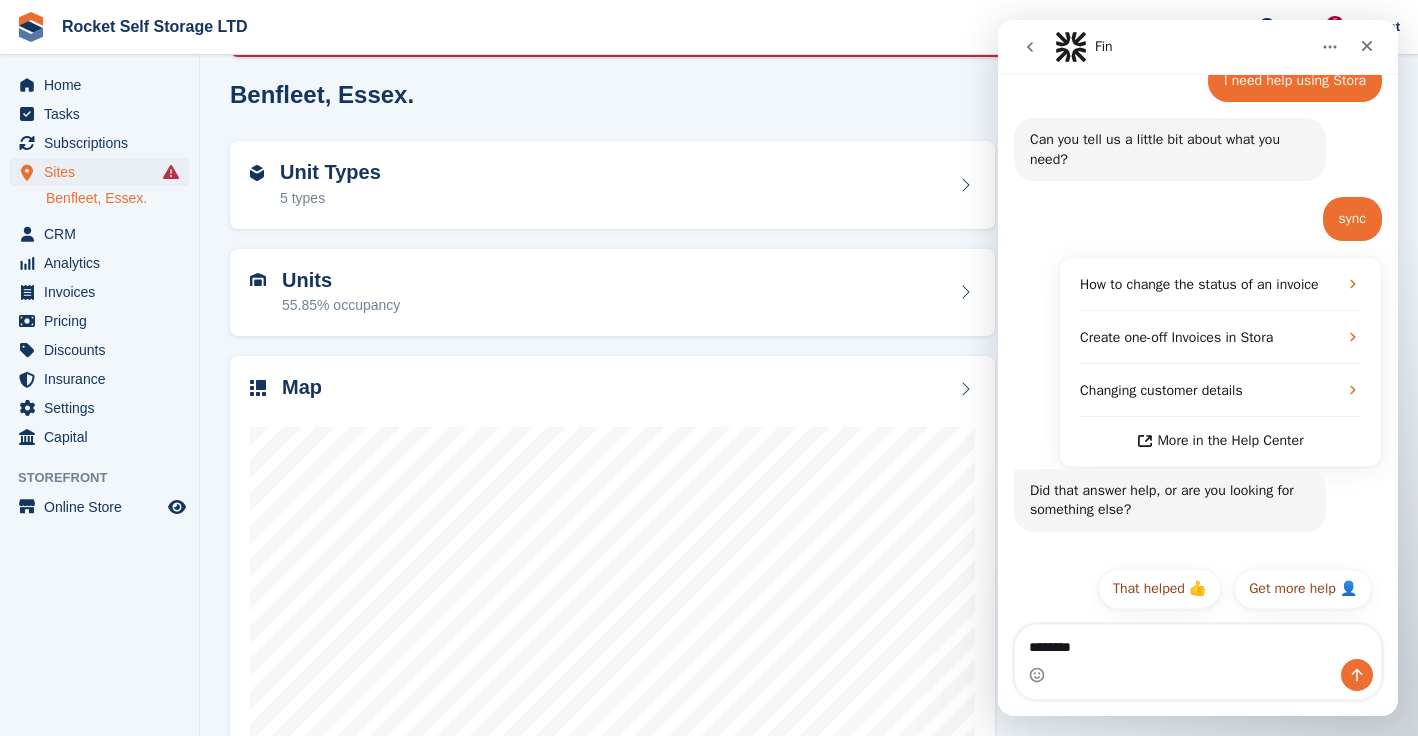scroll, scrollTop: 157, scrollLeft: 0, axis: vertical 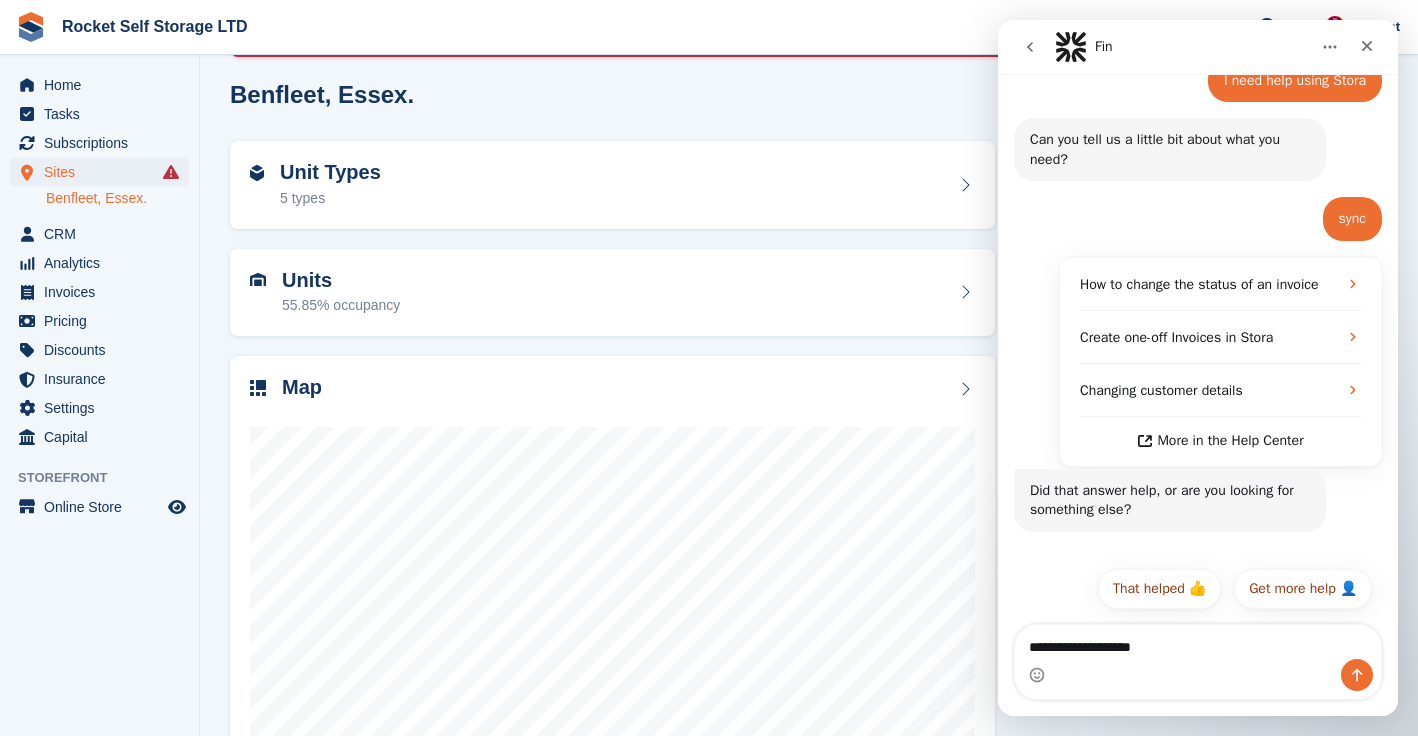 type on "**********" 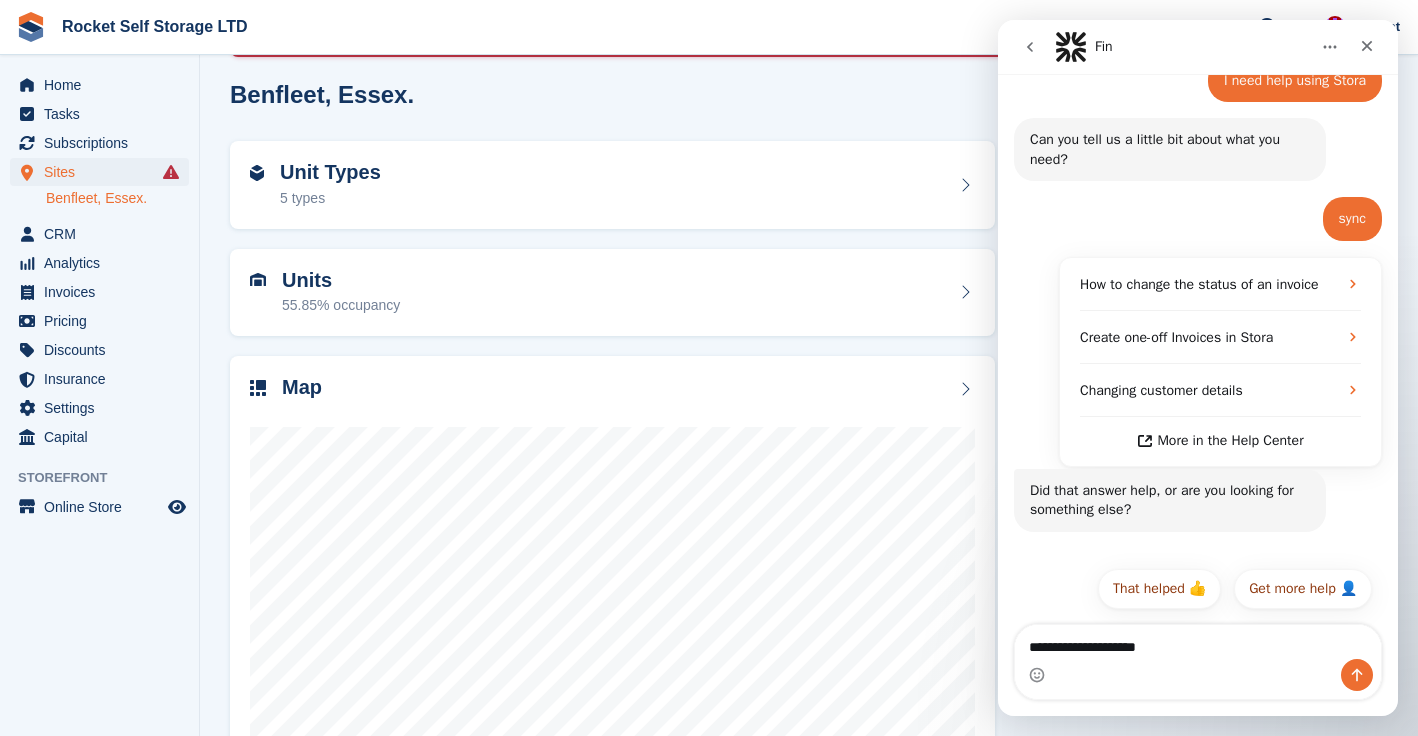 type 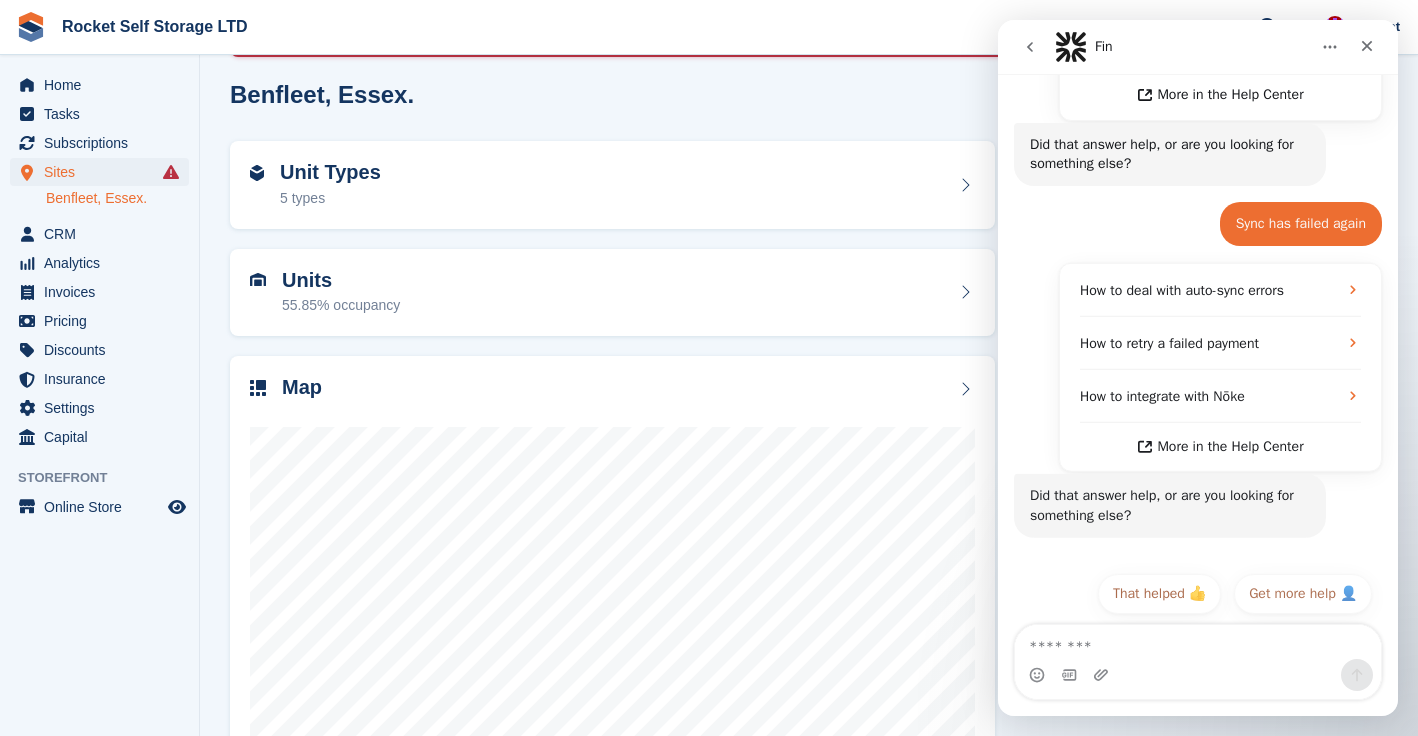 scroll, scrollTop: 507, scrollLeft: 0, axis: vertical 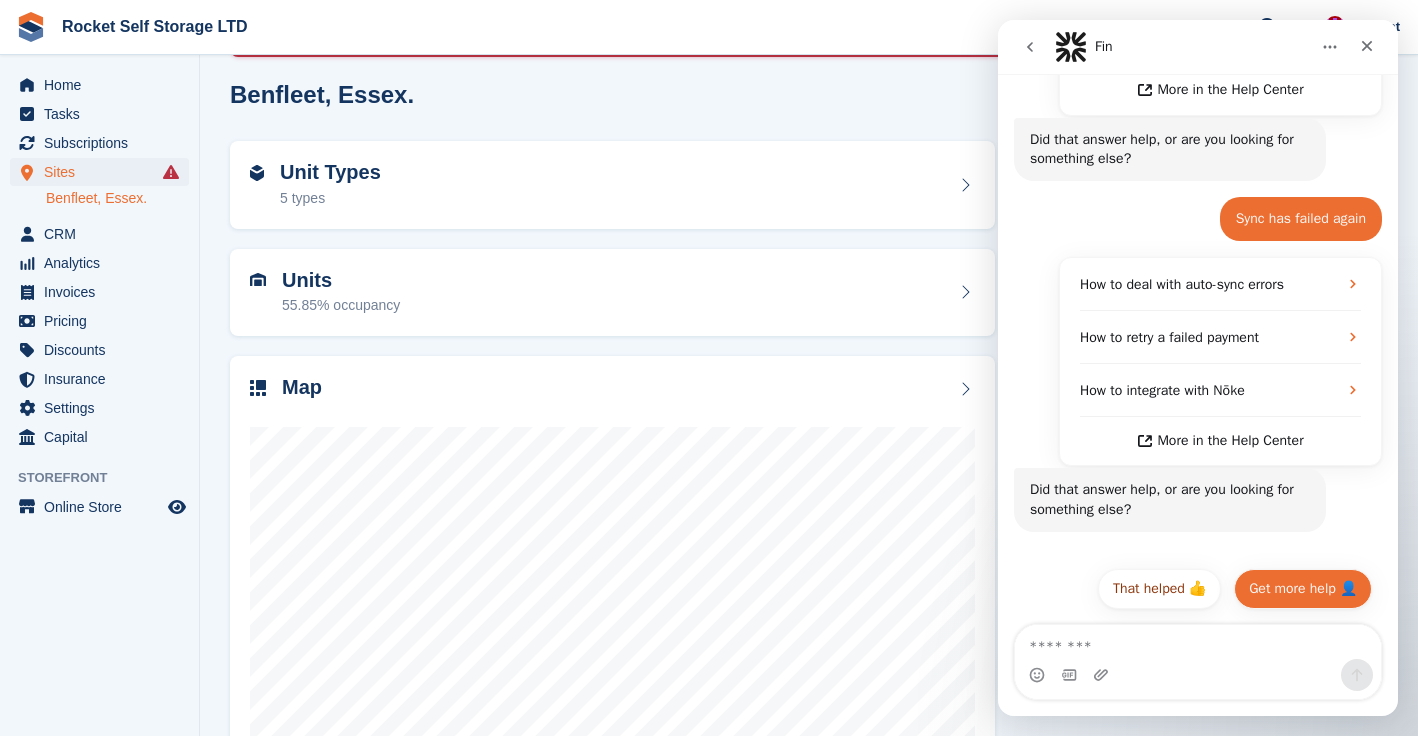 drag, startPoint x: 1281, startPoint y: 592, endPoint x: 1239, endPoint y: 596, distance: 42.190044 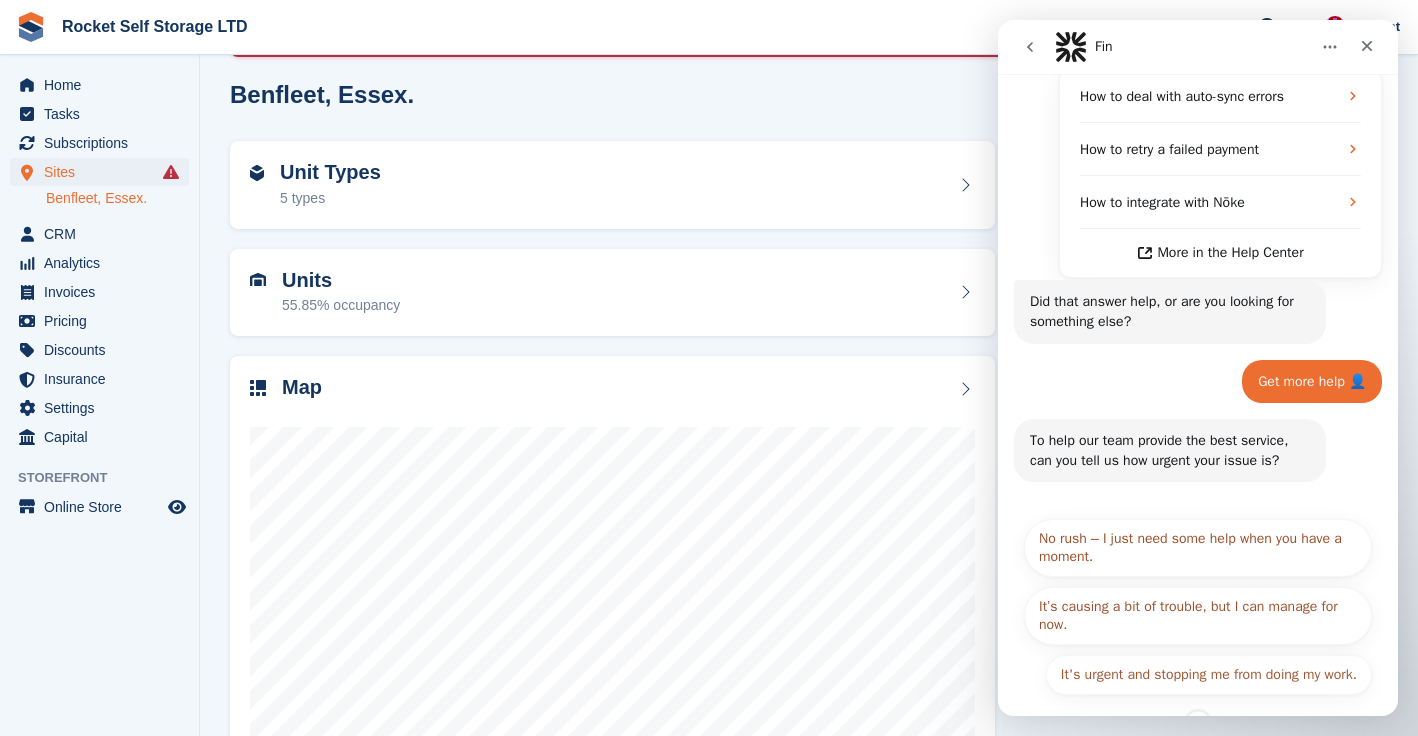 scroll, scrollTop: 708, scrollLeft: 0, axis: vertical 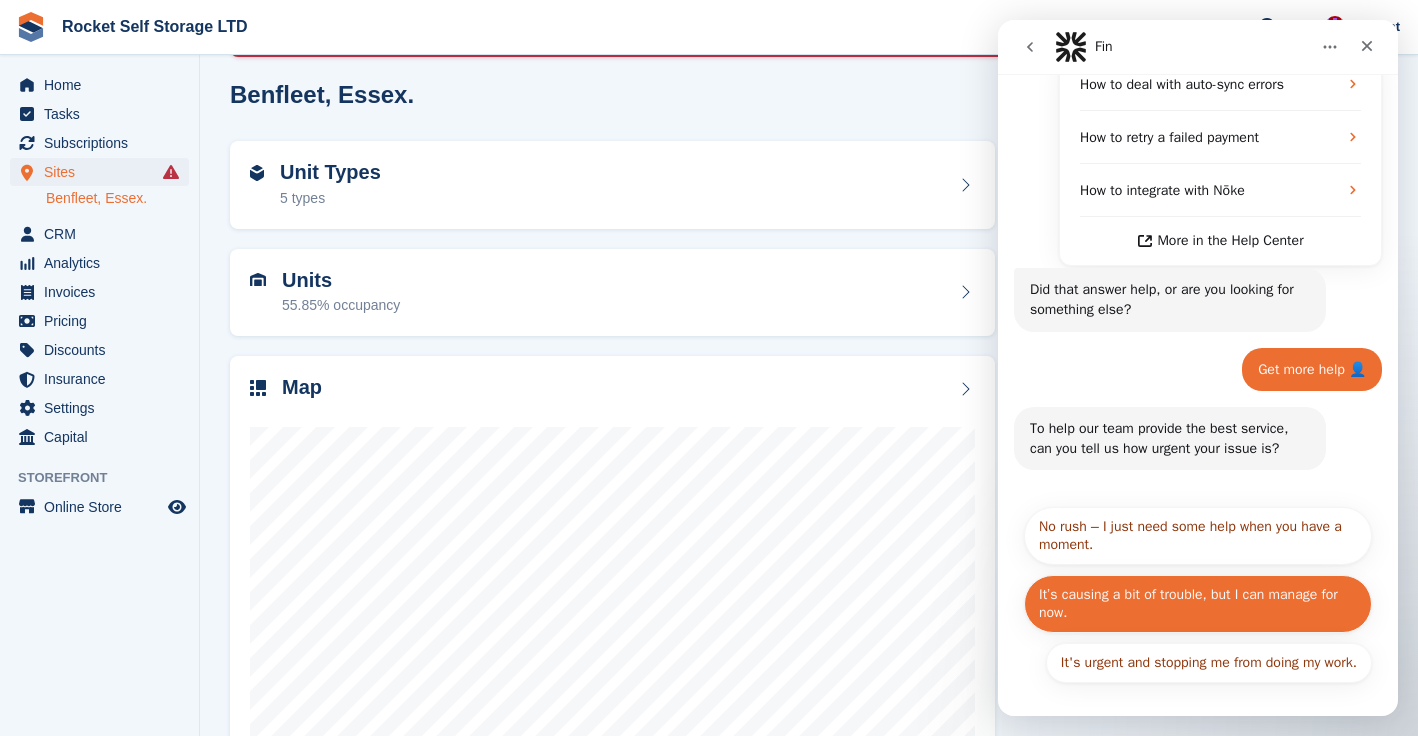 click on "It’s causing a bit of trouble, but I can manage for now." at bounding box center [1198, 604] 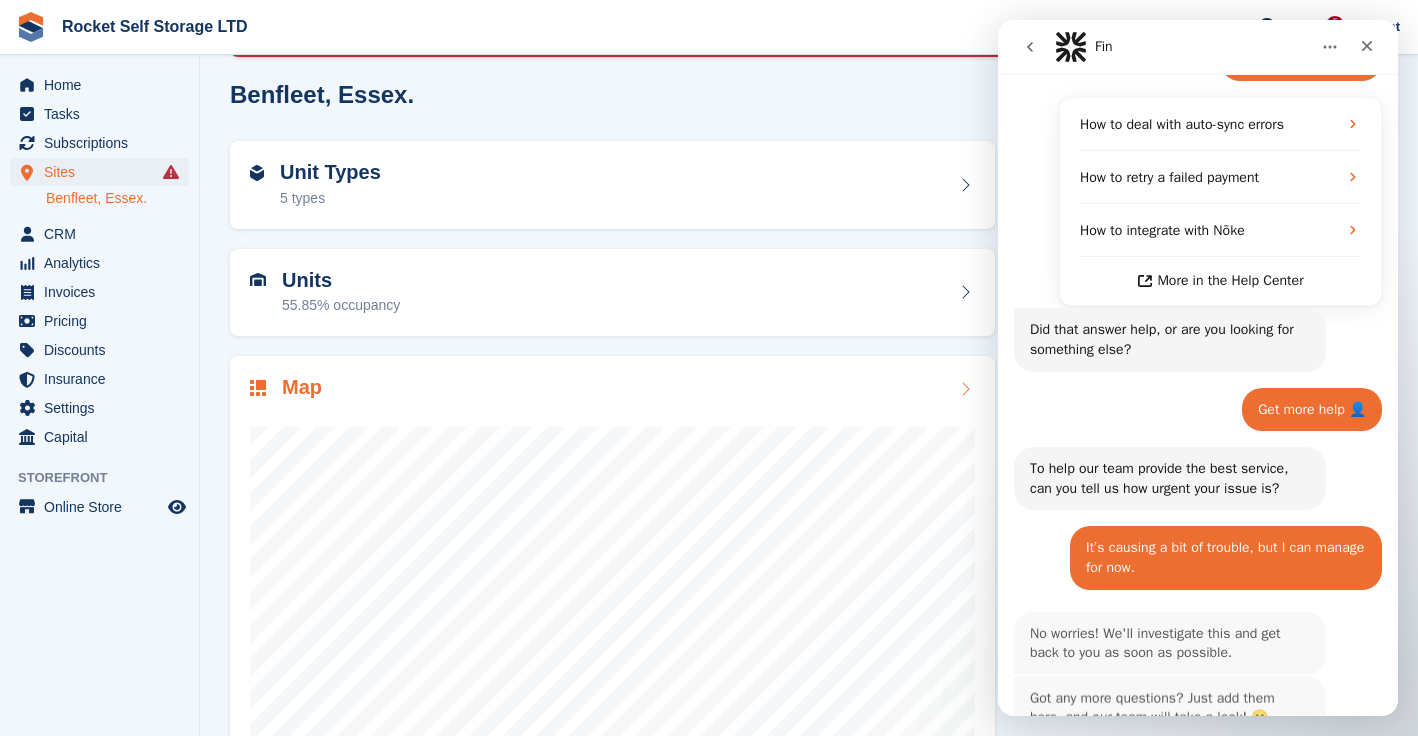 scroll, scrollTop: 747, scrollLeft: 0, axis: vertical 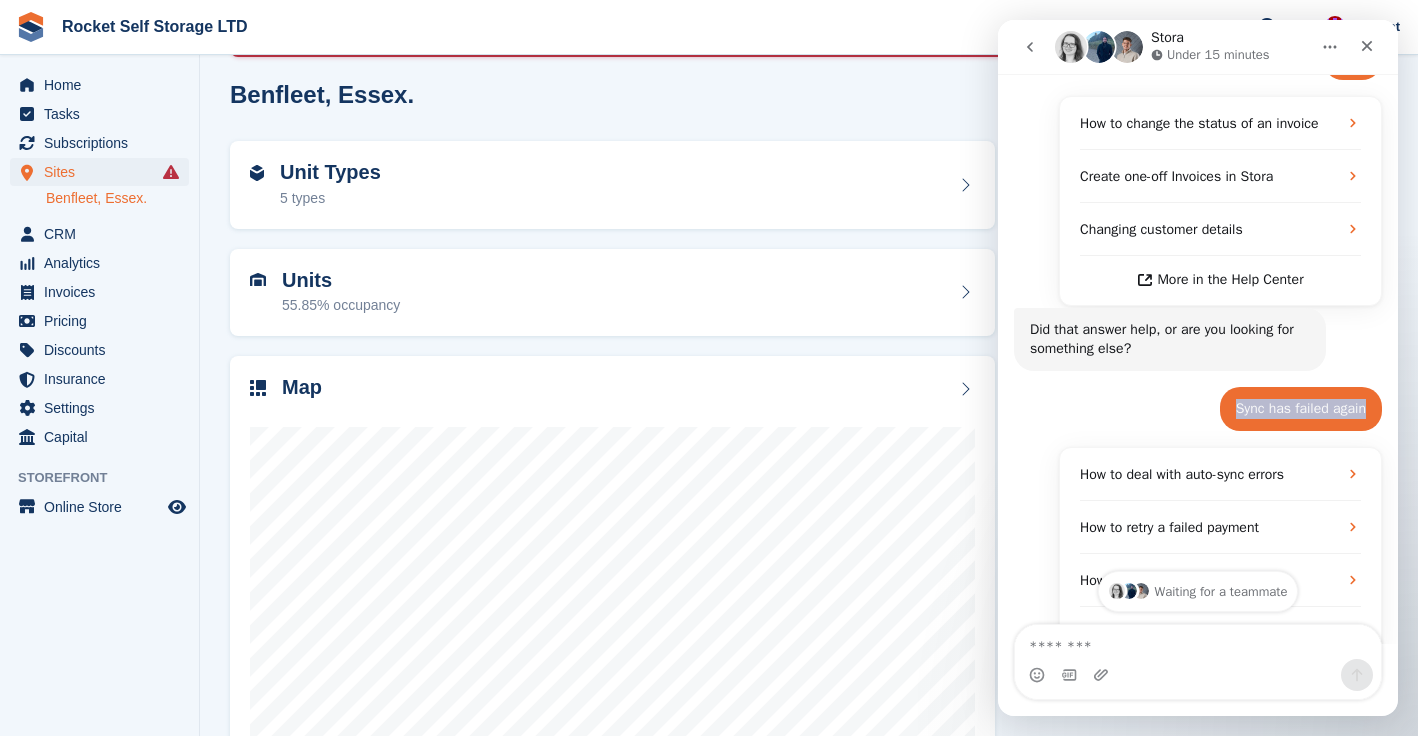 drag, startPoint x: 1366, startPoint y: 429, endPoint x: 1231, endPoint y: 431, distance: 135.01482 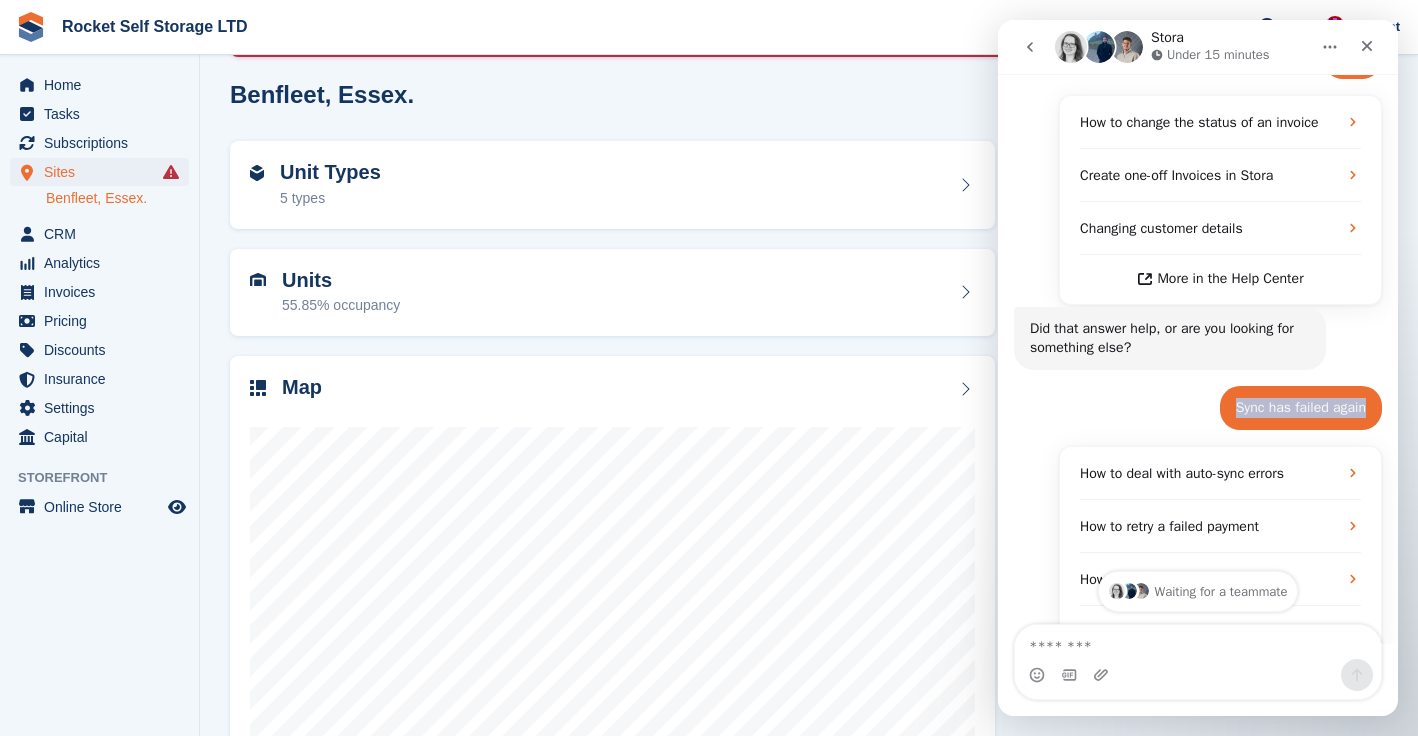 copy on "Sync has failed again" 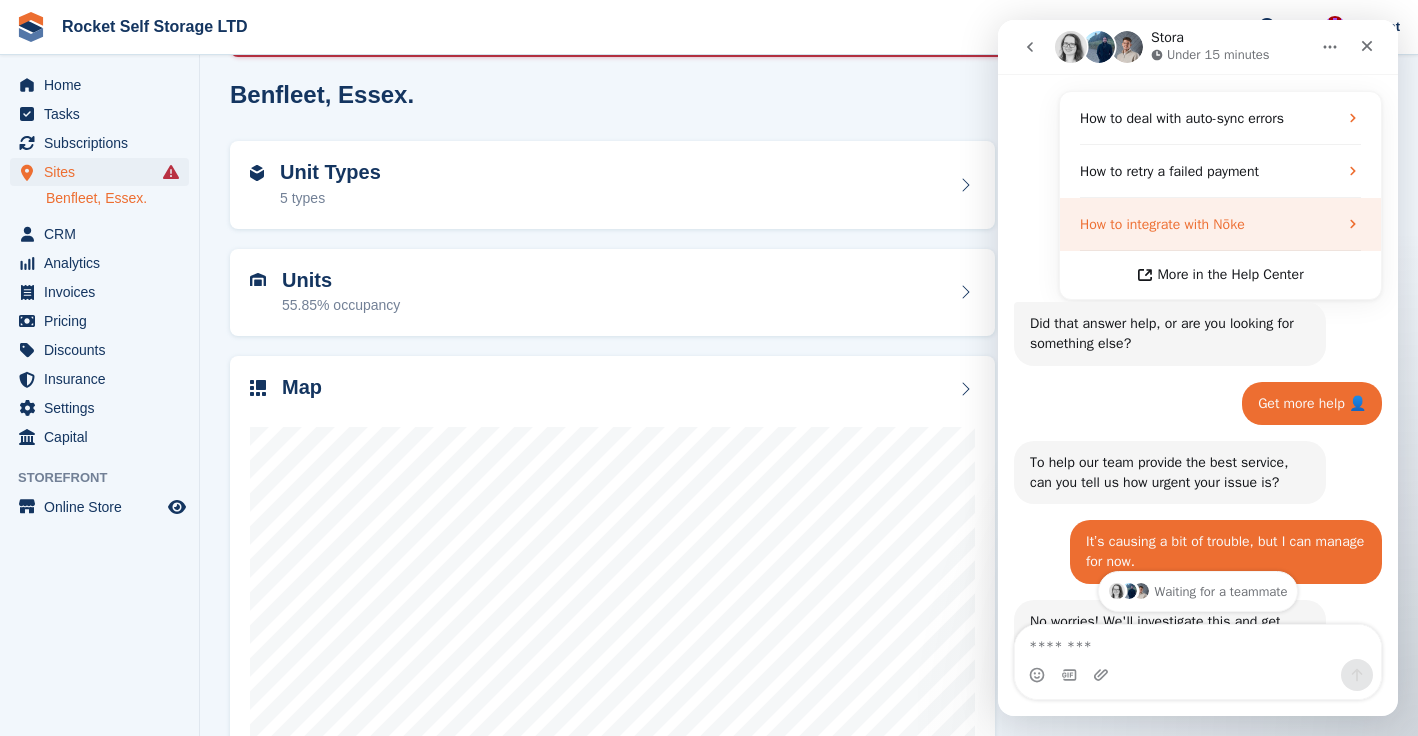 scroll, scrollTop: 875, scrollLeft: 0, axis: vertical 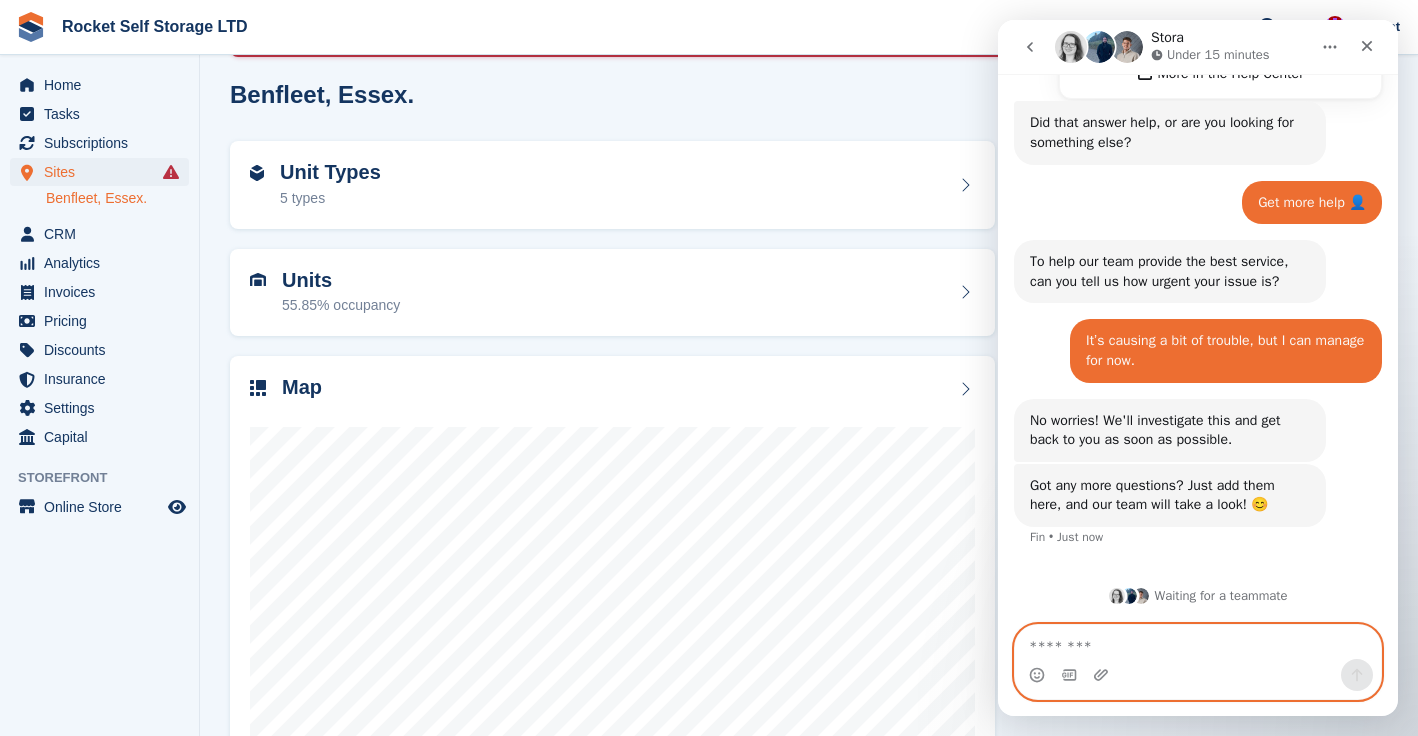 click at bounding box center [1198, 642] 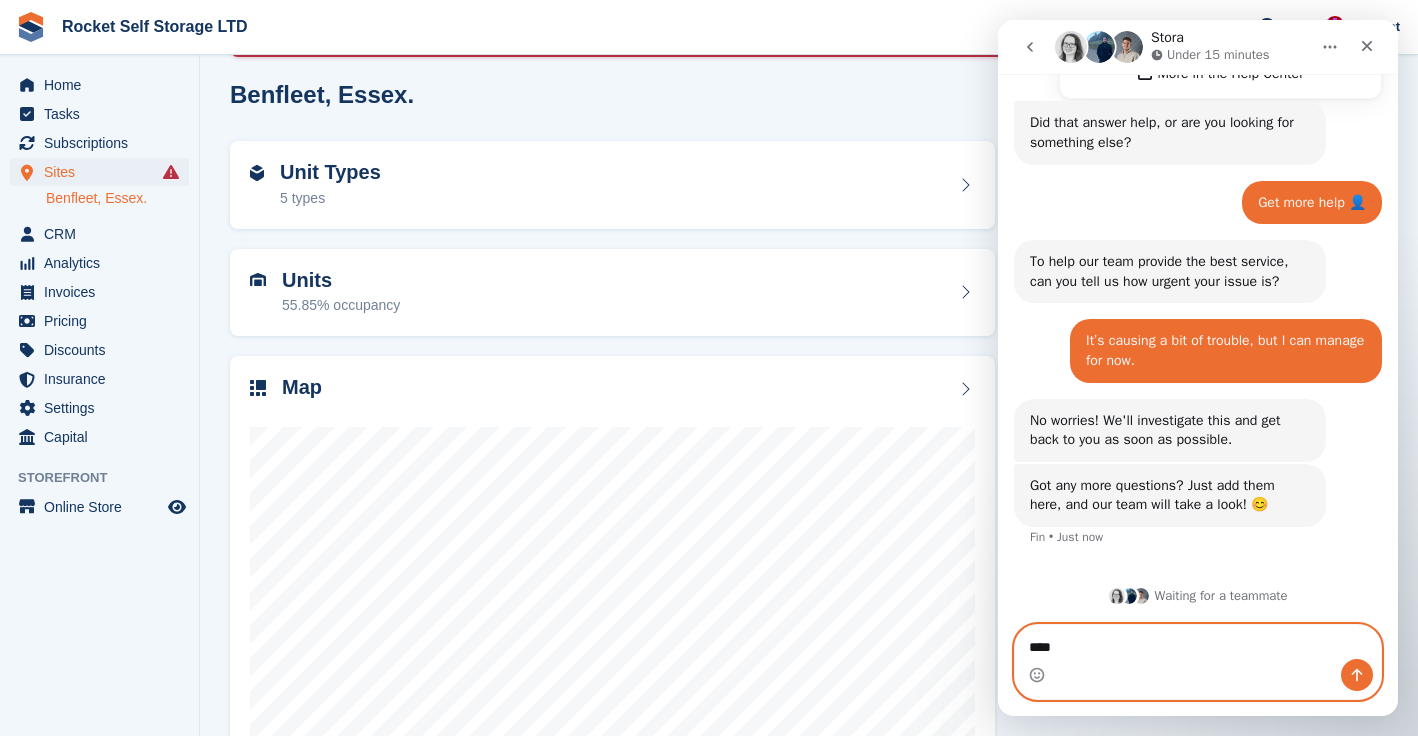 paste on "**********" 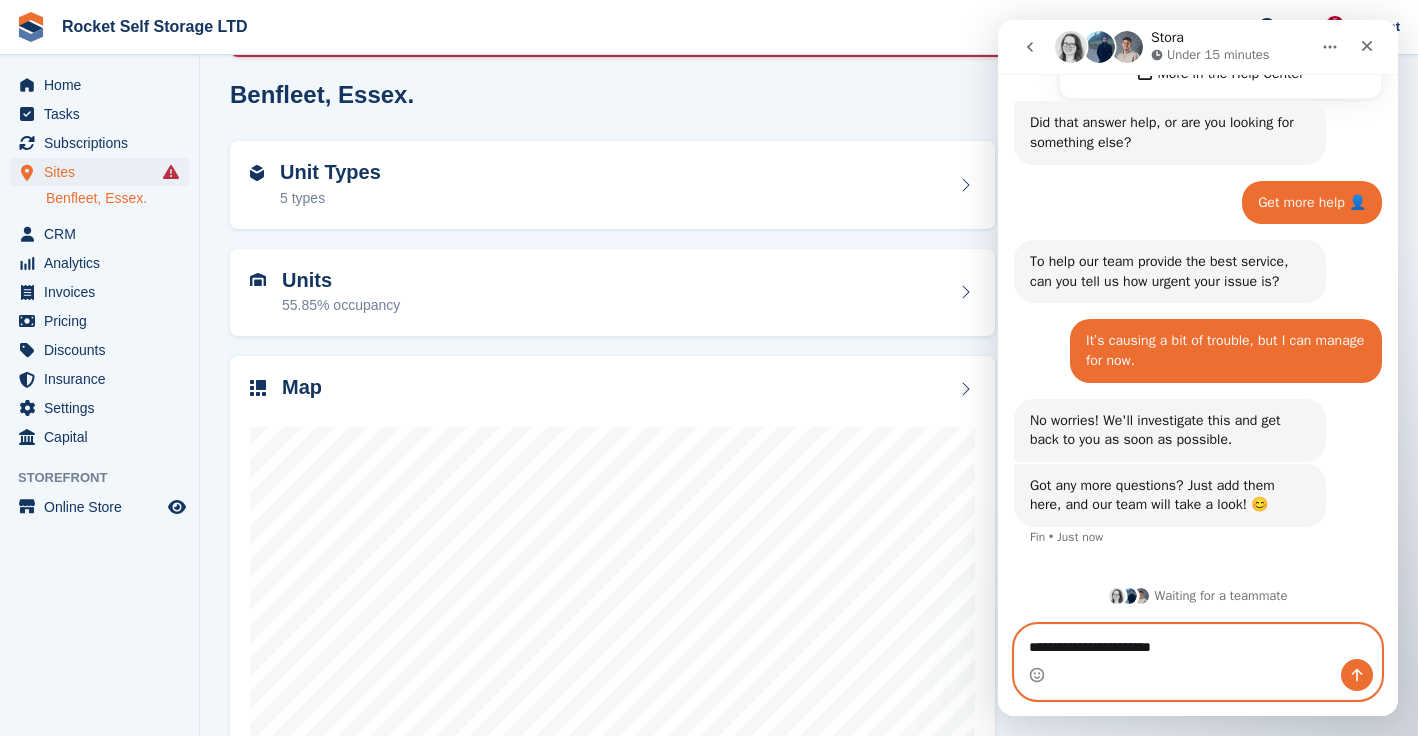 click on "**********" at bounding box center [1198, 642] 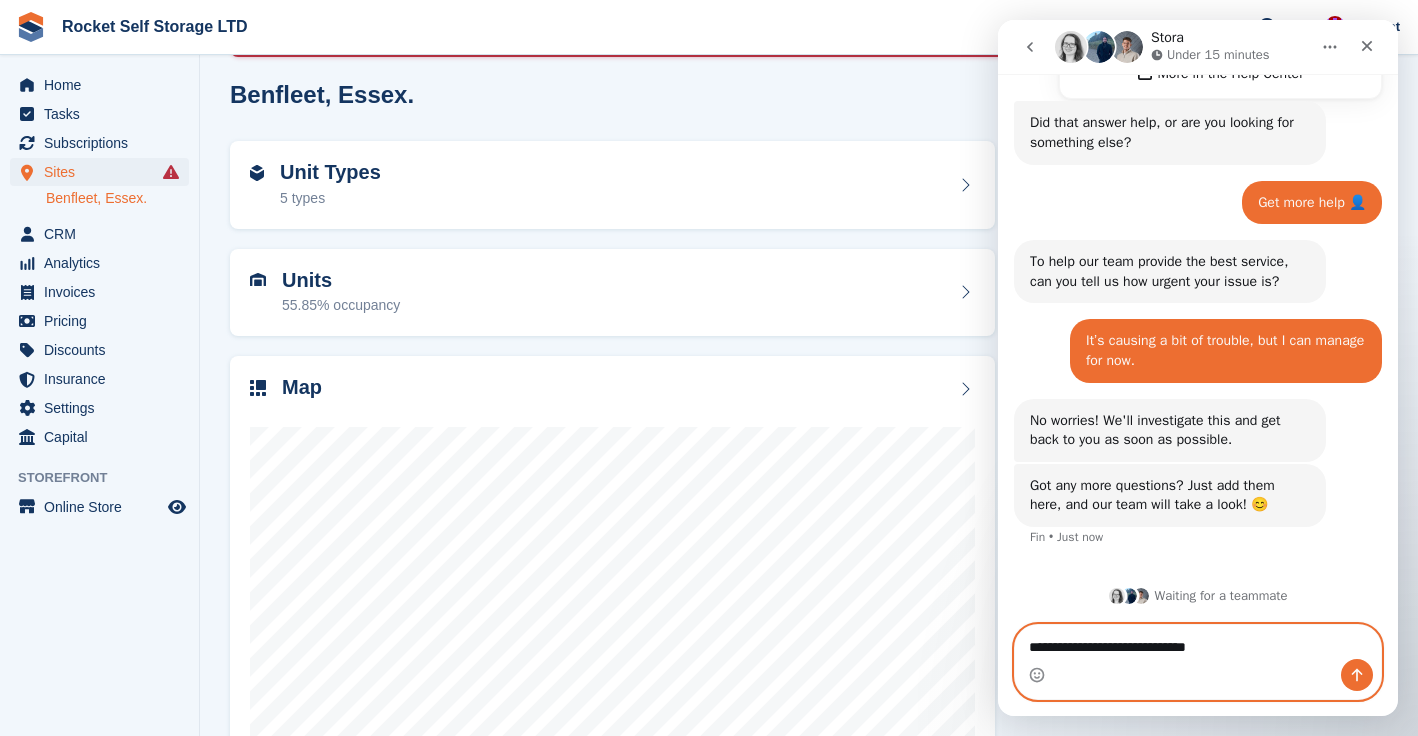 type on "**********" 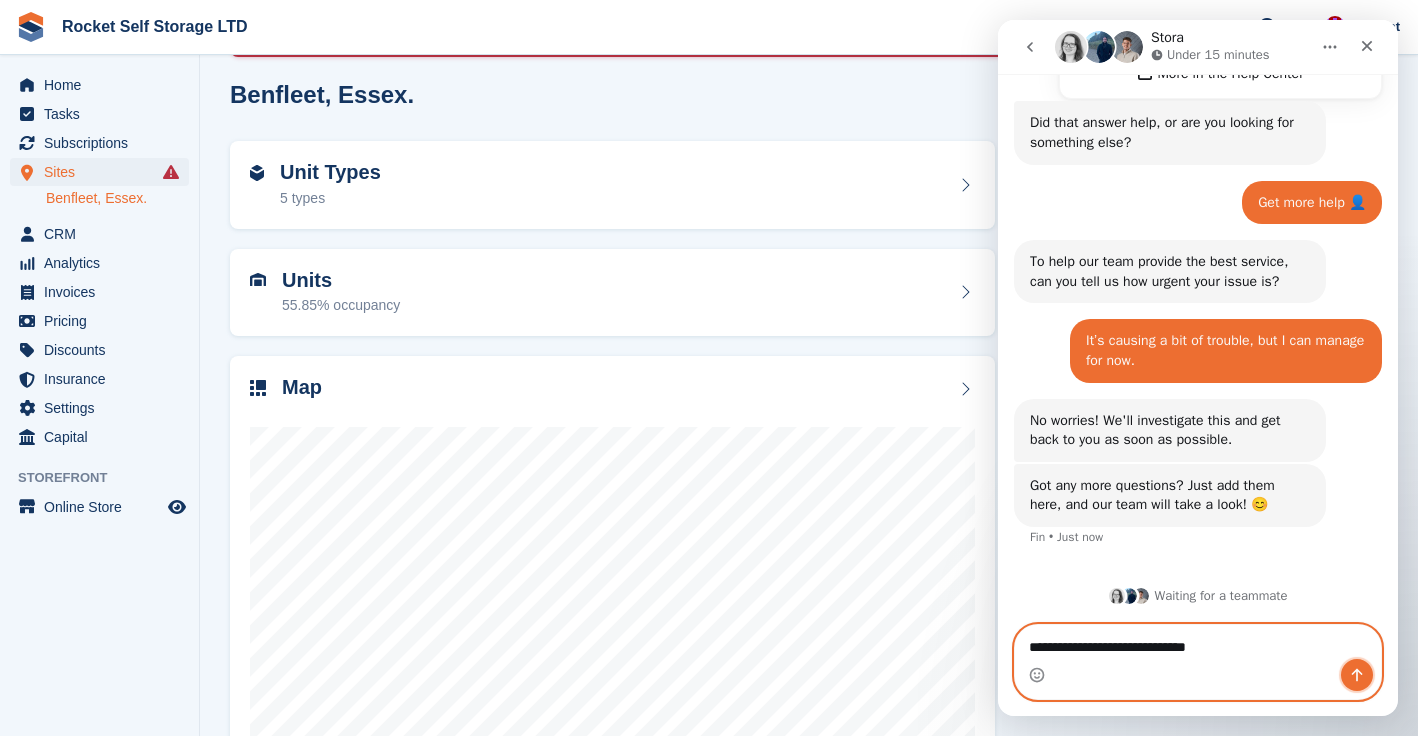 click 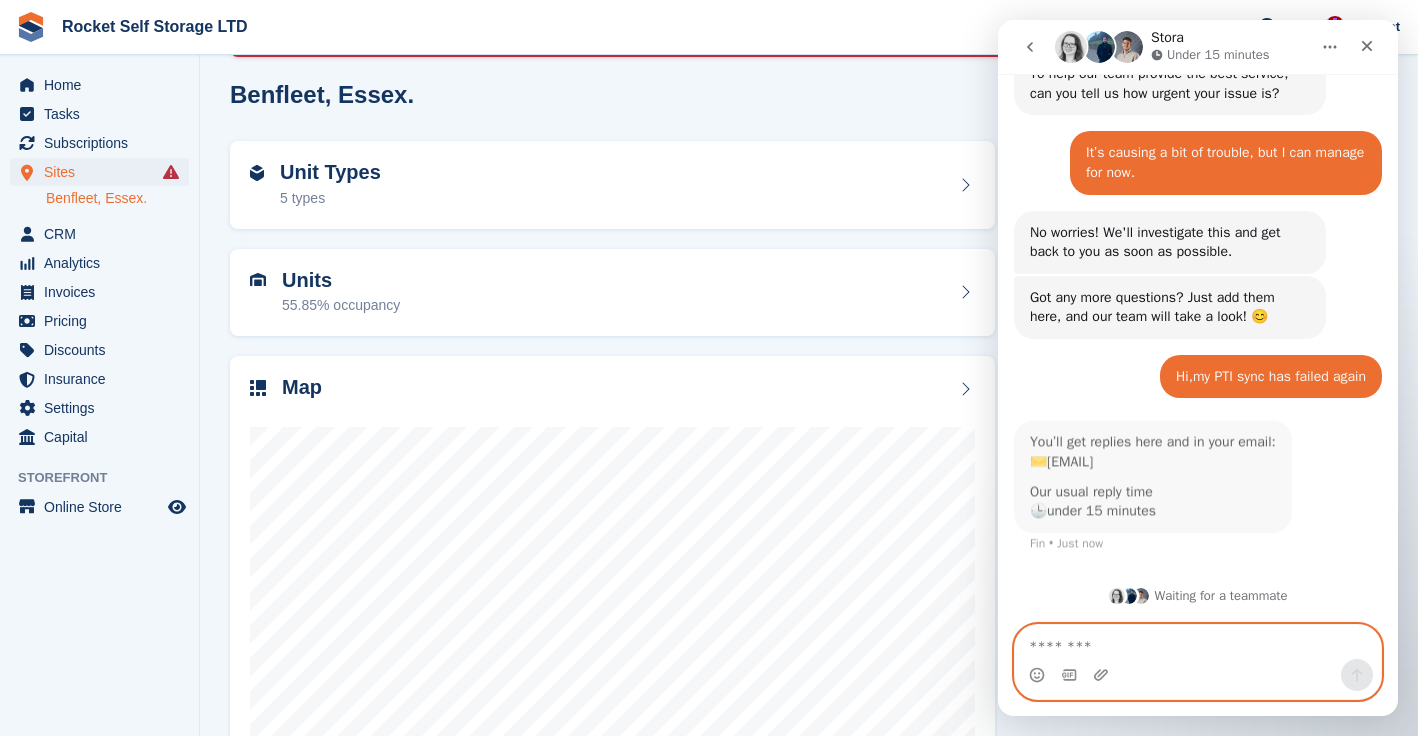 scroll, scrollTop: 1063, scrollLeft: 0, axis: vertical 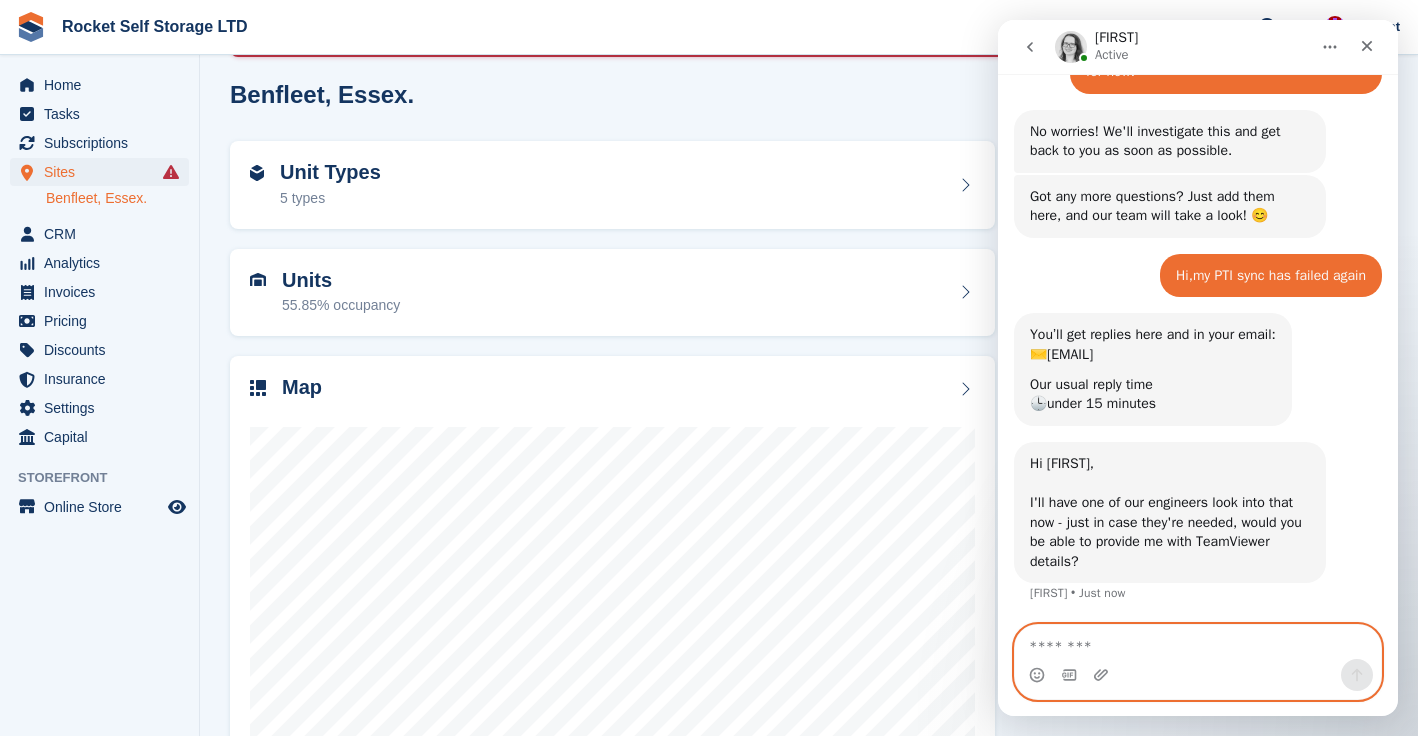 click at bounding box center (1198, 642) 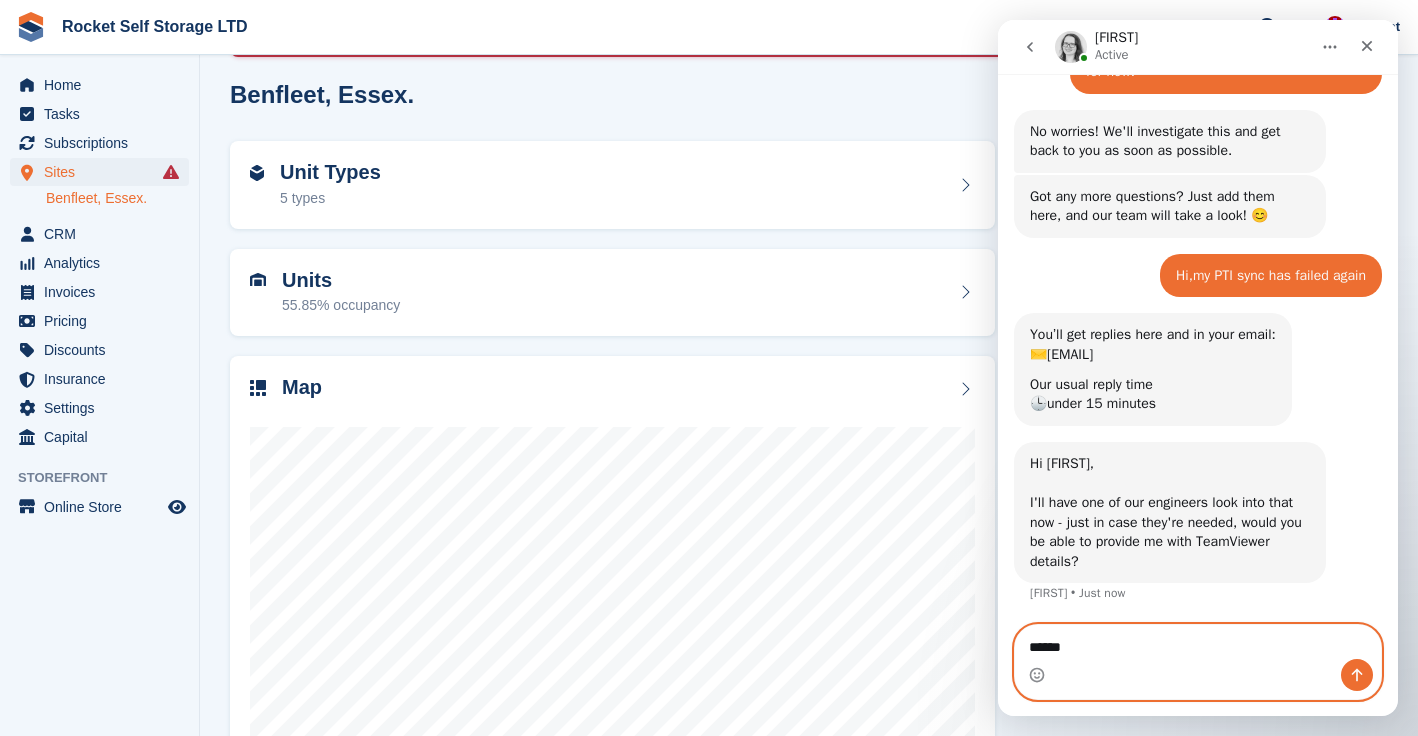 type on "*******" 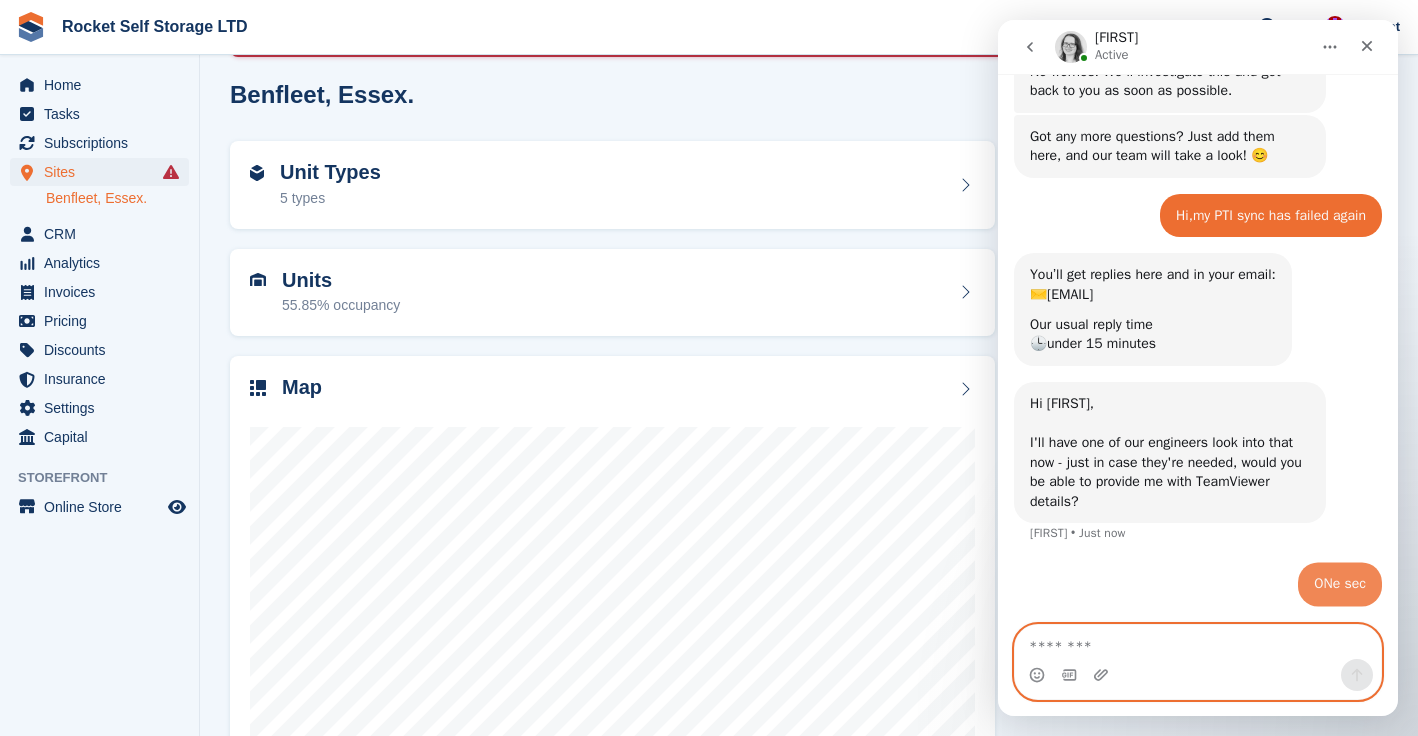 scroll, scrollTop: 1224, scrollLeft: 0, axis: vertical 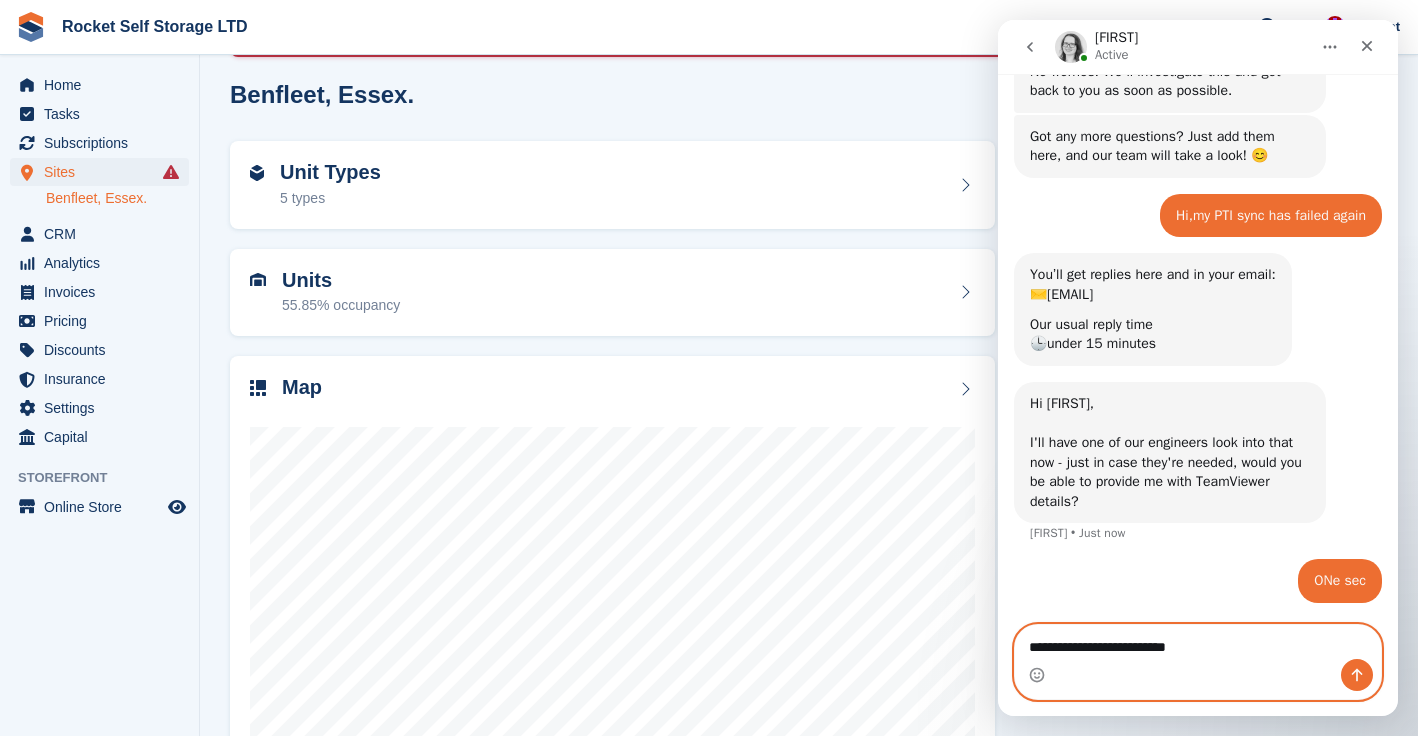 type on "**********" 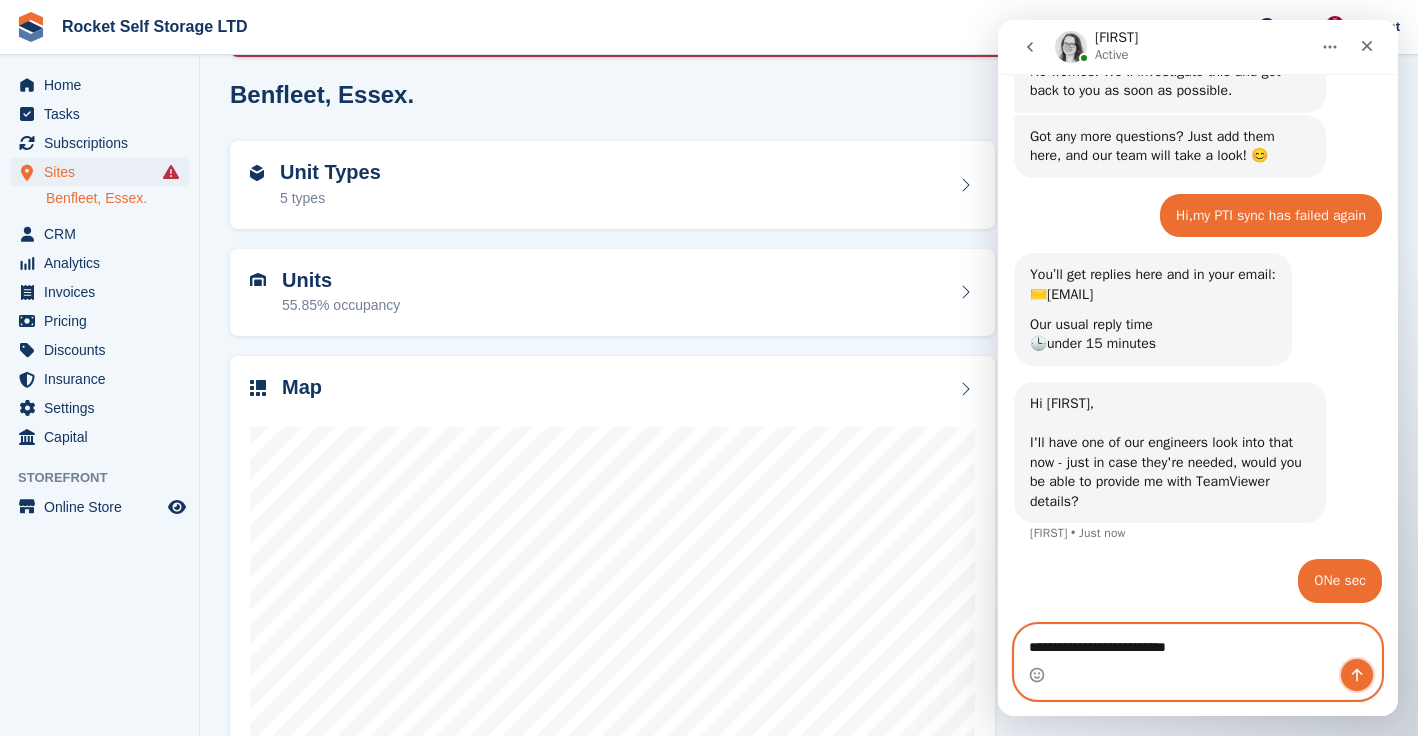 click 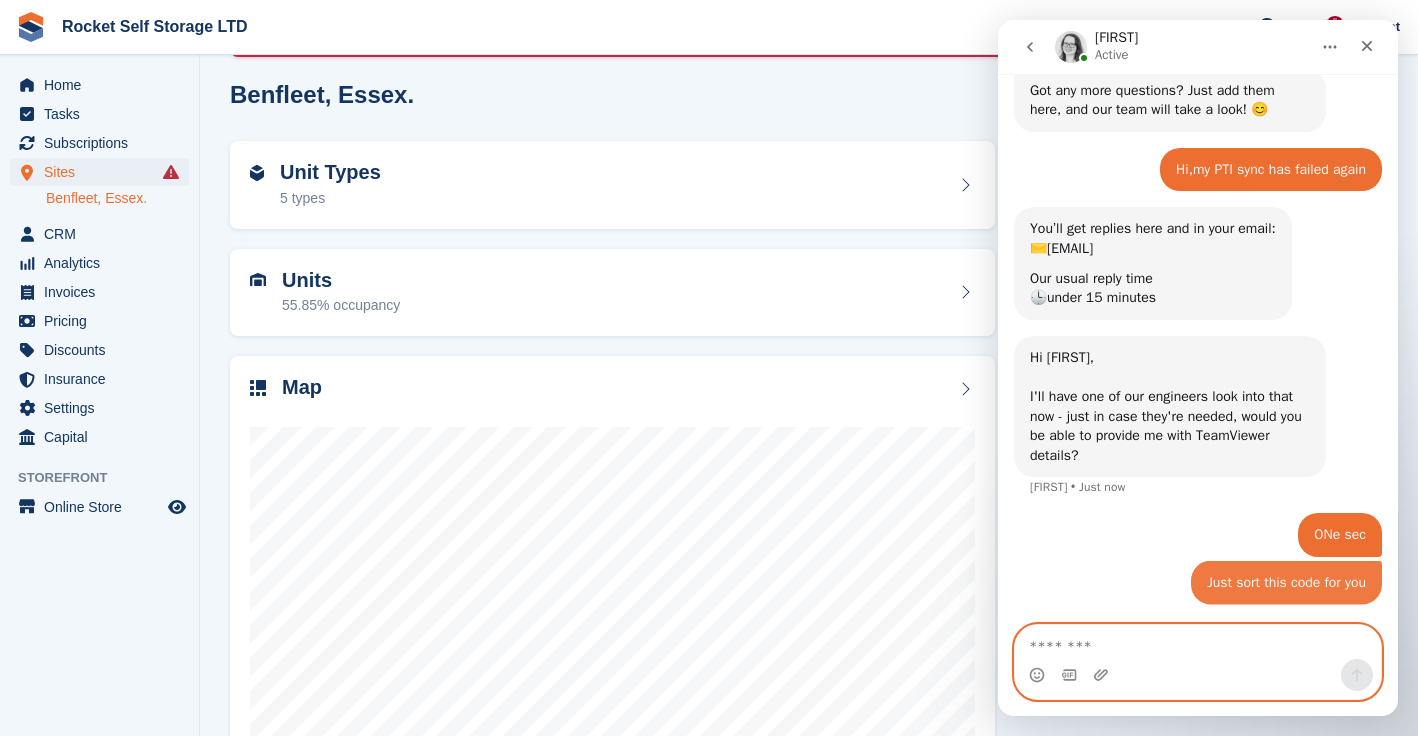 scroll, scrollTop: 1269, scrollLeft: 0, axis: vertical 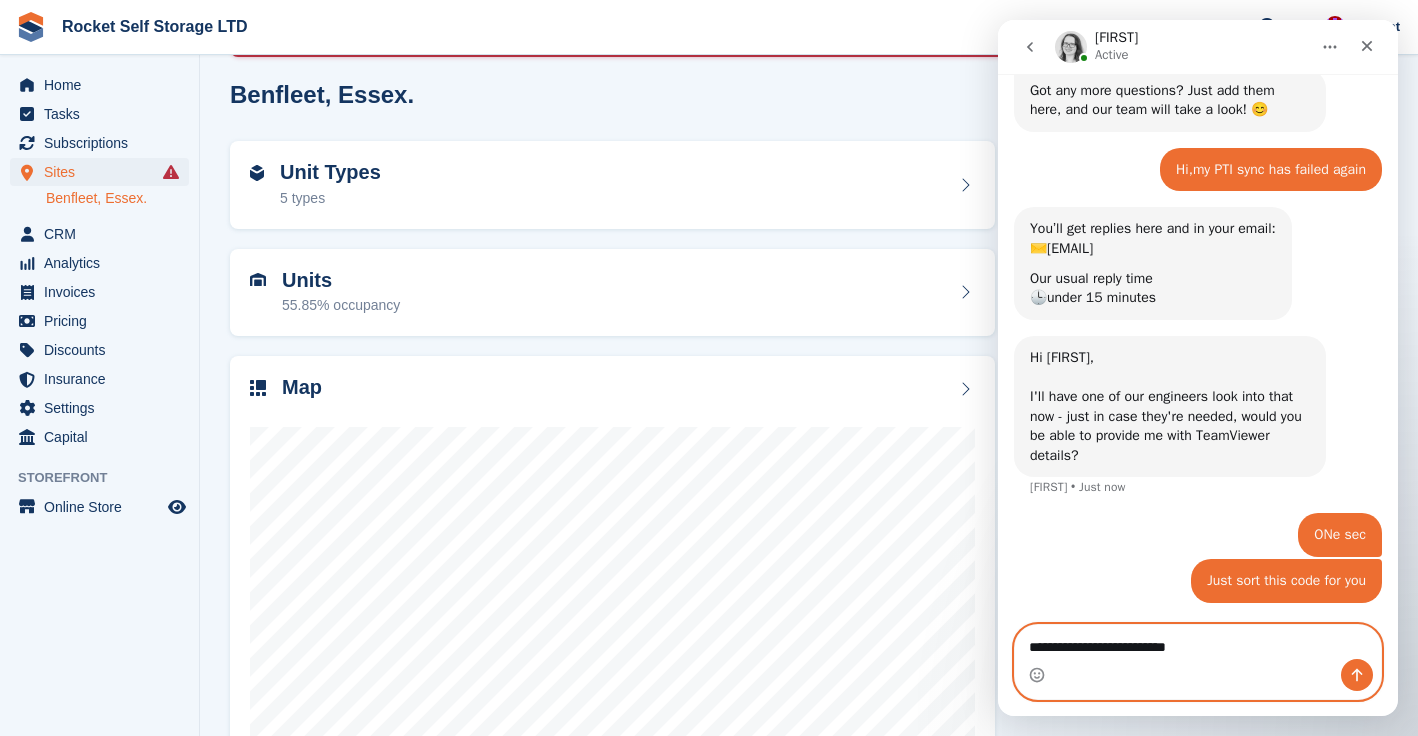 click on "**********" at bounding box center [1198, 642] 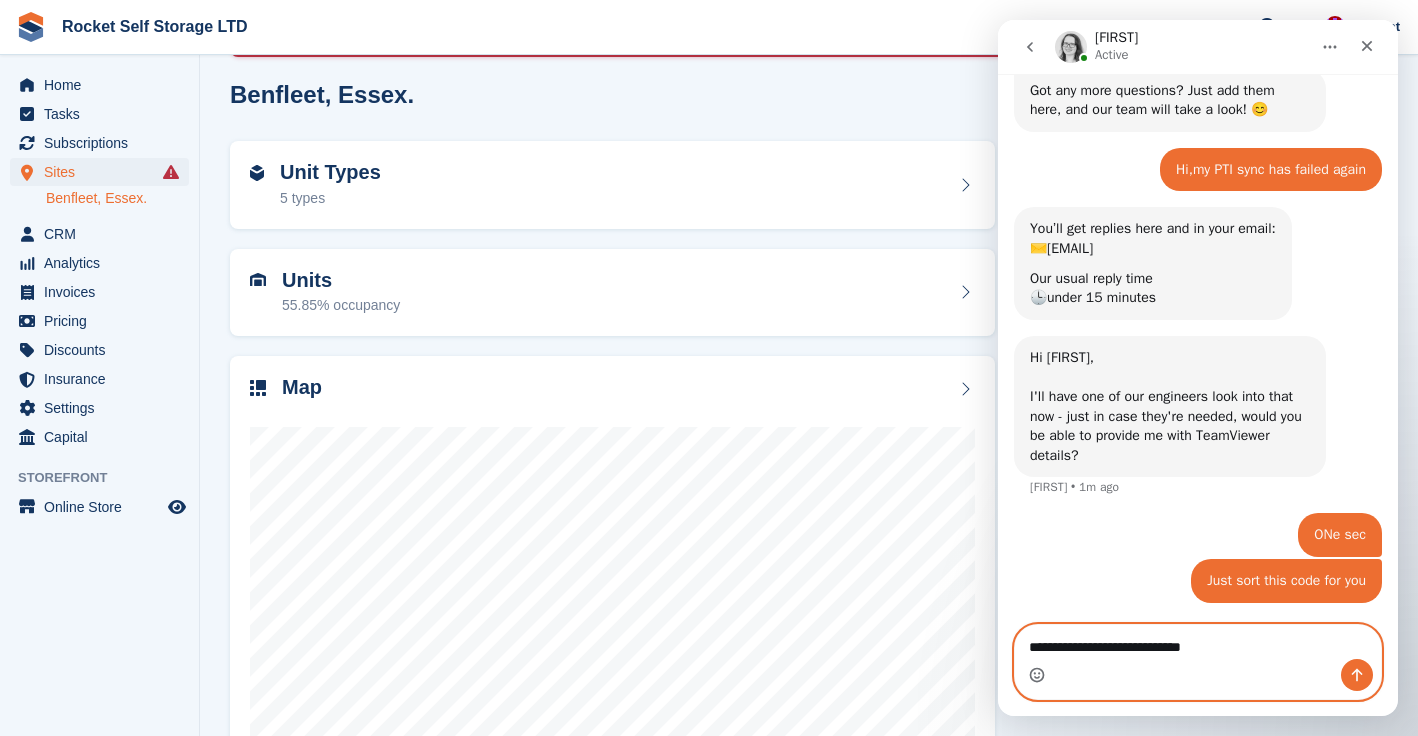 type on "**********" 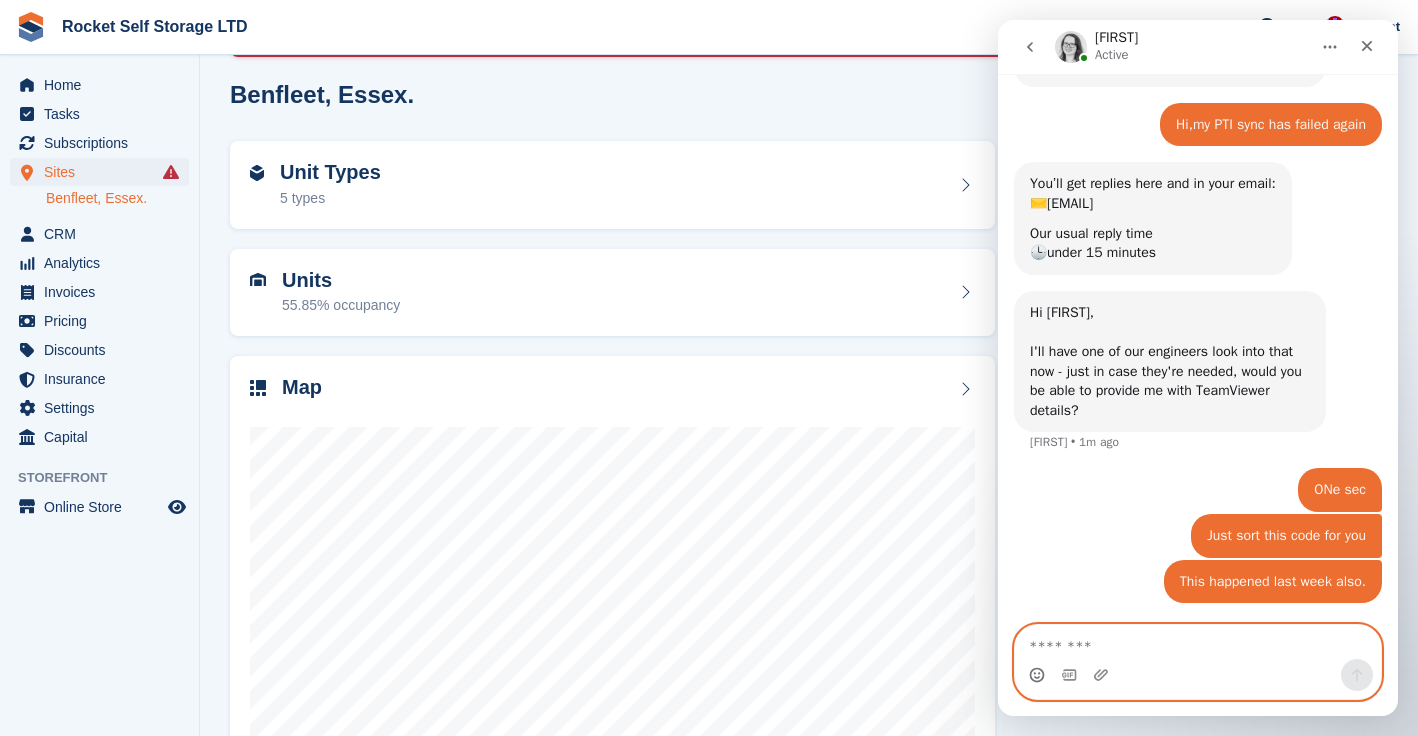 scroll, scrollTop: 1315, scrollLeft: 0, axis: vertical 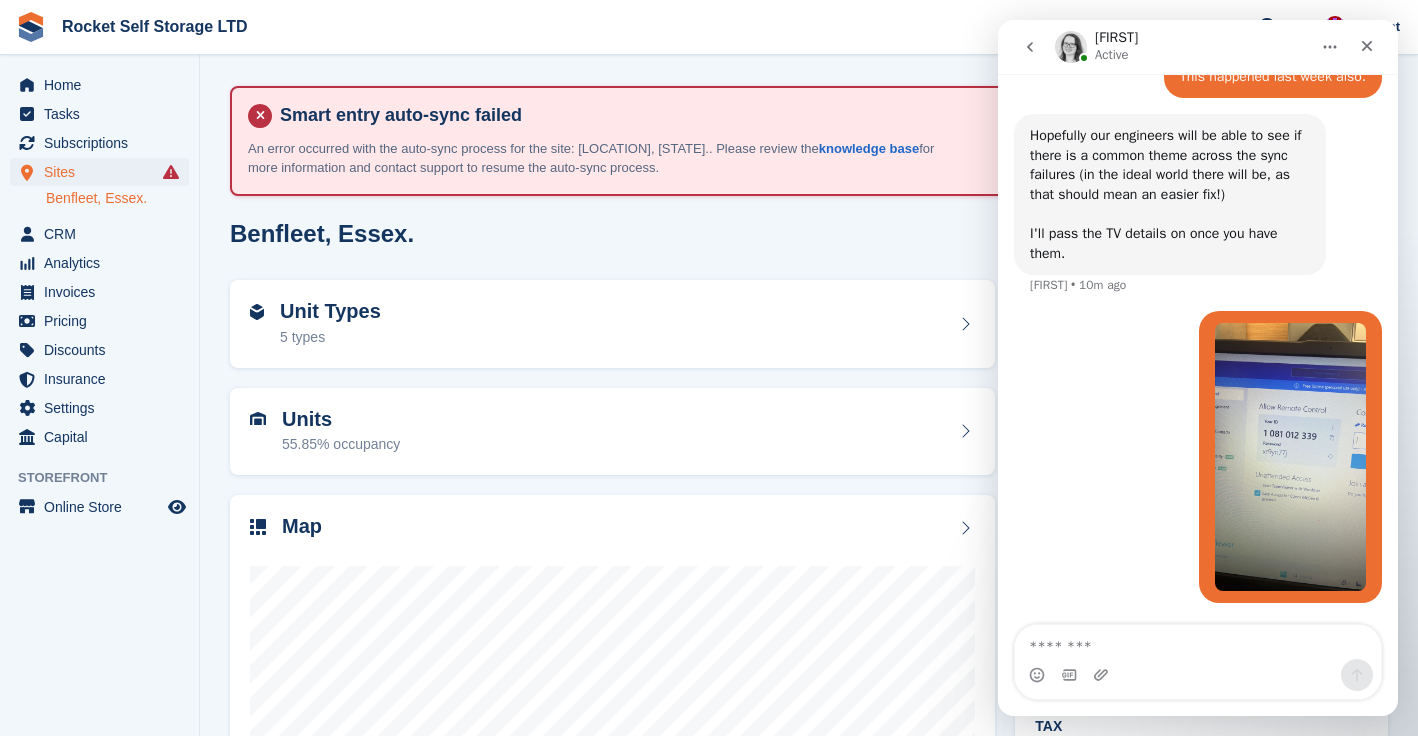 click at bounding box center [1290, 457] 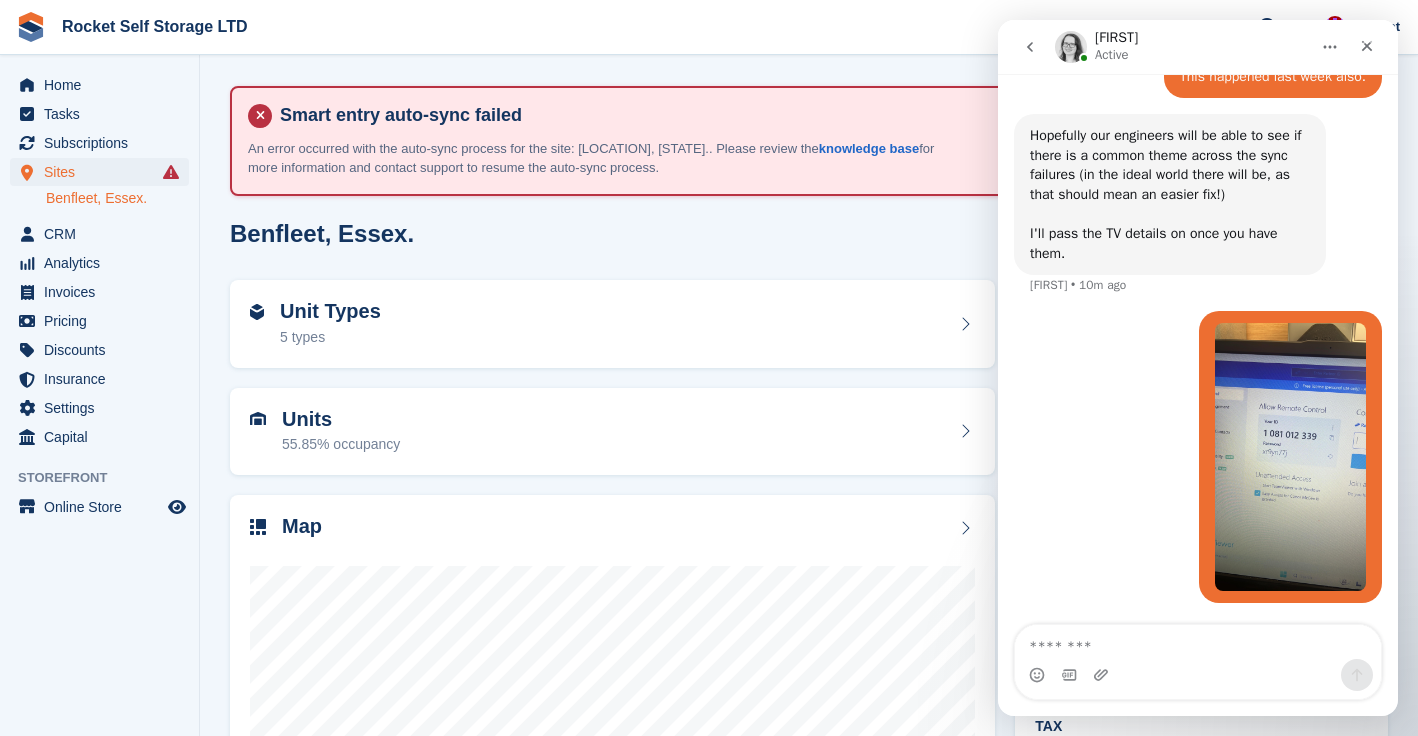 scroll, scrollTop: 0, scrollLeft: 0, axis: both 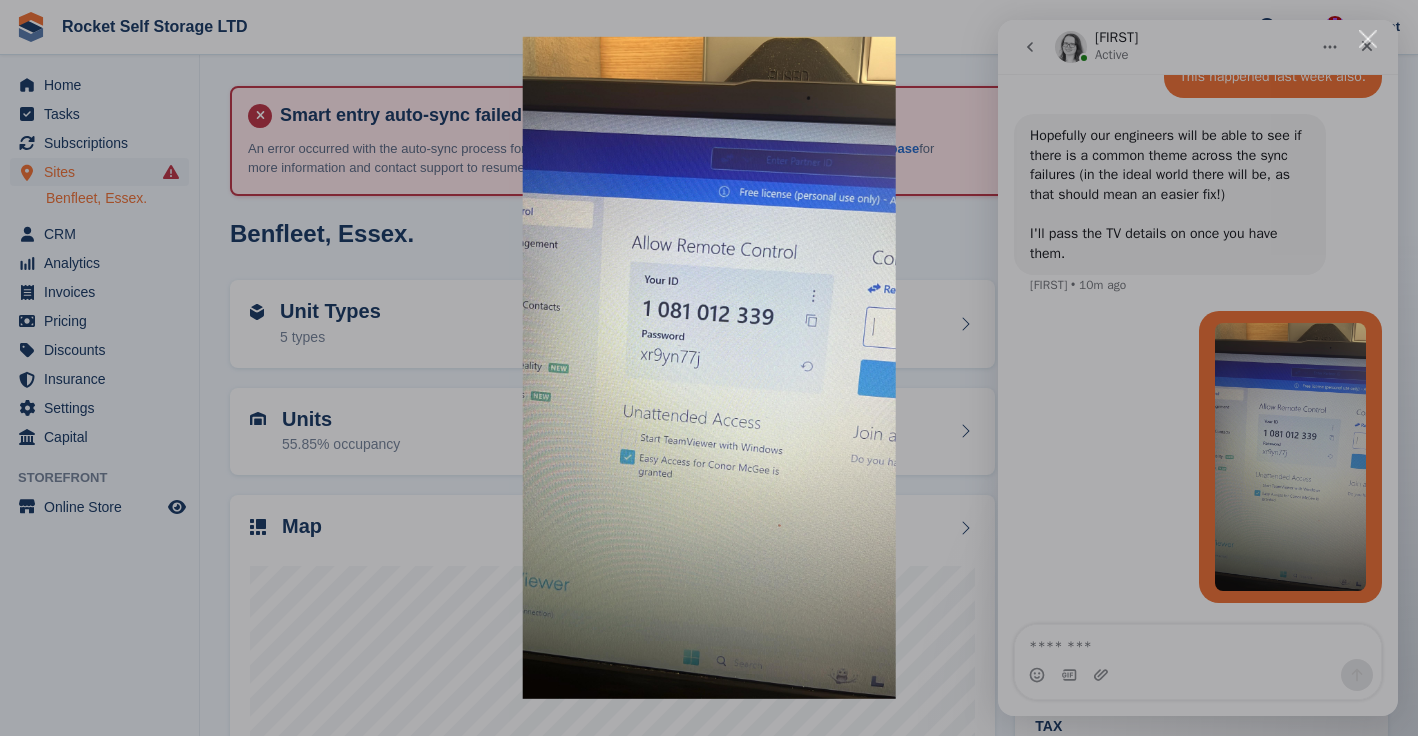 click at bounding box center [709, 368] 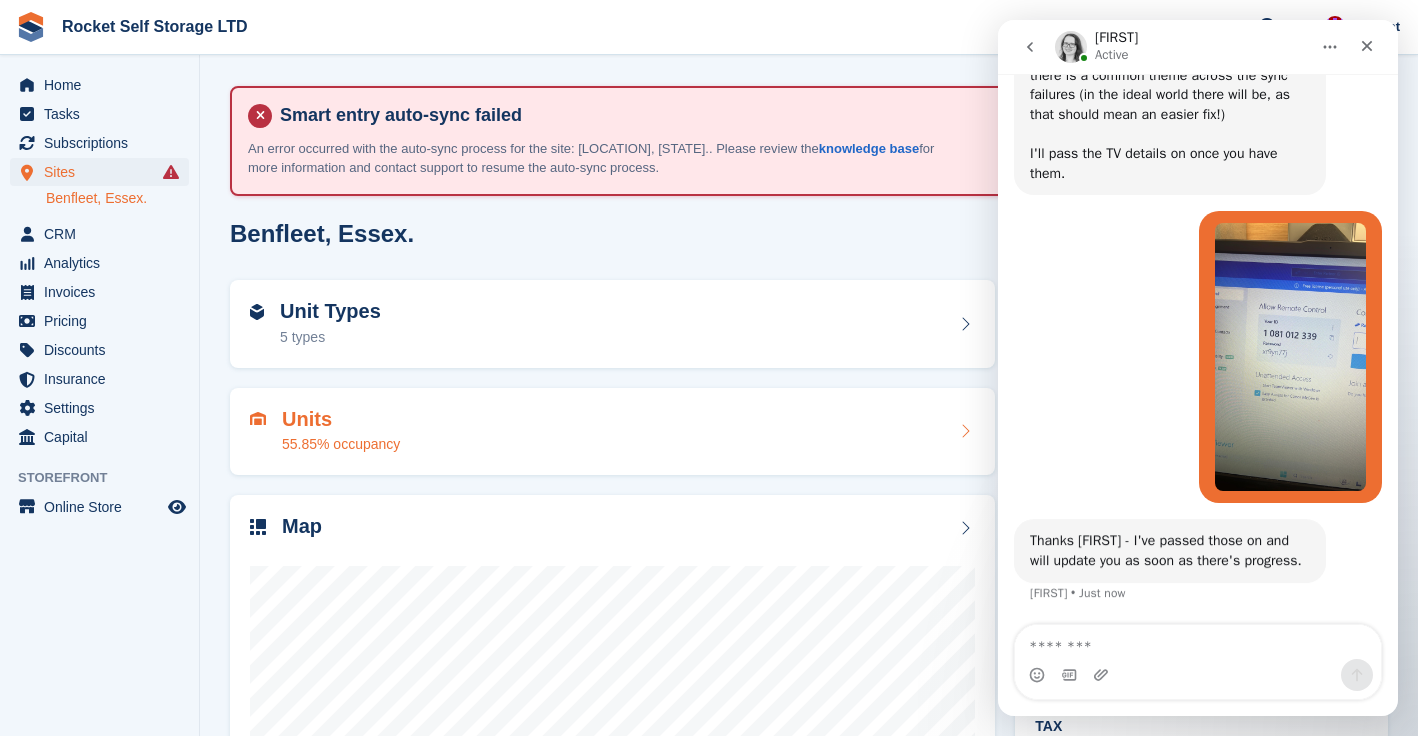 scroll, scrollTop: 1879, scrollLeft: 0, axis: vertical 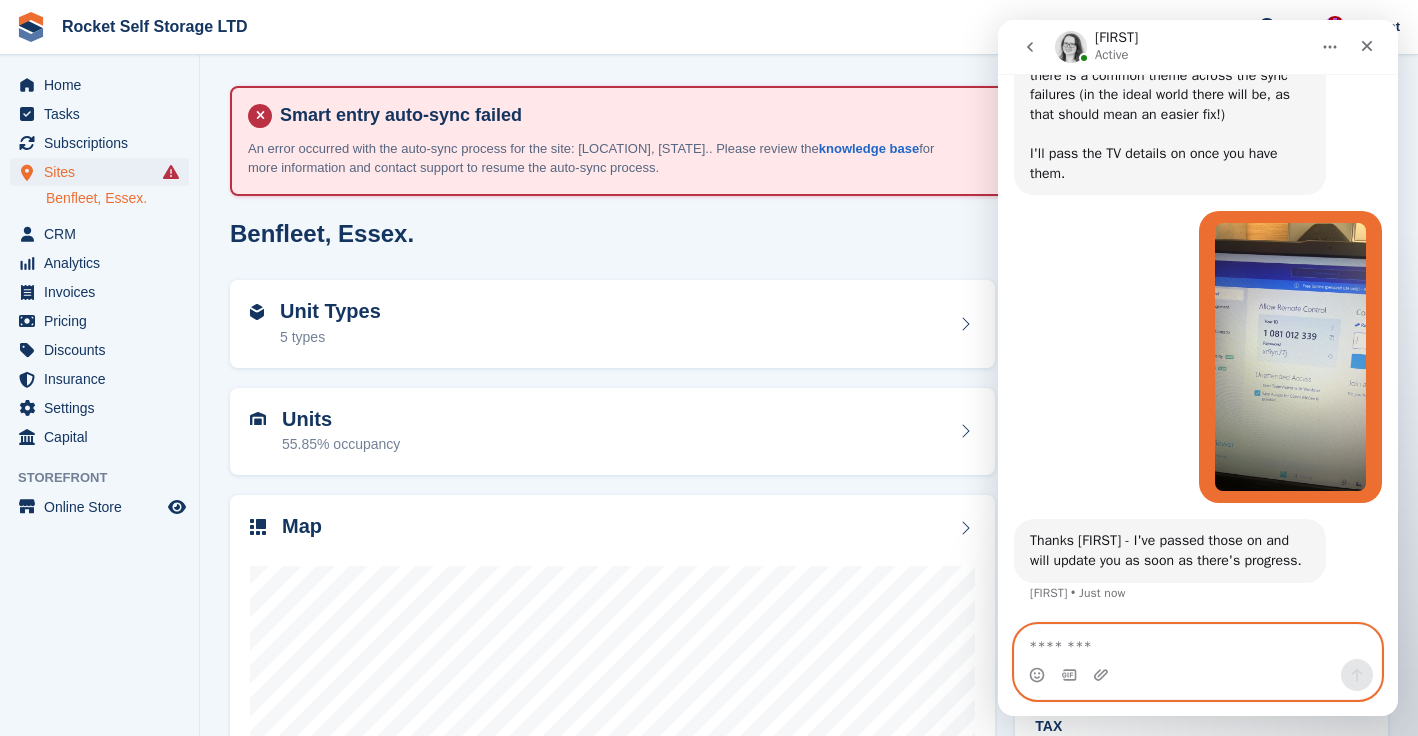 click at bounding box center (1198, 642) 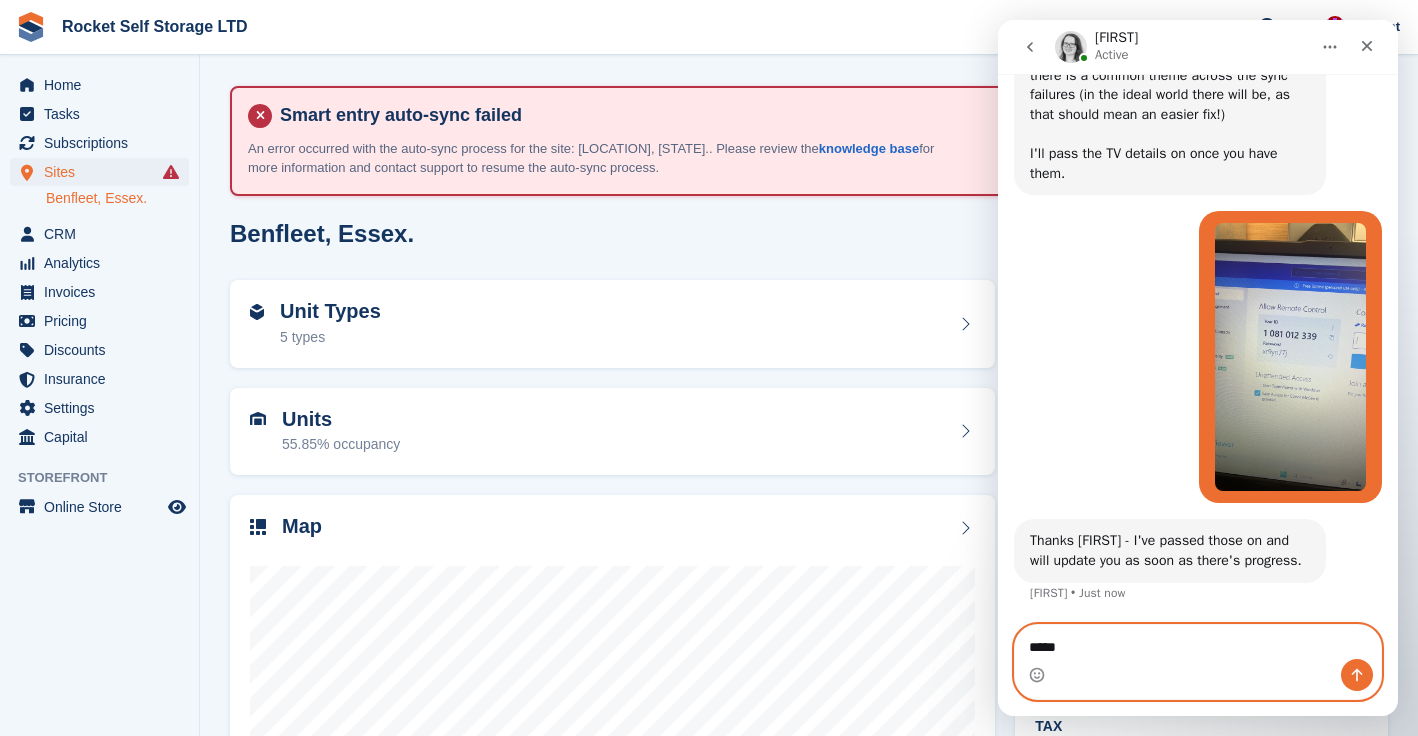 type on "******" 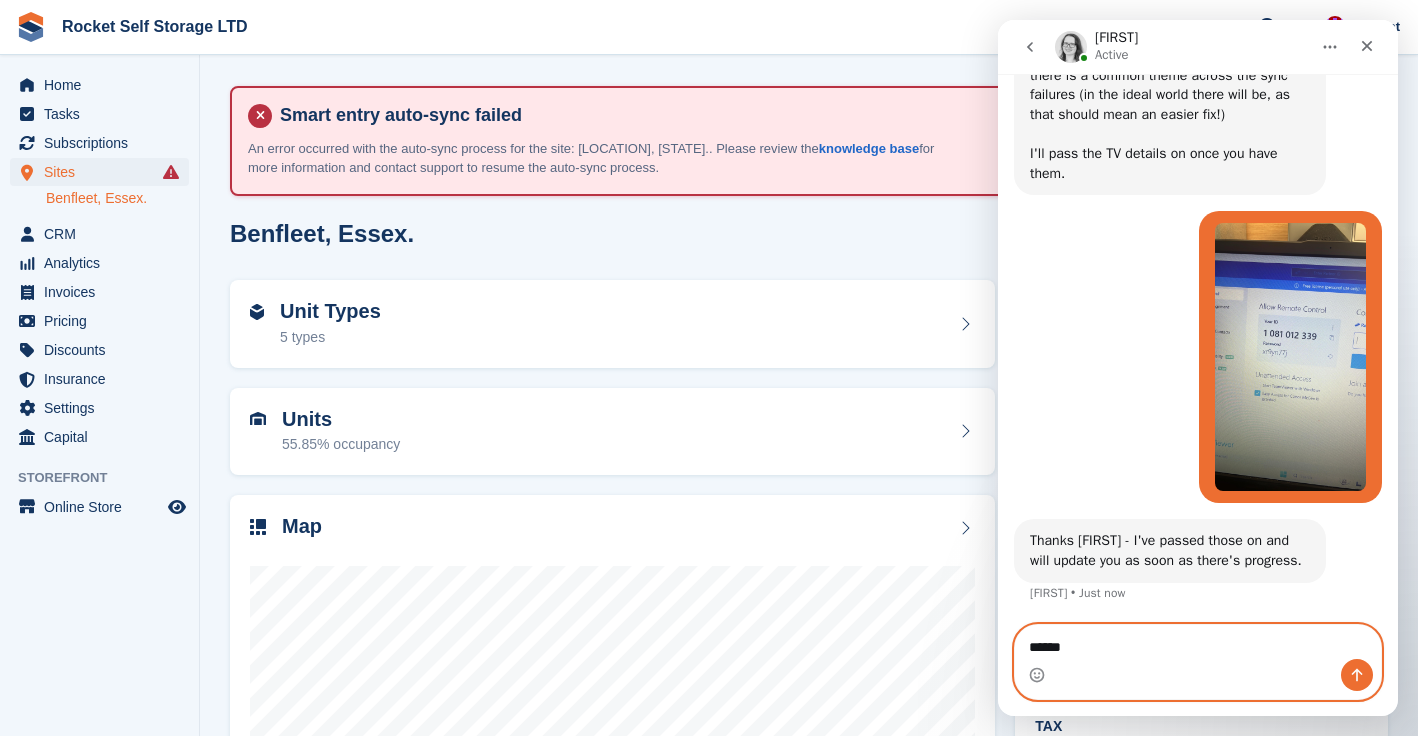 type 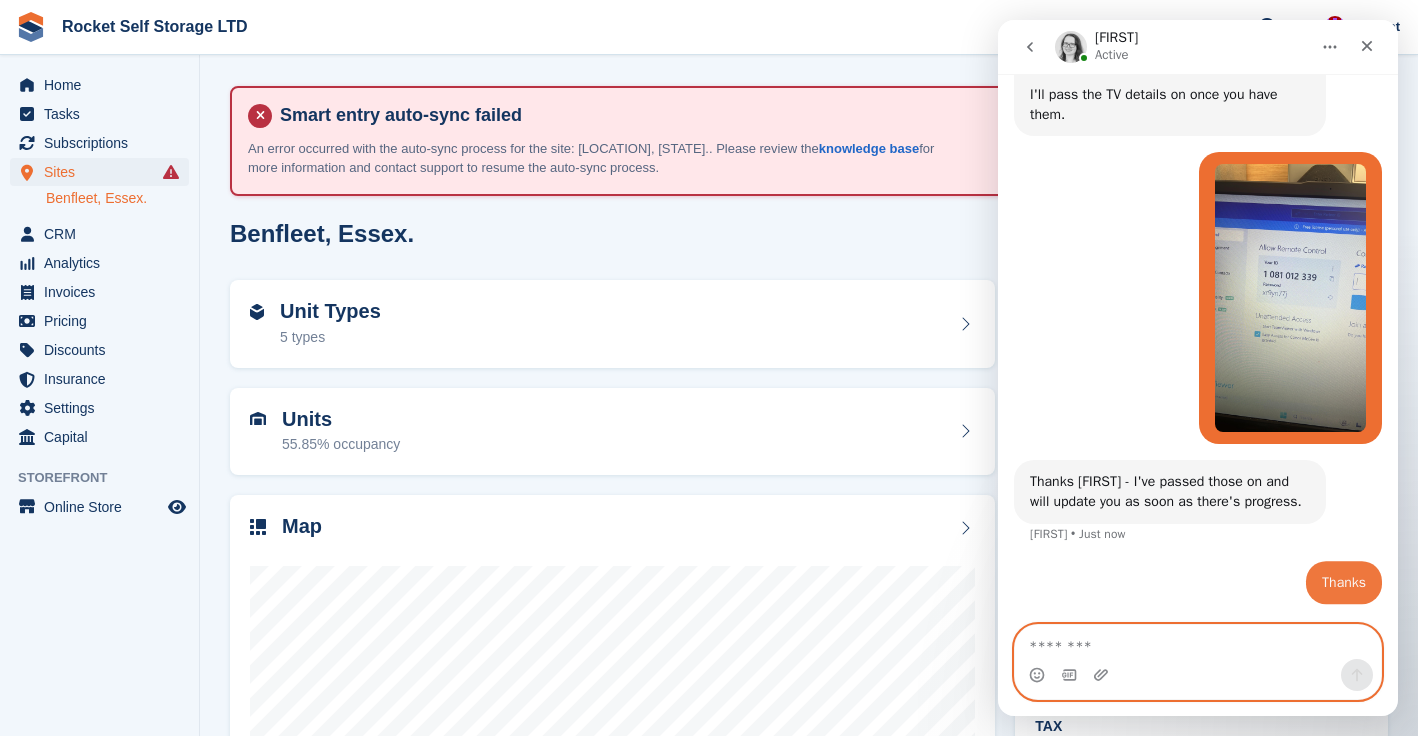 scroll, scrollTop: 1939, scrollLeft: 0, axis: vertical 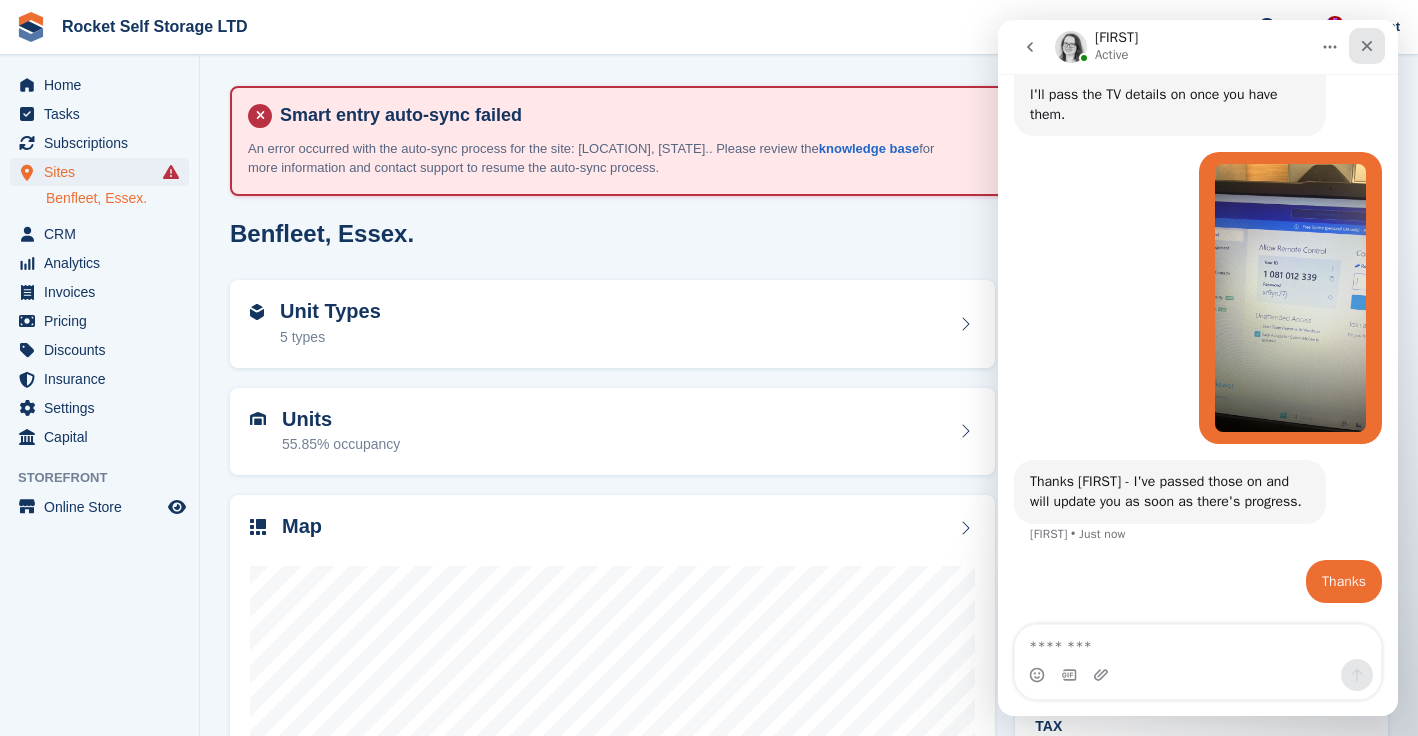 click 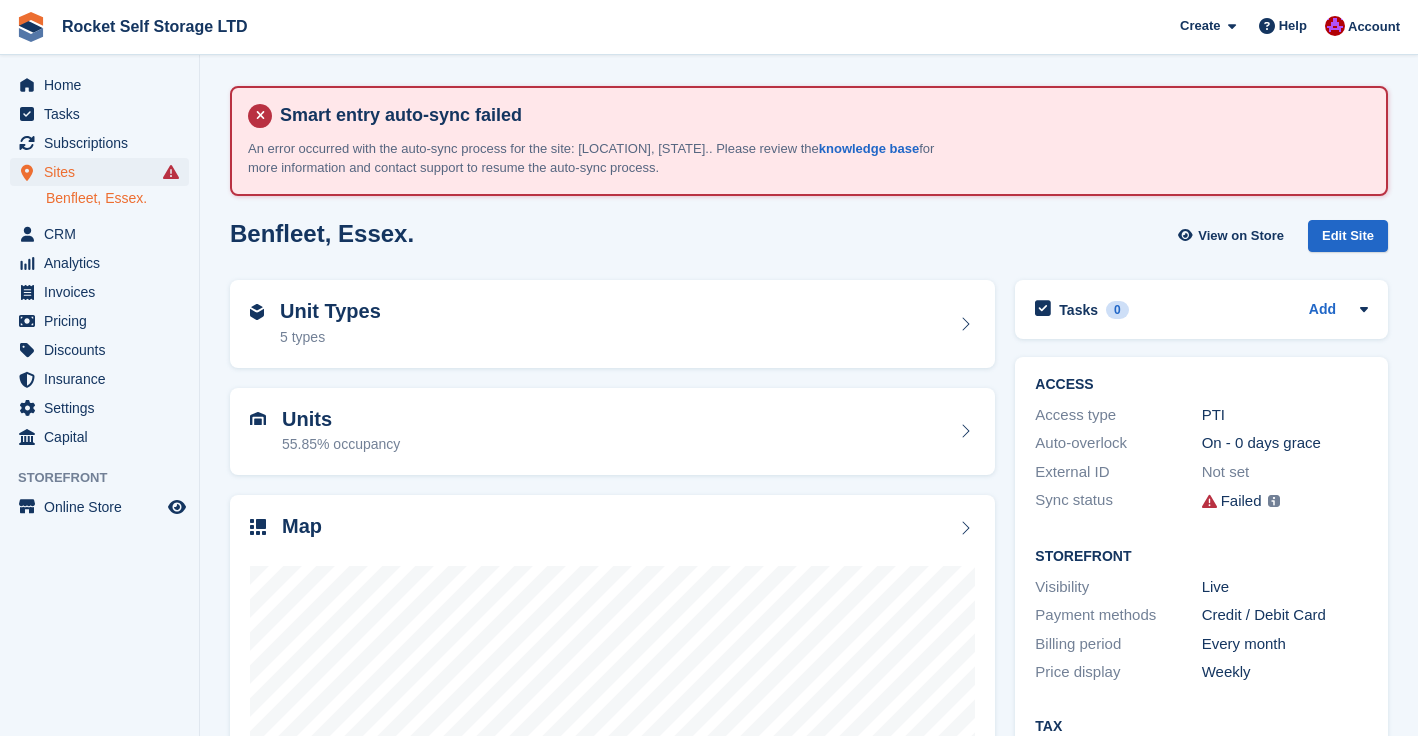 scroll, scrollTop: 0, scrollLeft: 0, axis: both 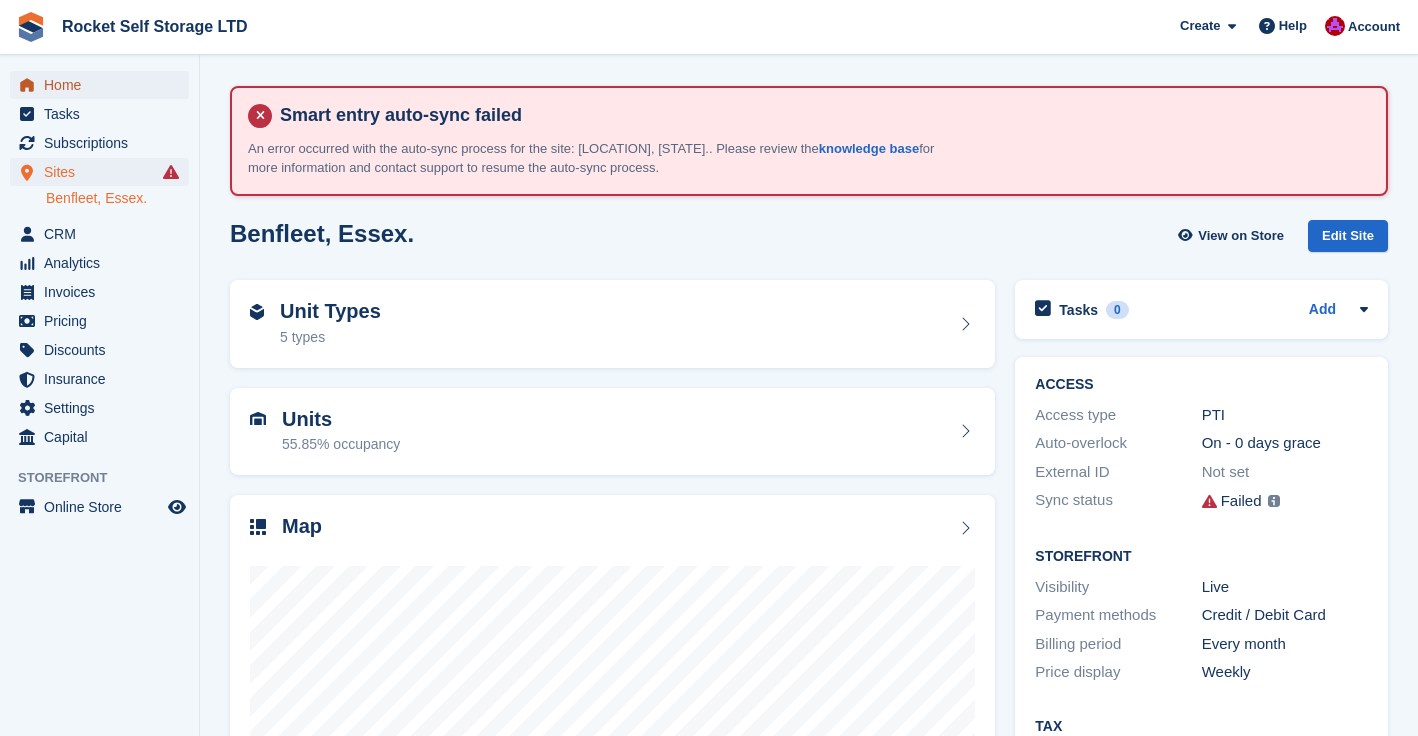 click on "Home" at bounding box center [104, 85] 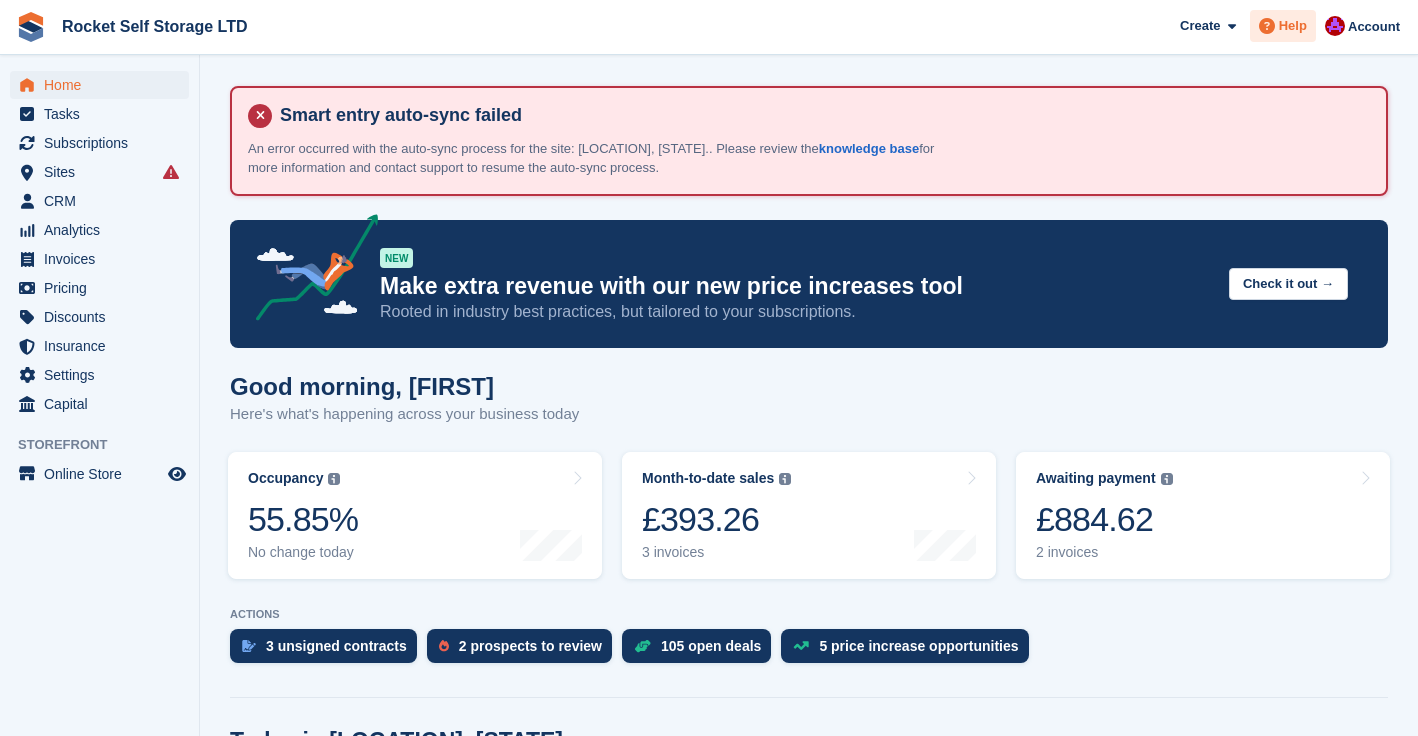 click at bounding box center (1267, 26) 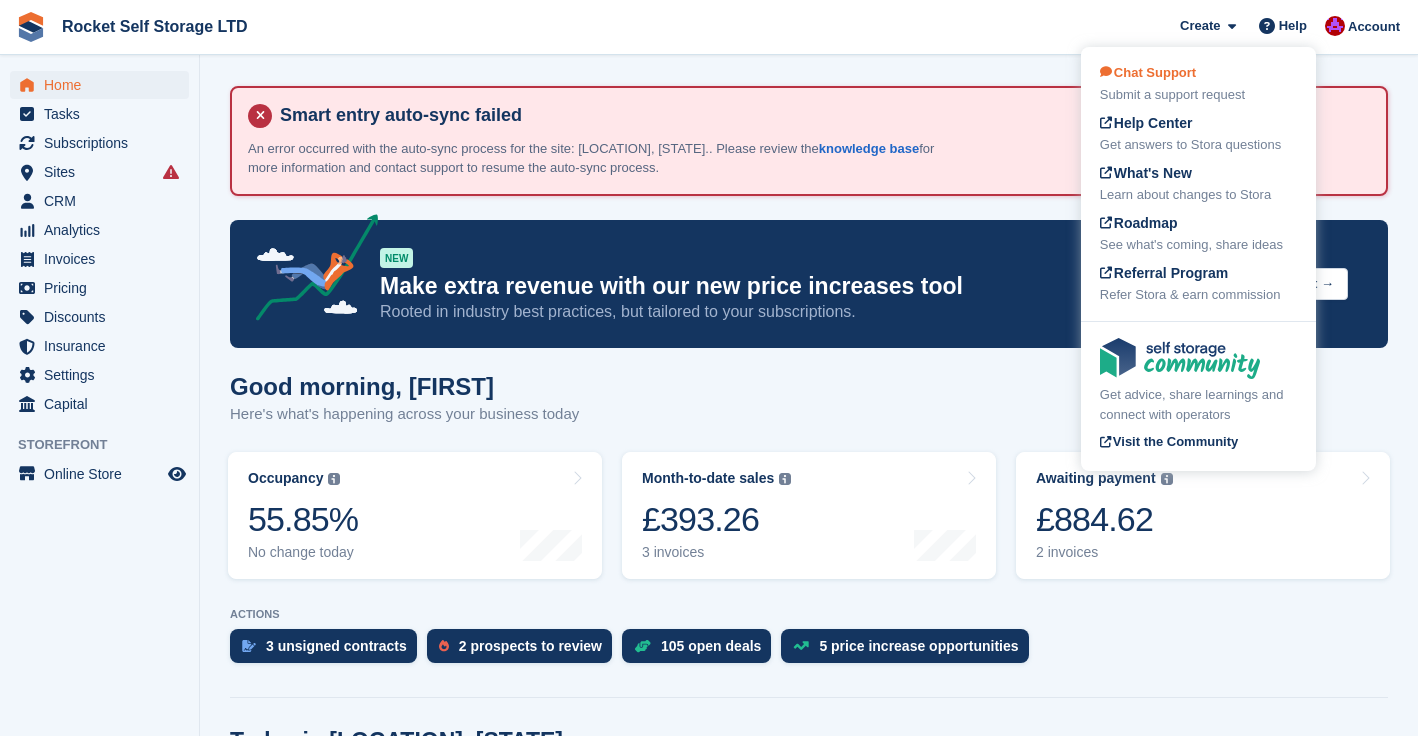 click on "Chat Support
Submit a support request" at bounding box center [1198, 84] 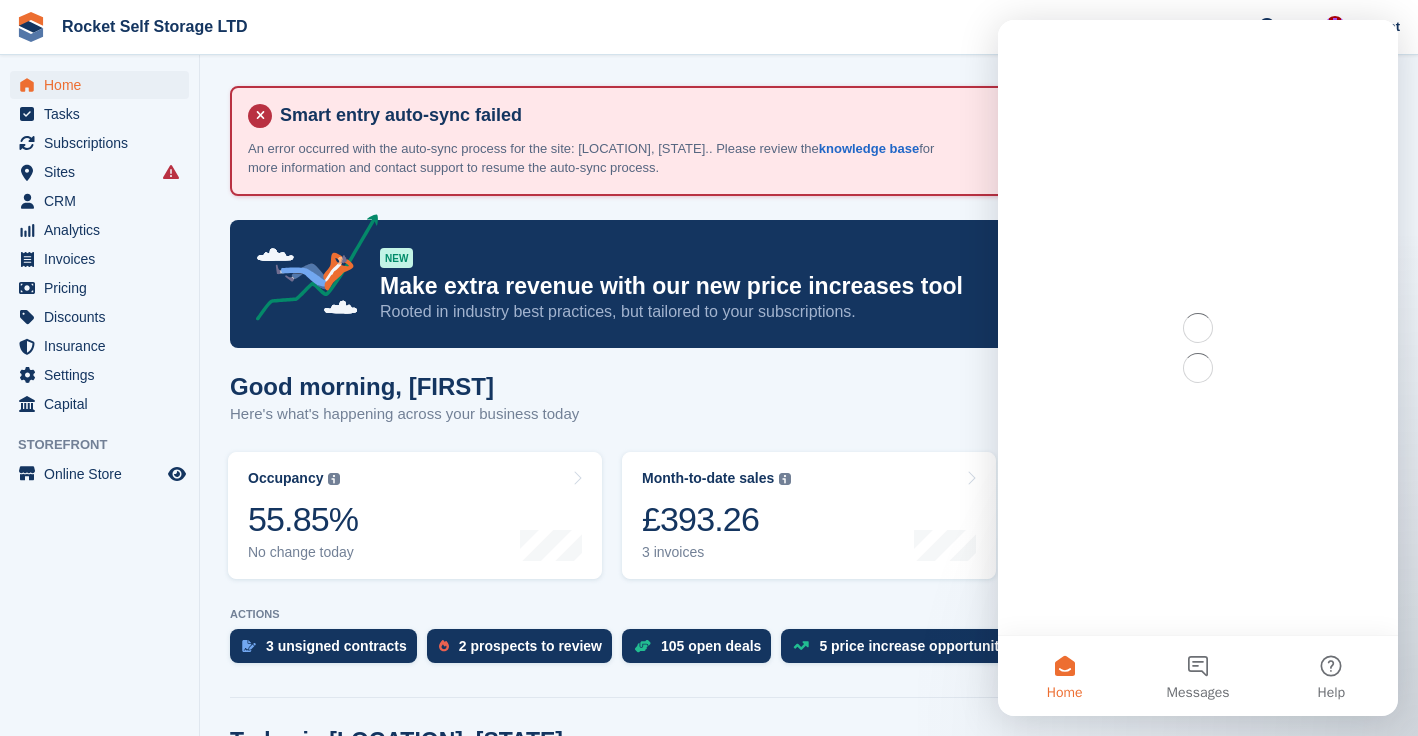 scroll, scrollTop: 0, scrollLeft: 0, axis: both 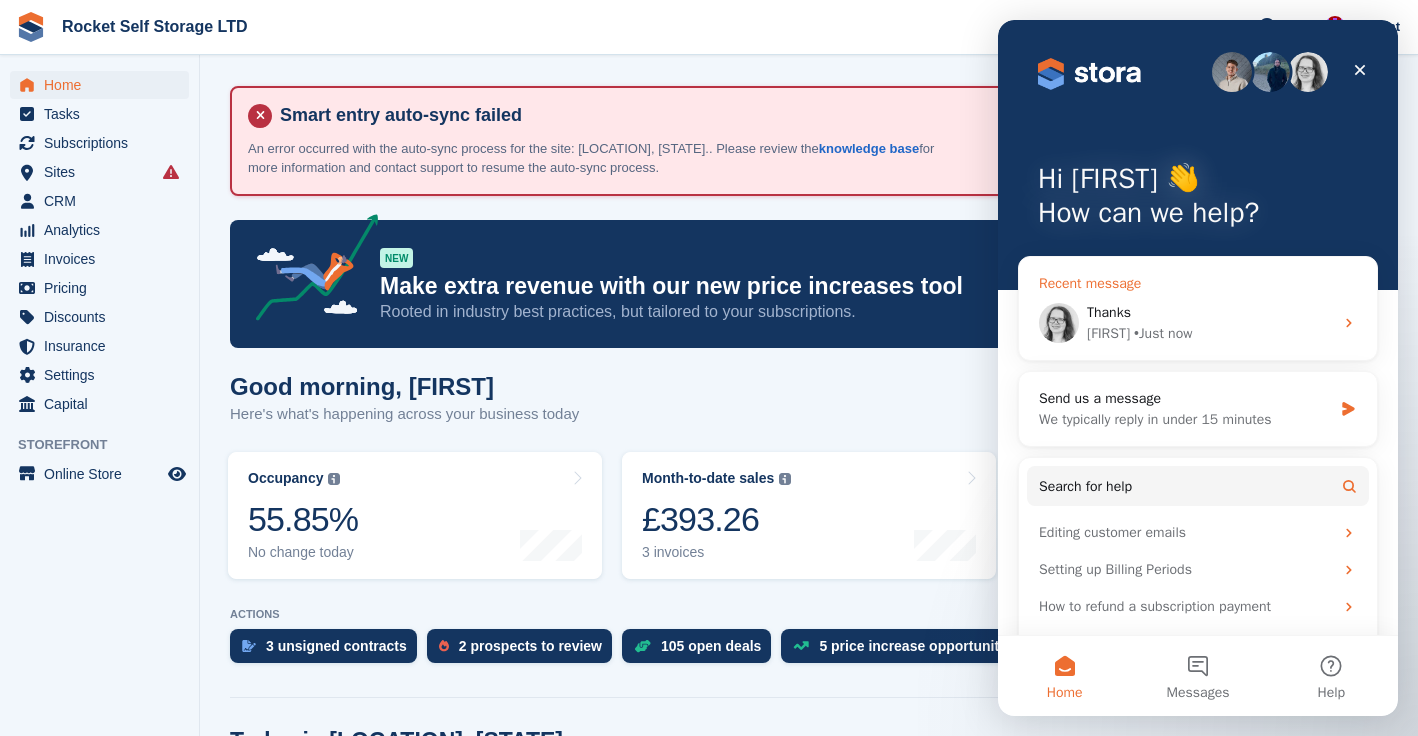 click on "Catherine" at bounding box center [1108, 333] 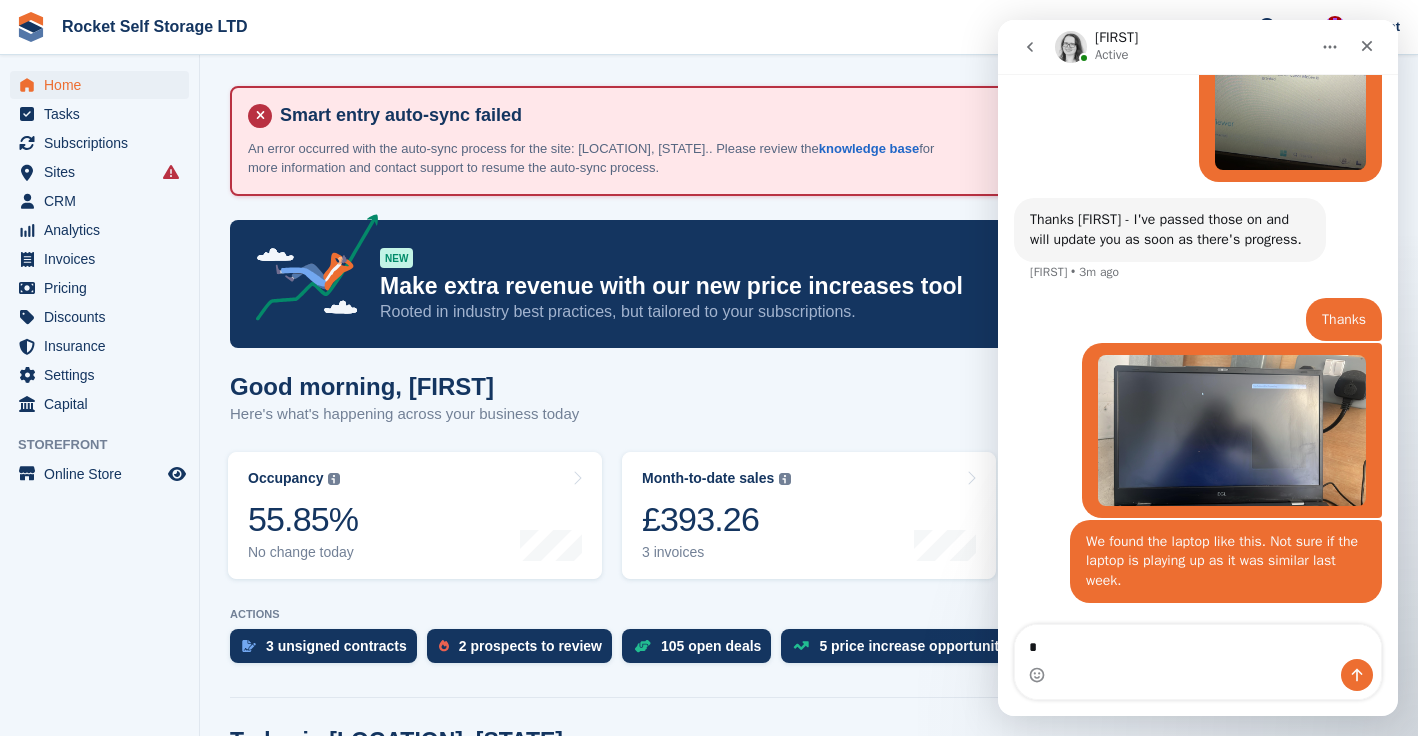 scroll, scrollTop: 2200, scrollLeft: 0, axis: vertical 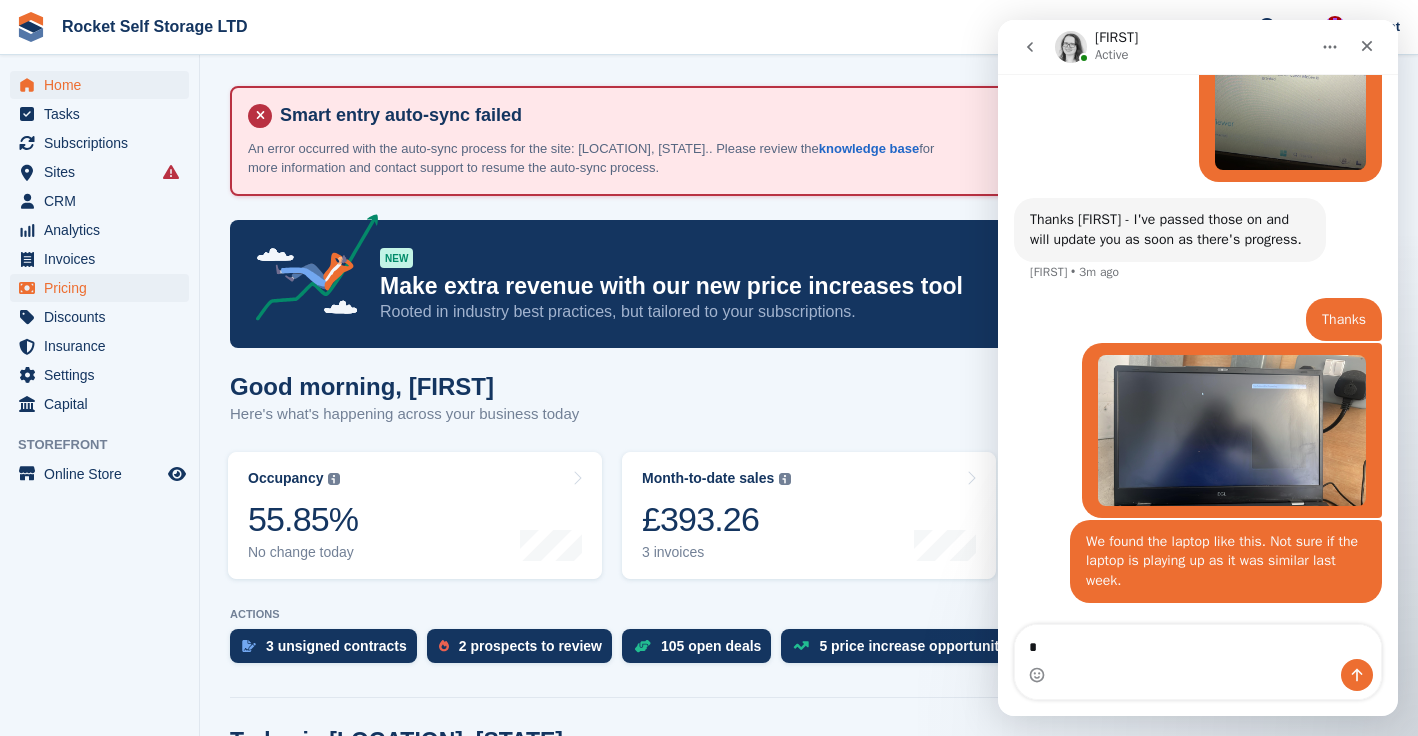type on "*" 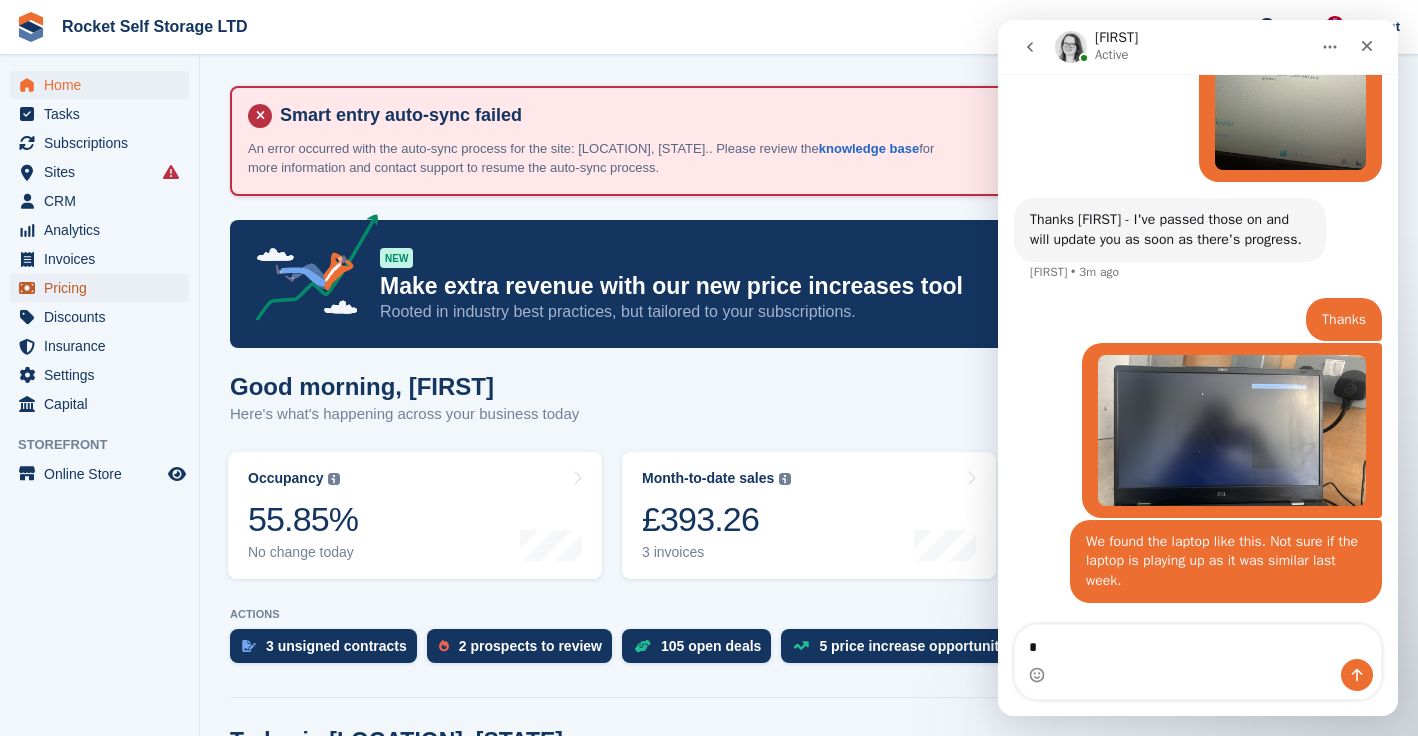 click on "Pricing" at bounding box center [104, 288] 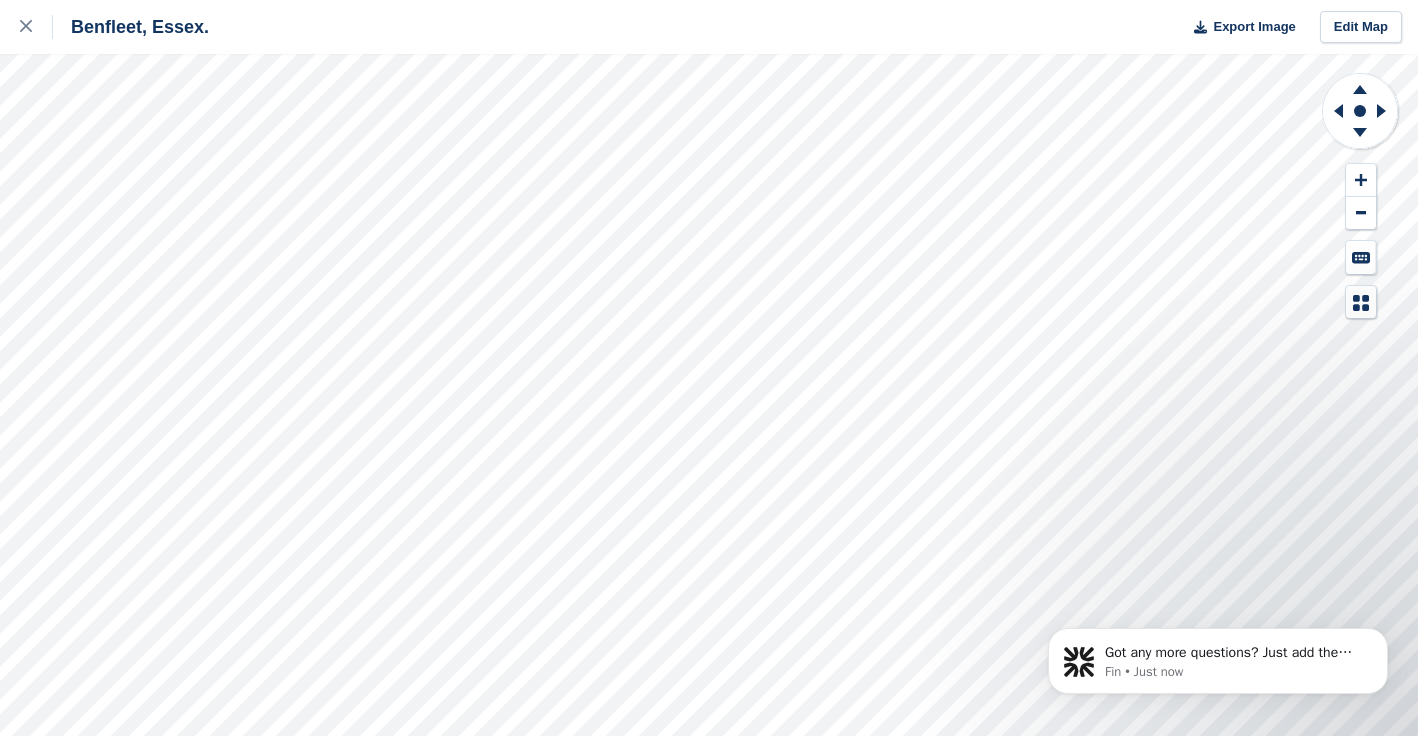 scroll, scrollTop: 0, scrollLeft: 0, axis: both 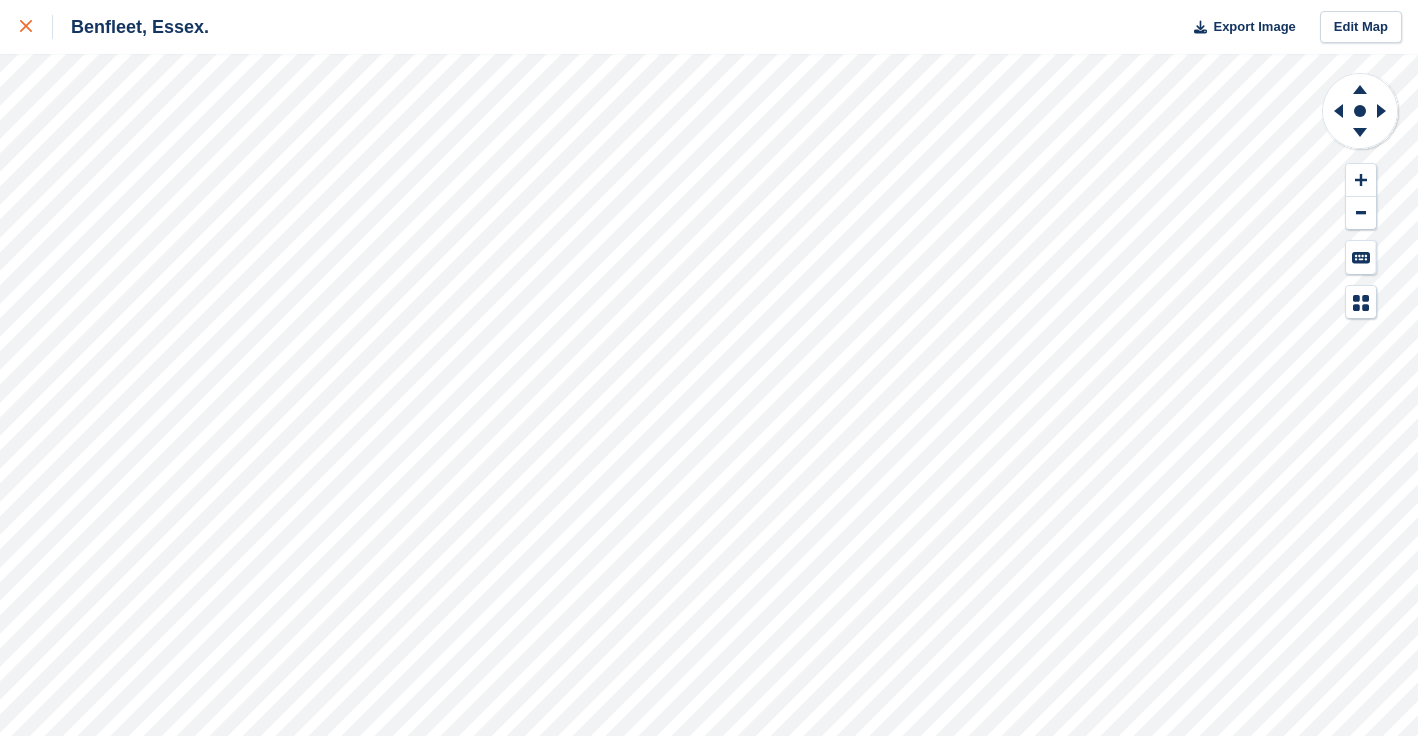 click 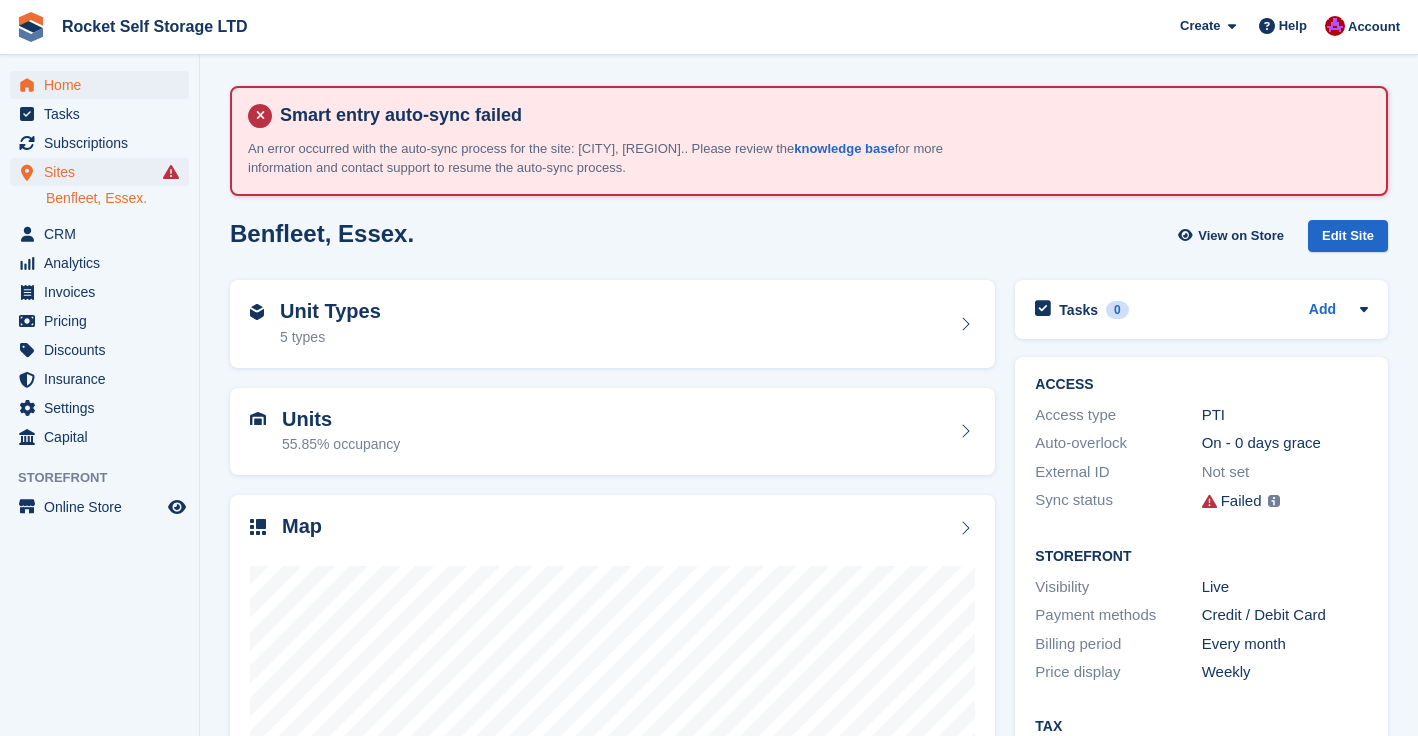 scroll, scrollTop: 0, scrollLeft: 0, axis: both 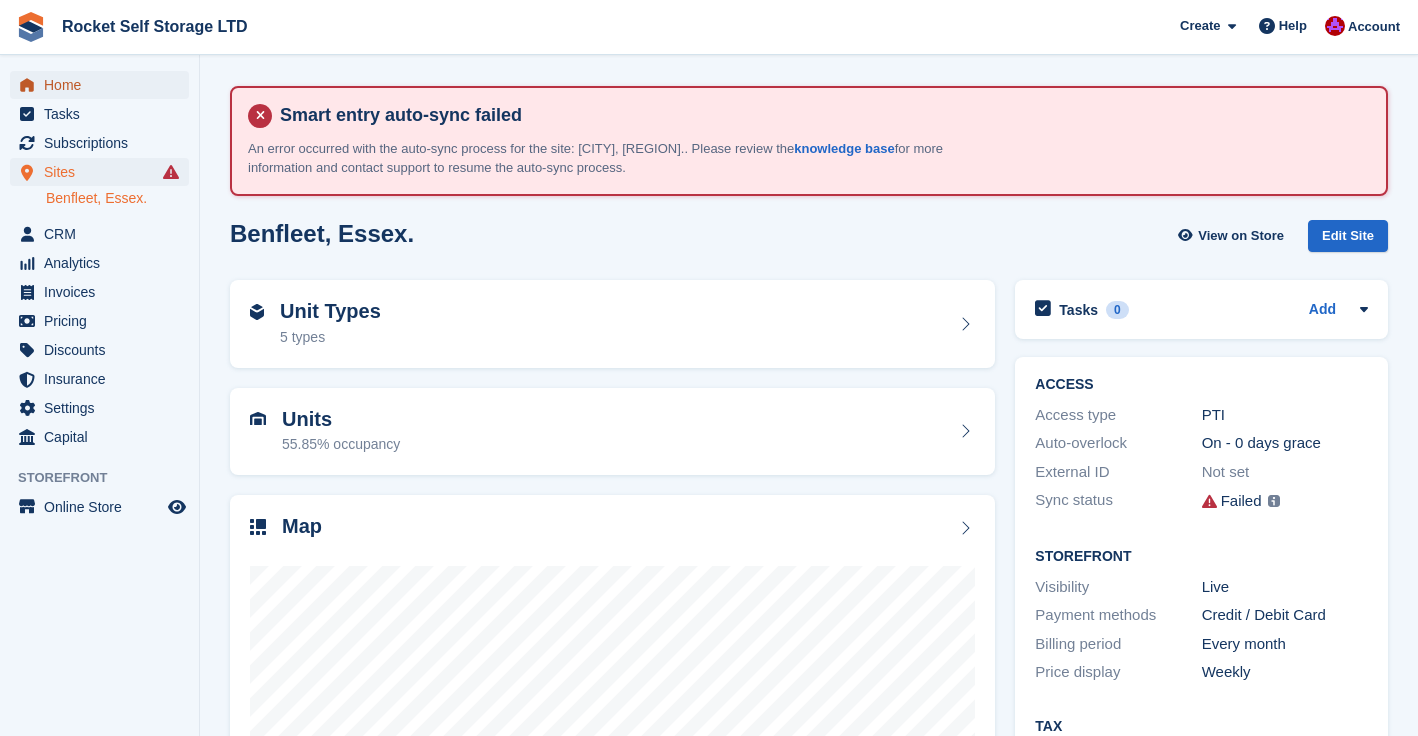 click on "Home" at bounding box center [104, 85] 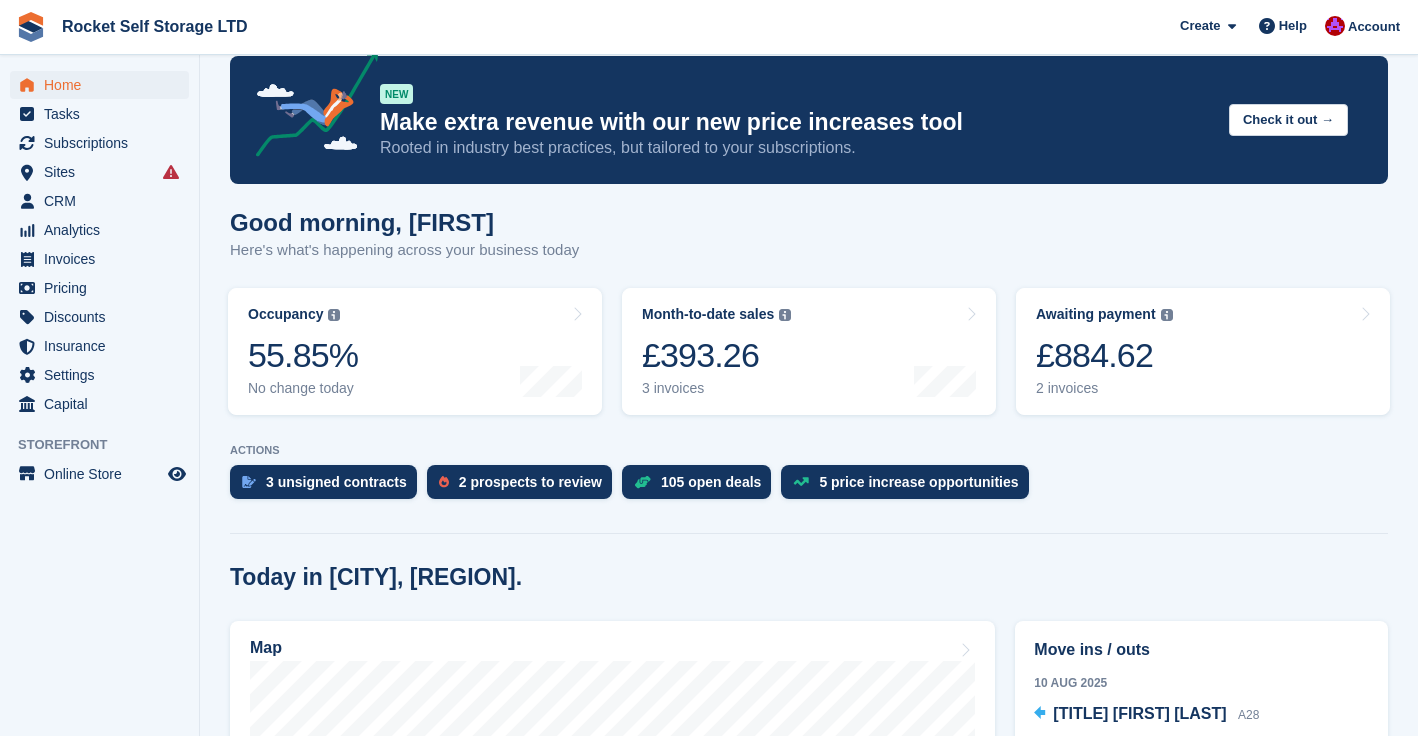 scroll, scrollTop: 0, scrollLeft: 0, axis: both 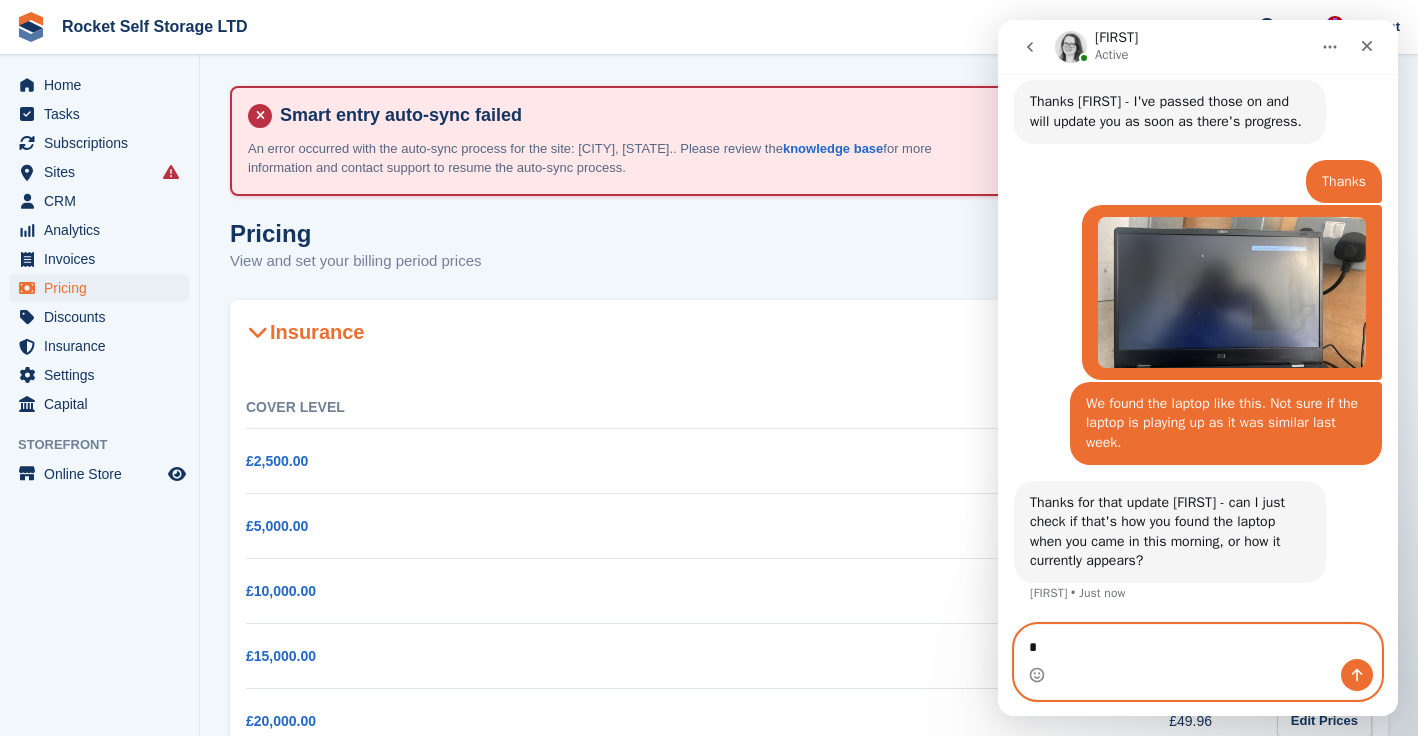 click on "*" at bounding box center [1198, 642] 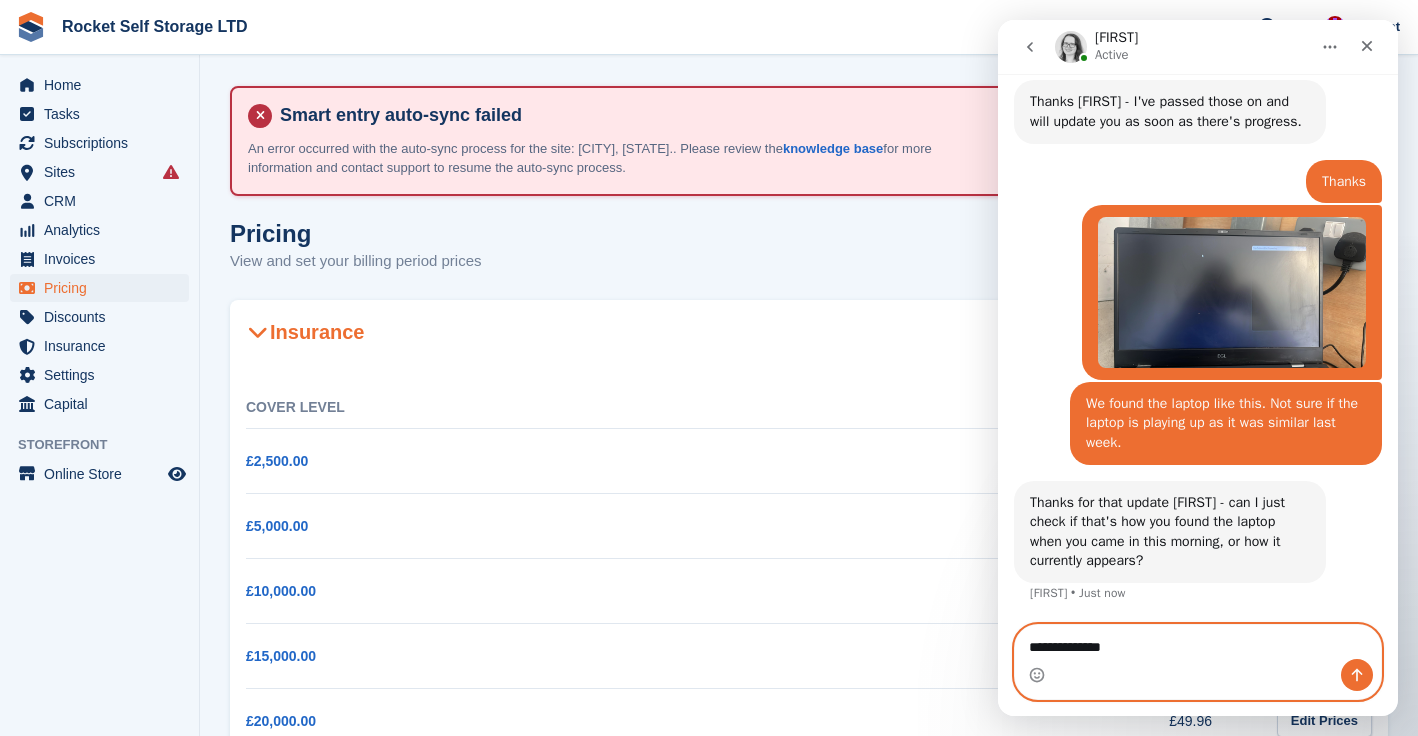 type on "**********" 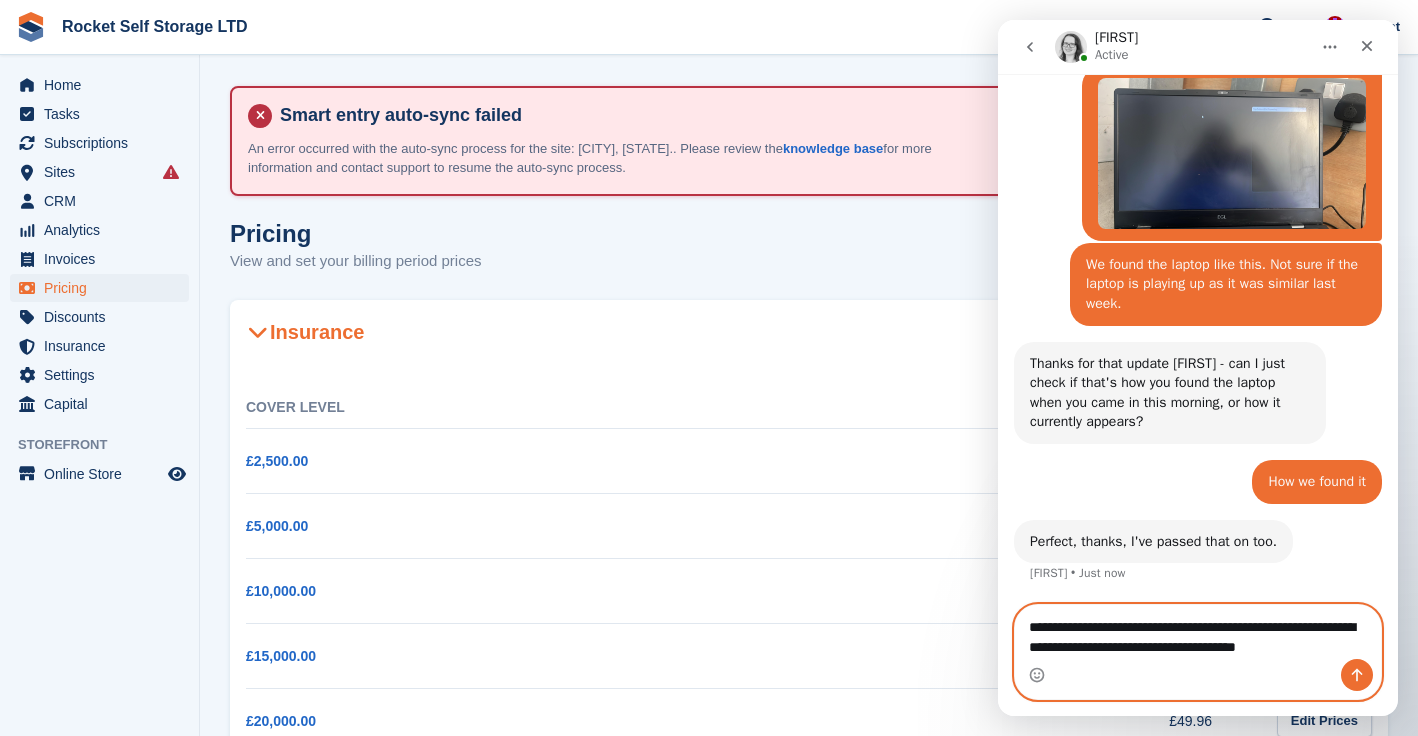 scroll, scrollTop: 2478, scrollLeft: 0, axis: vertical 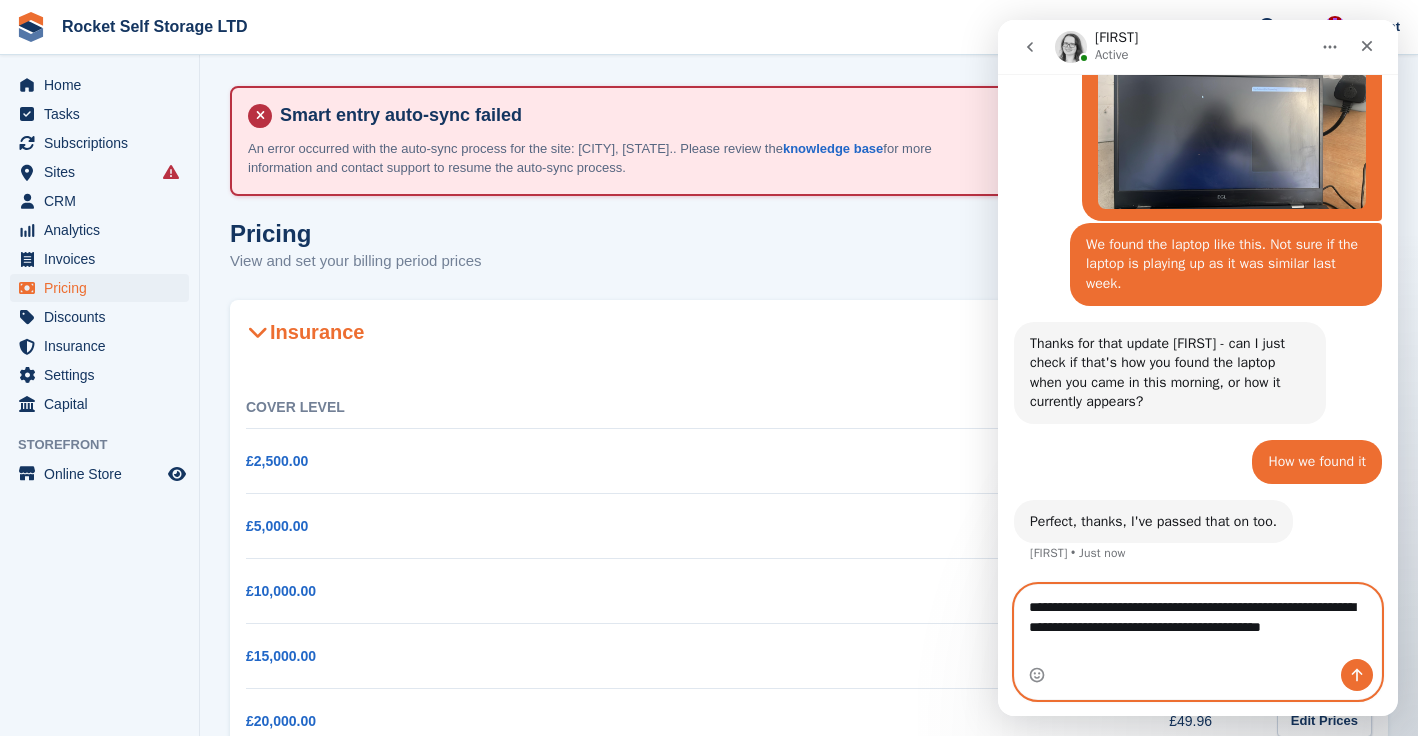 type on "**********" 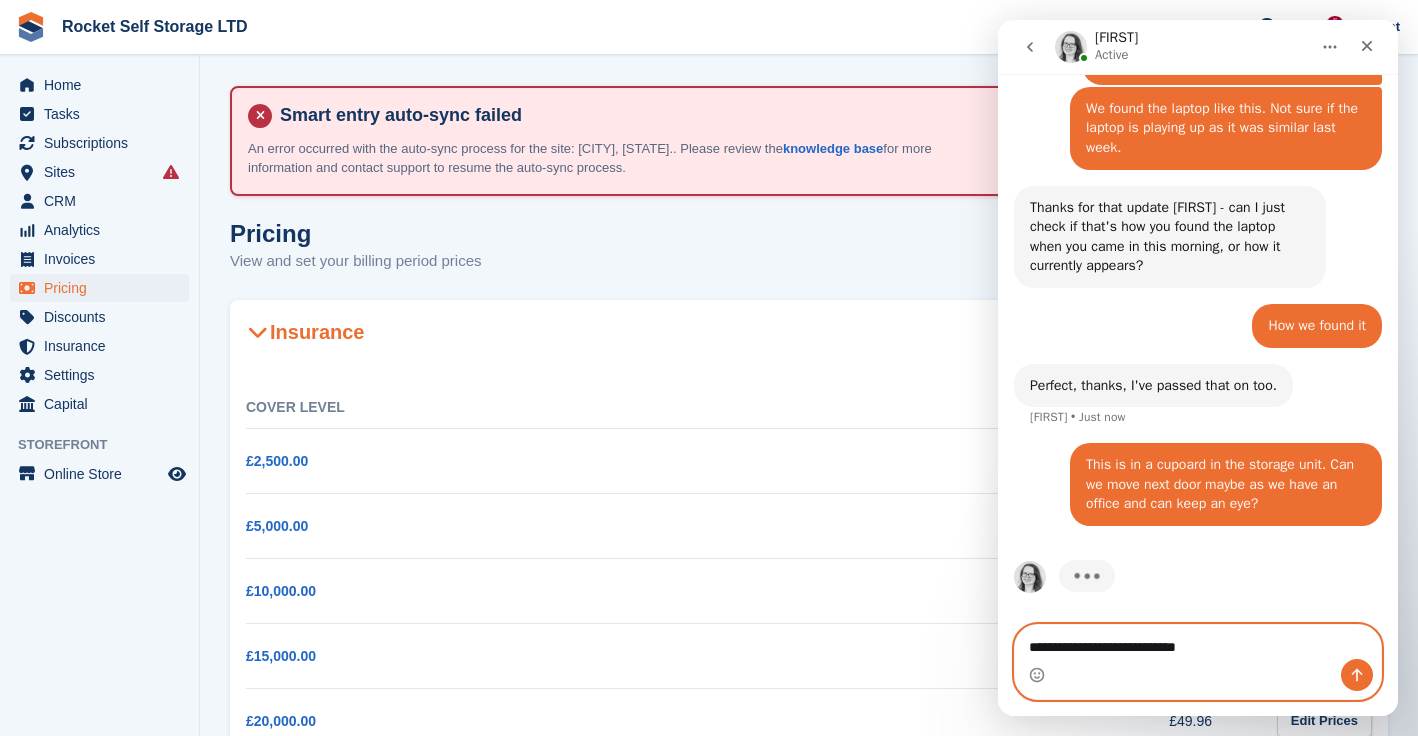 scroll, scrollTop: 2614, scrollLeft: 0, axis: vertical 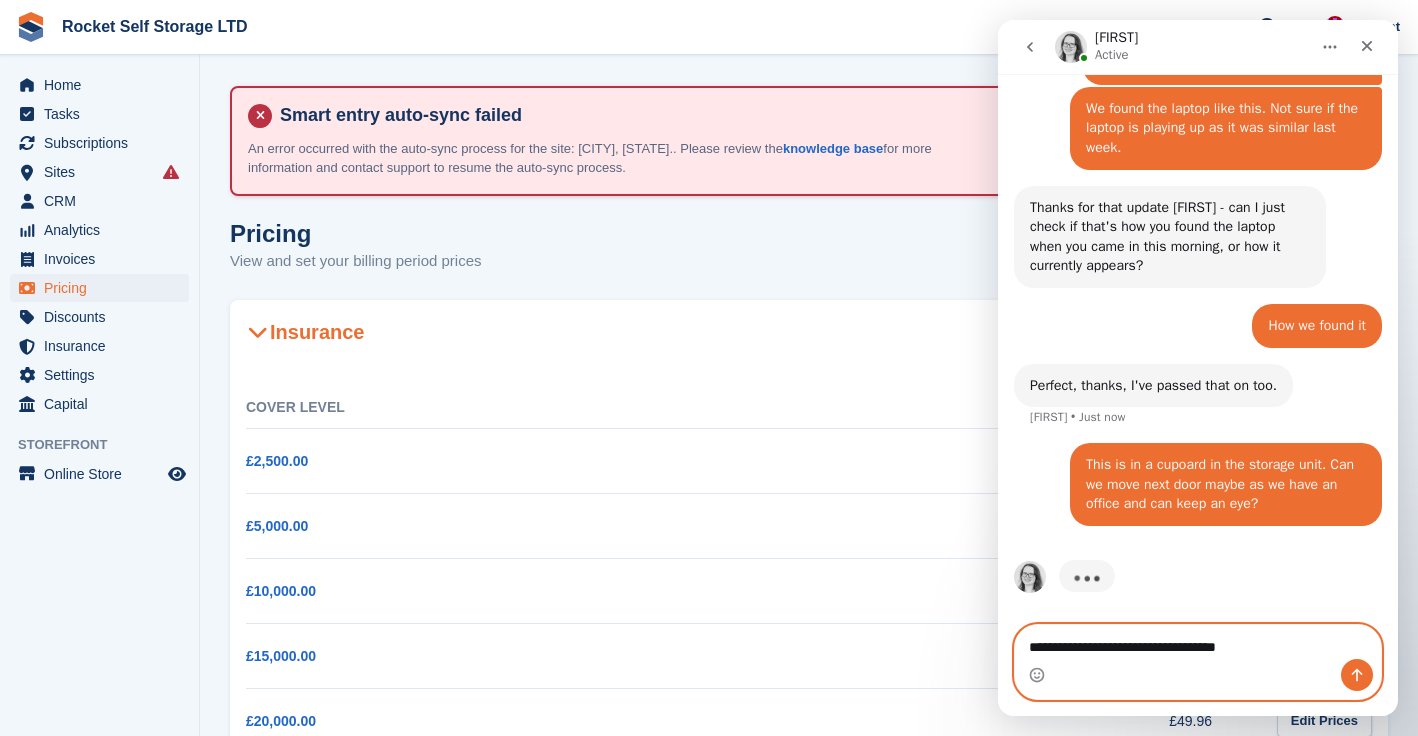 type on "**********" 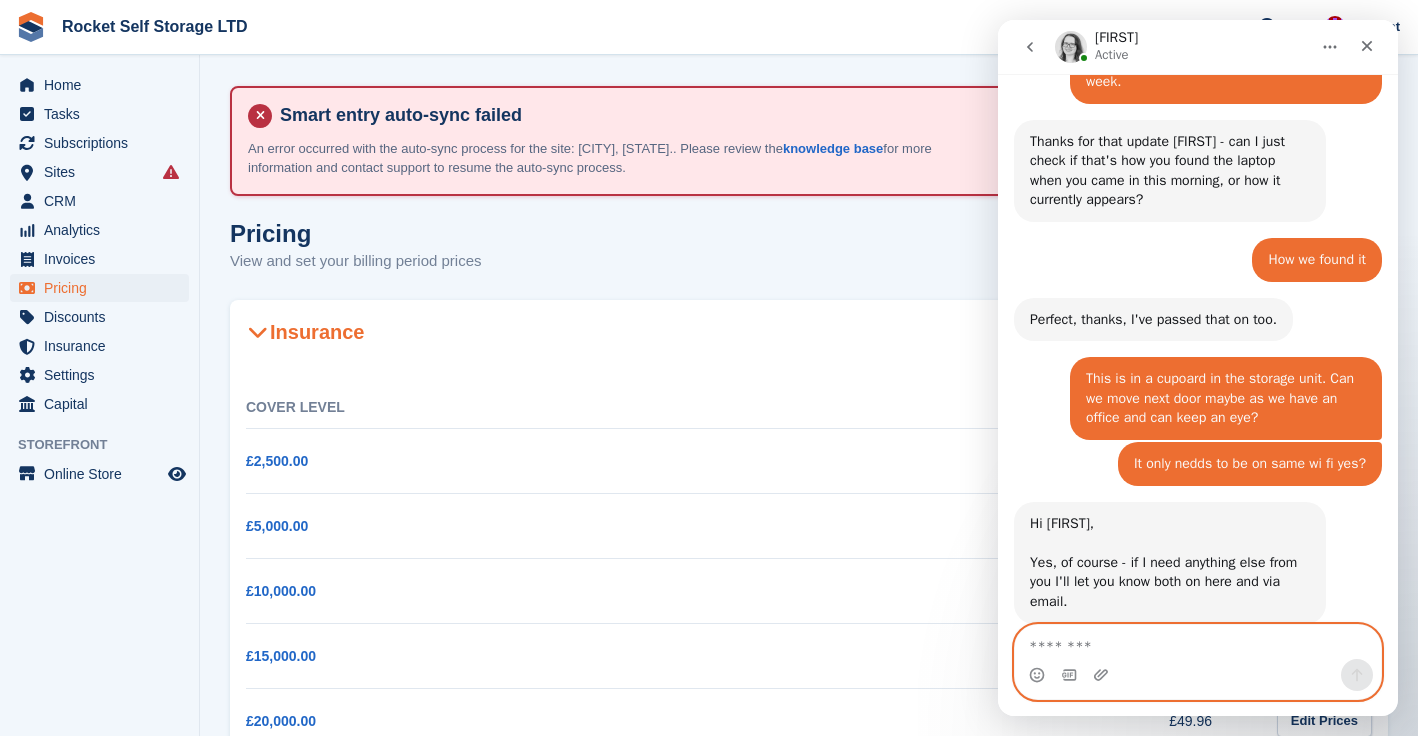 scroll, scrollTop: 2720, scrollLeft: 0, axis: vertical 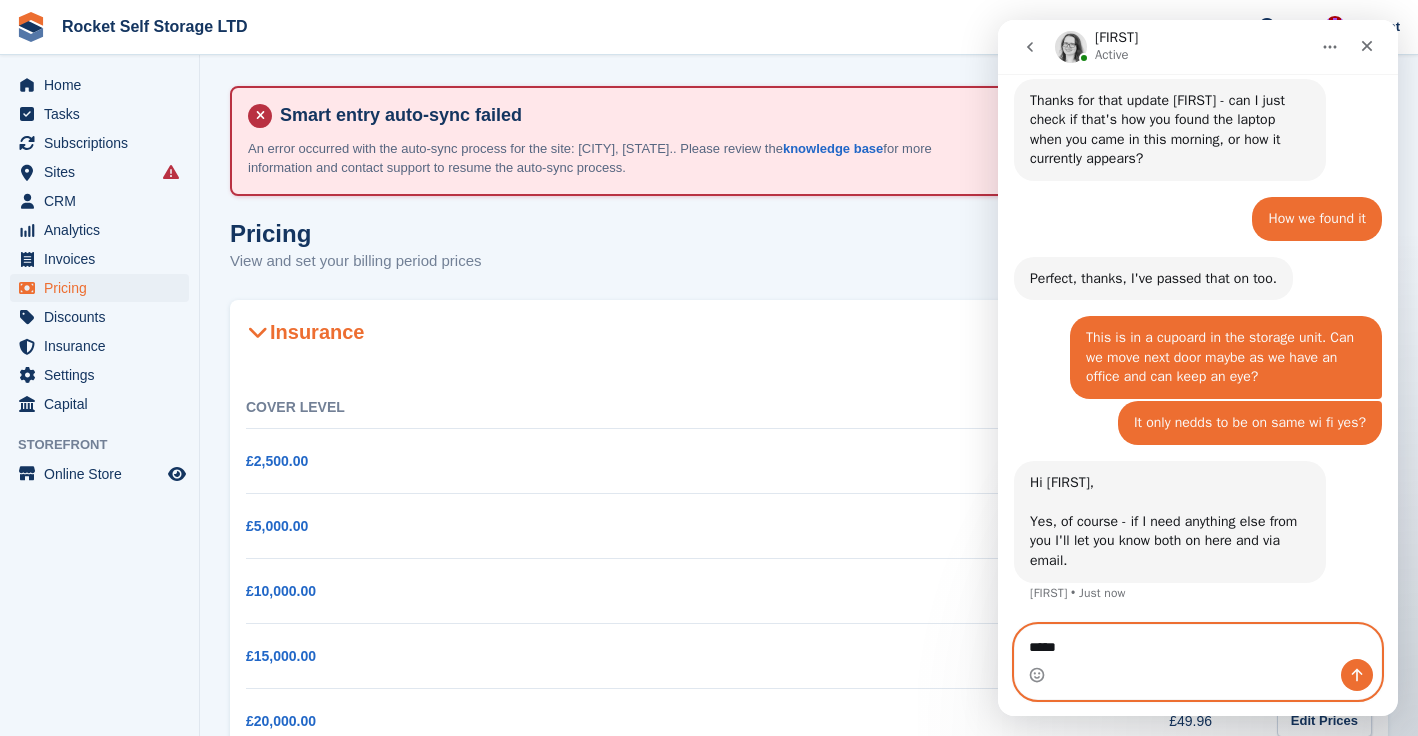 type on "******" 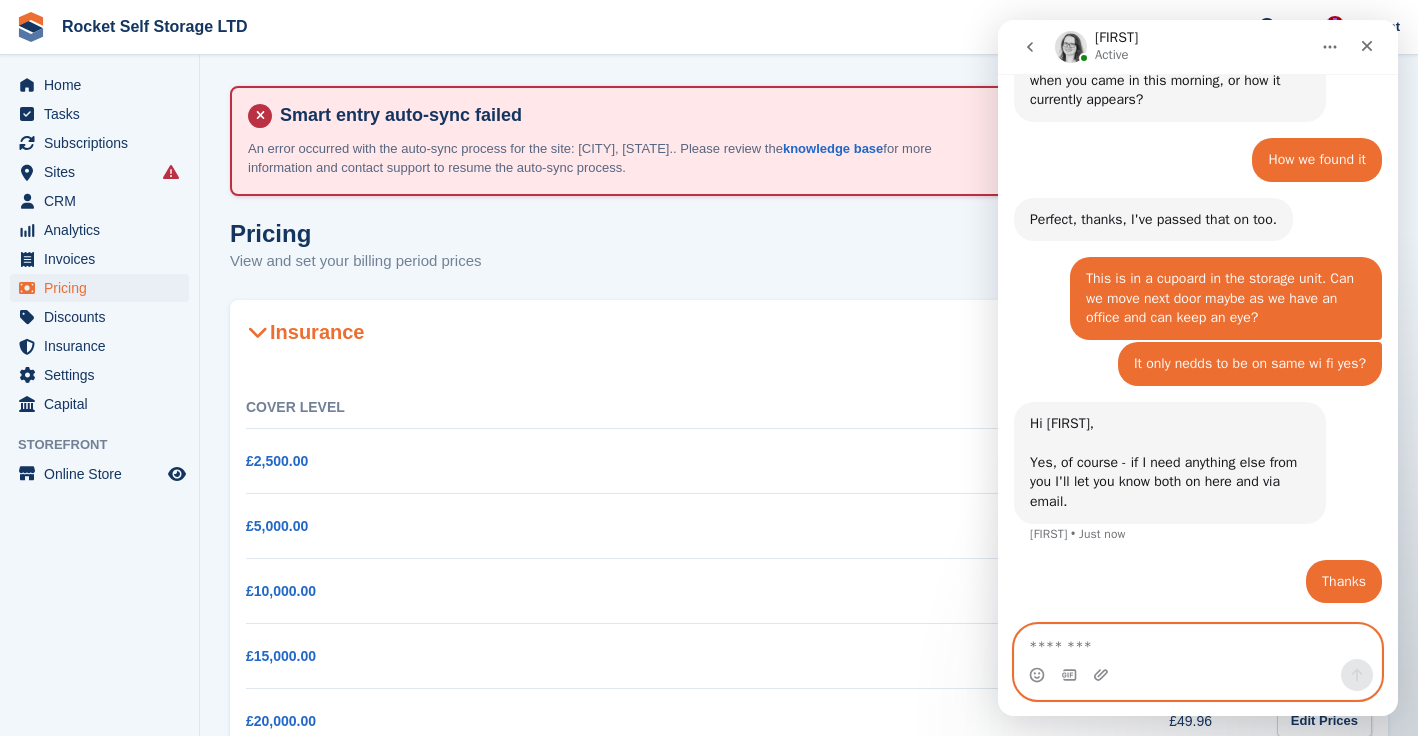 scroll, scrollTop: 2780, scrollLeft: 0, axis: vertical 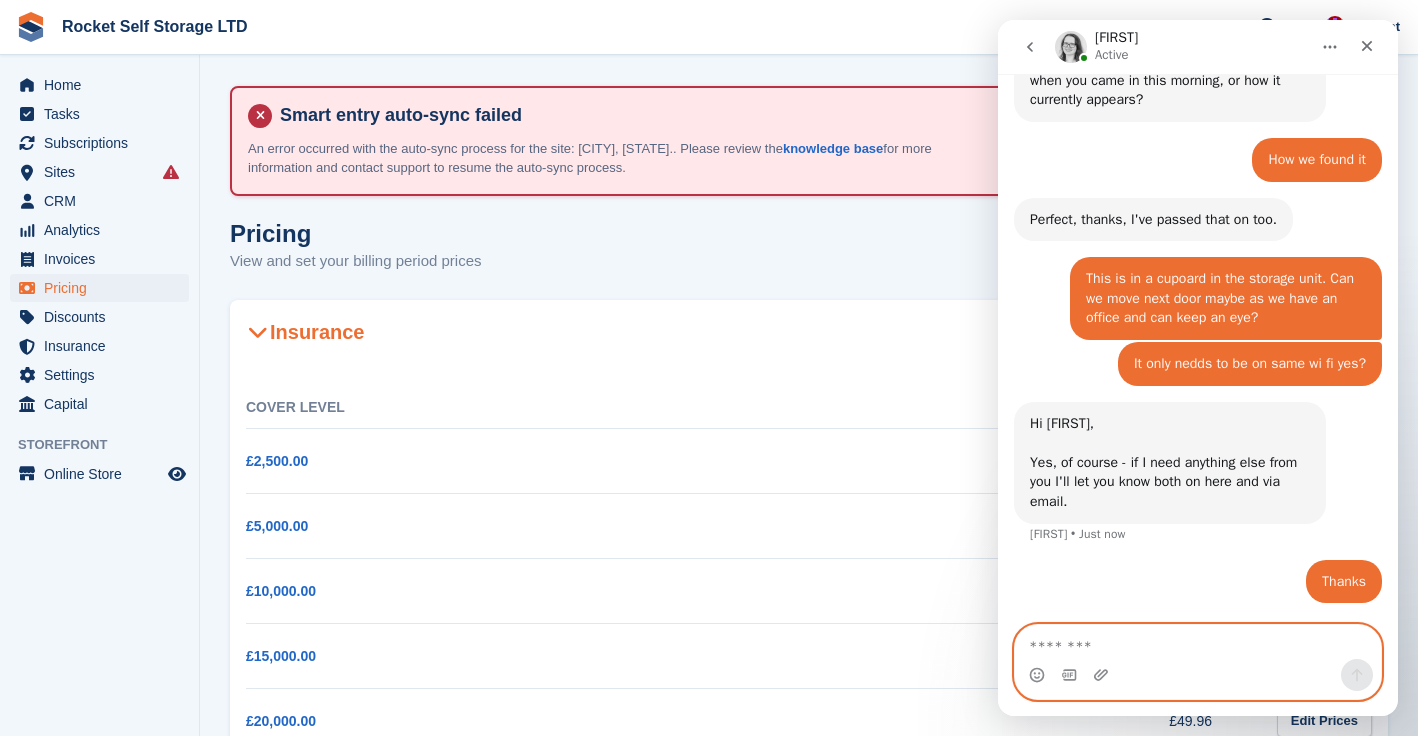 type 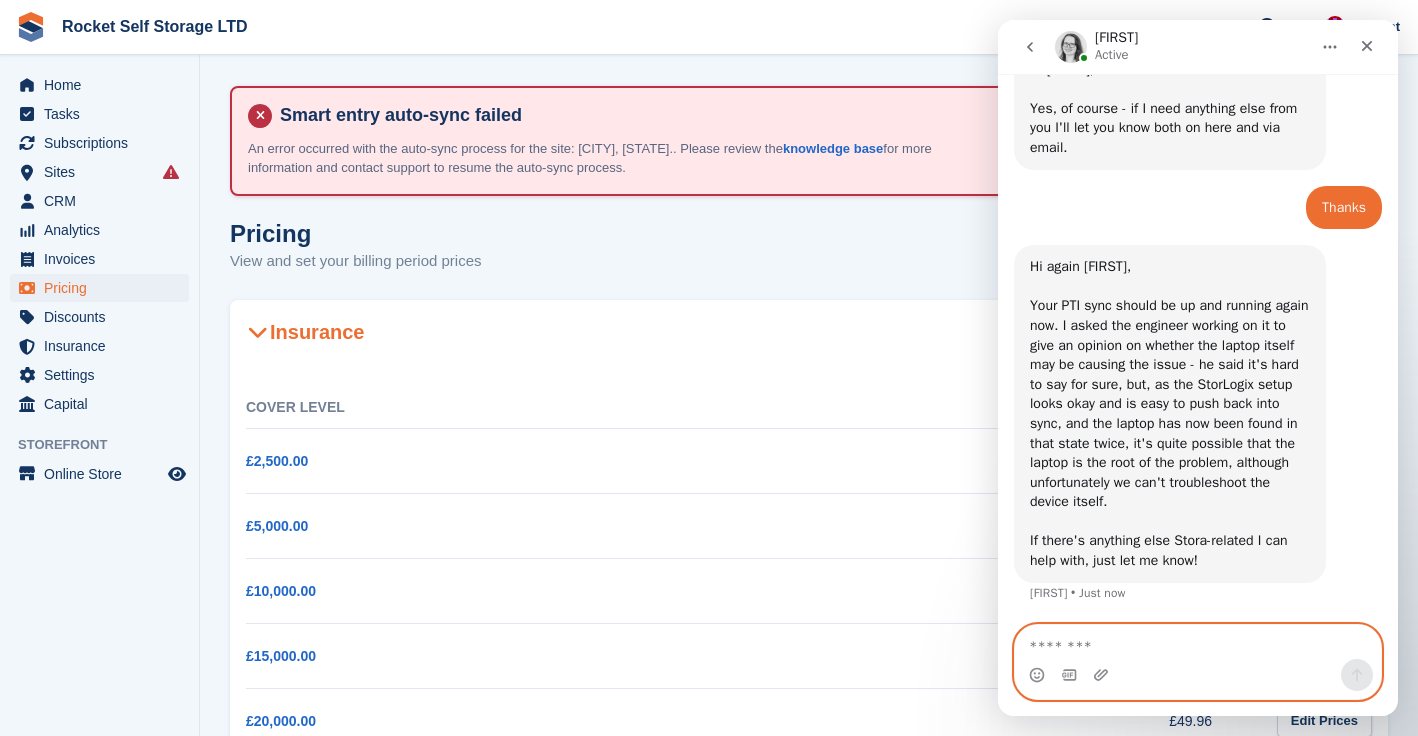 scroll, scrollTop: 3133, scrollLeft: 0, axis: vertical 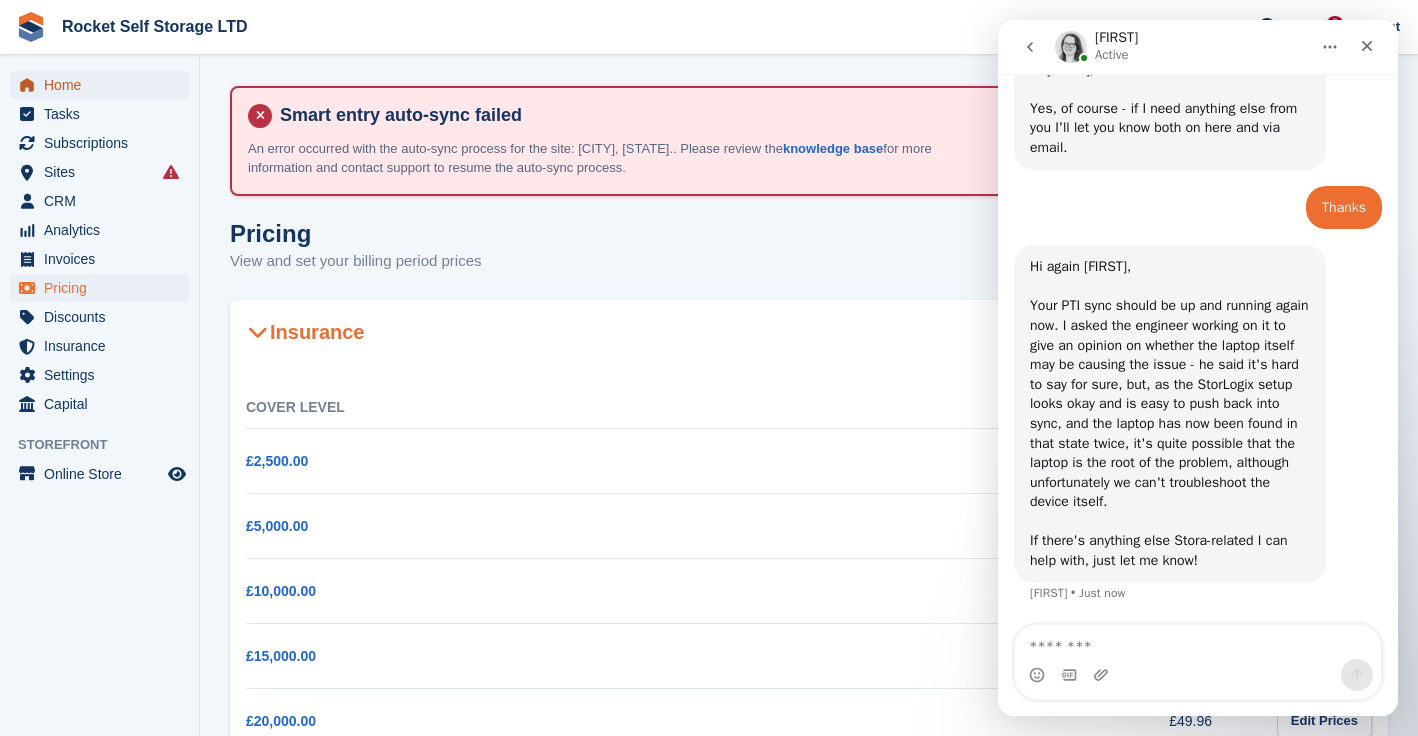 click on "Home" at bounding box center [104, 85] 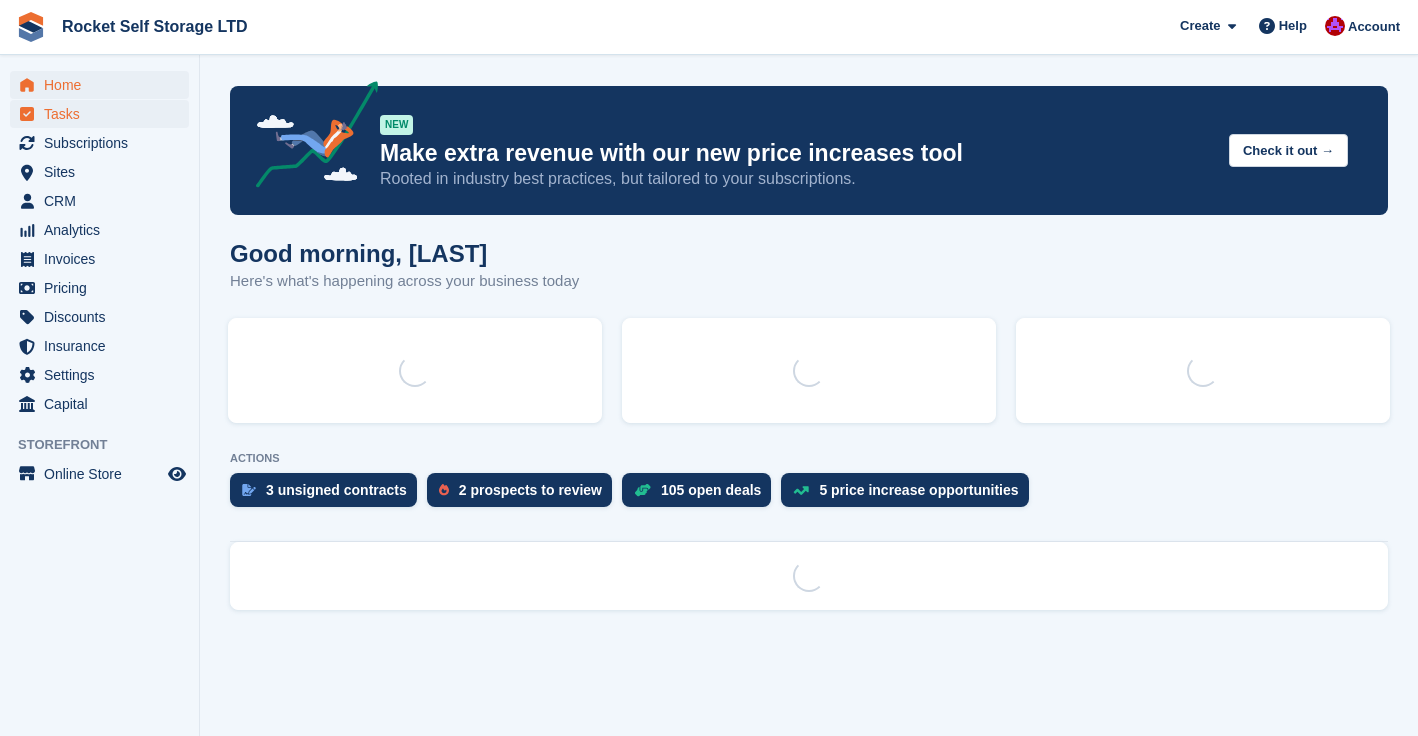 scroll, scrollTop: 0, scrollLeft: 0, axis: both 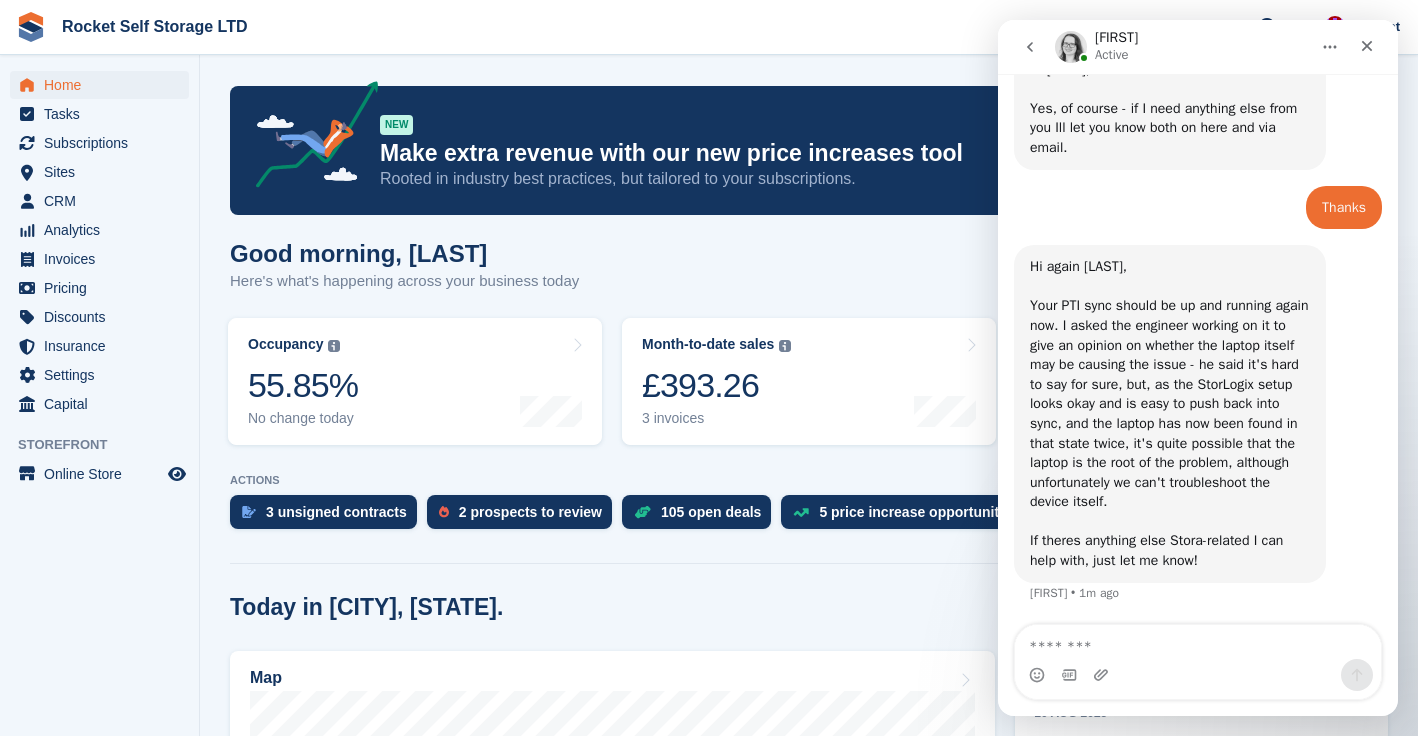 click at bounding box center (1198, 642) 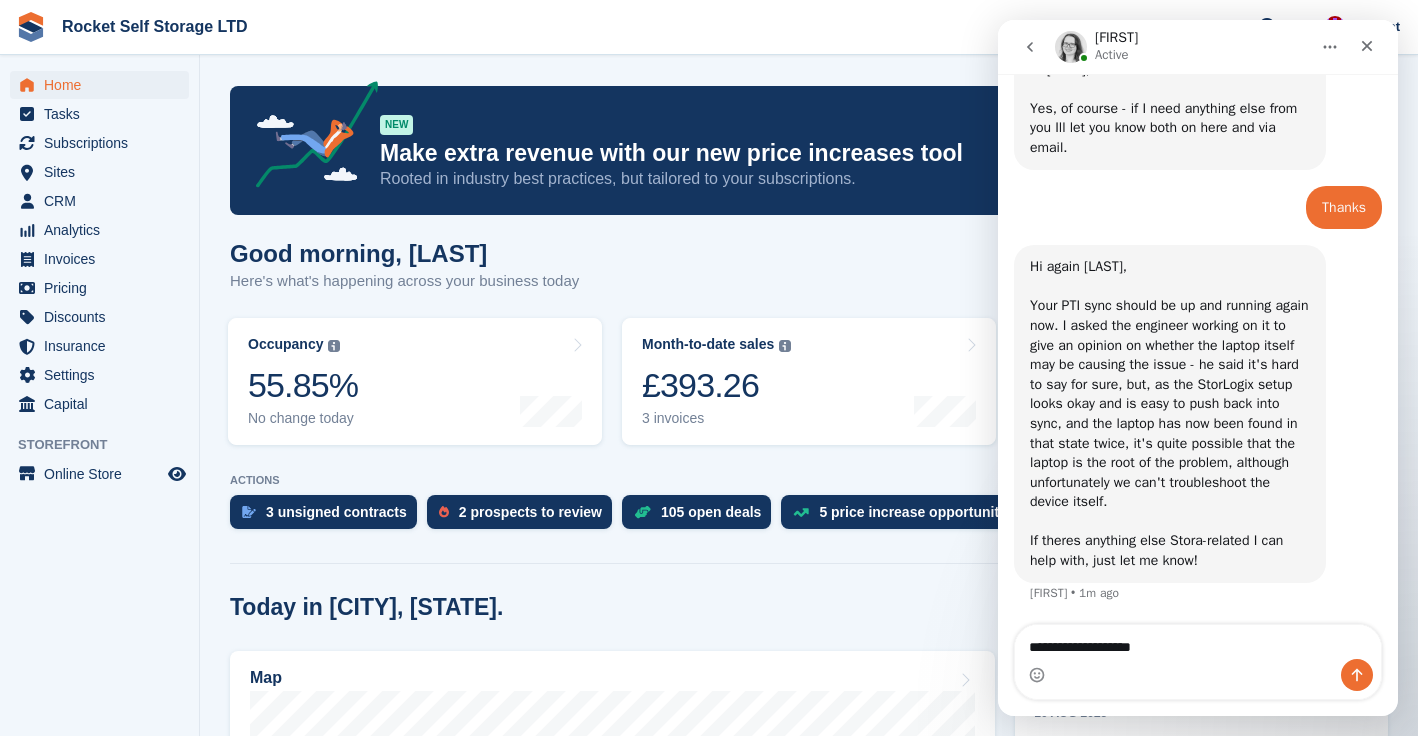 type on "**********" 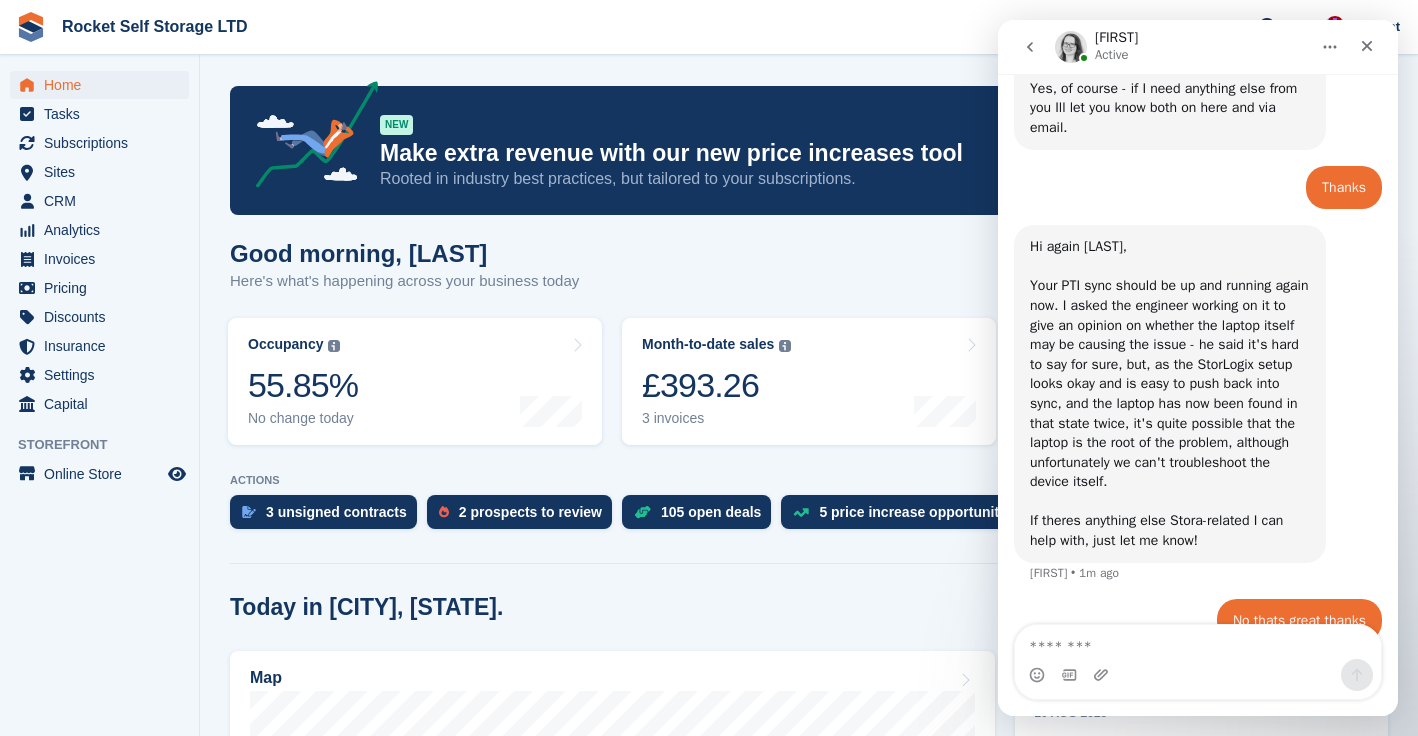 scroll, scrollTop: 3193, scrollLeft: 0, axis: vertical 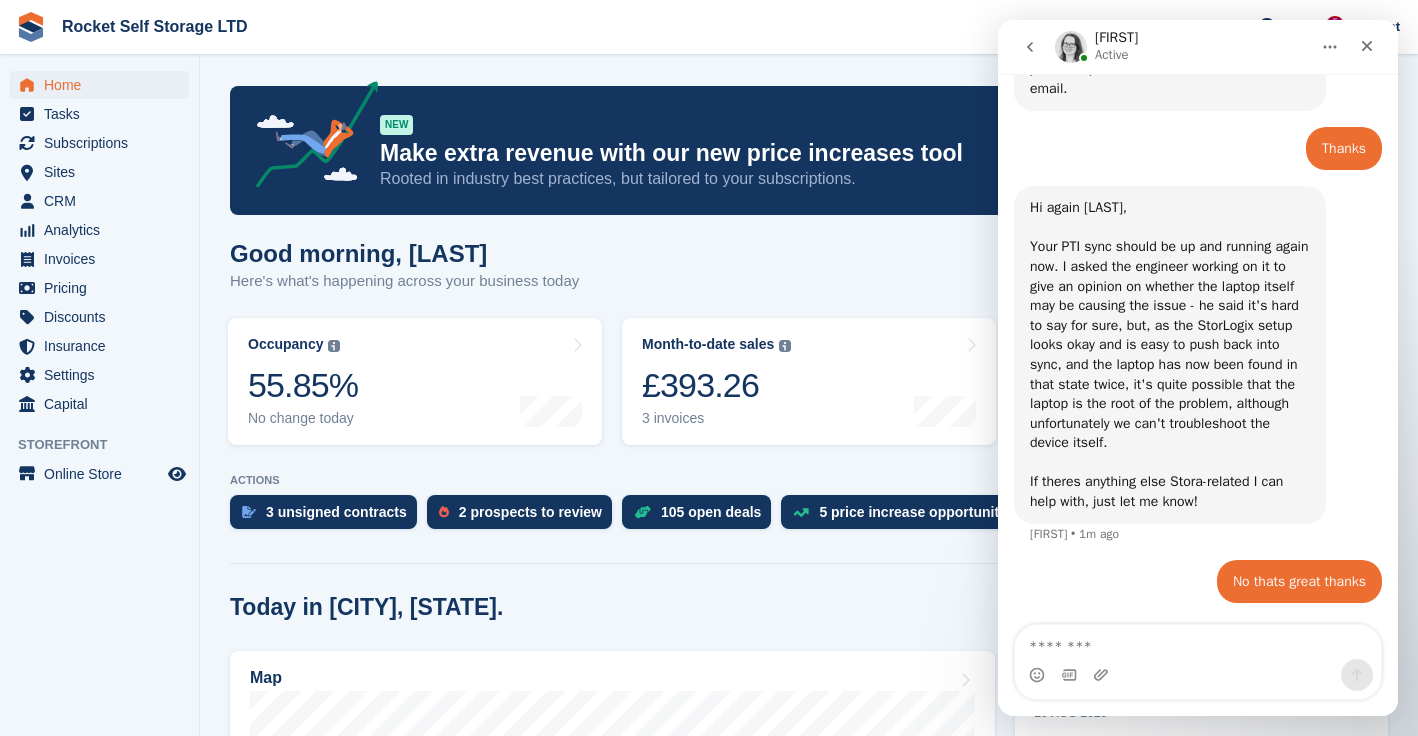 click at bounding box center (1198, 642) 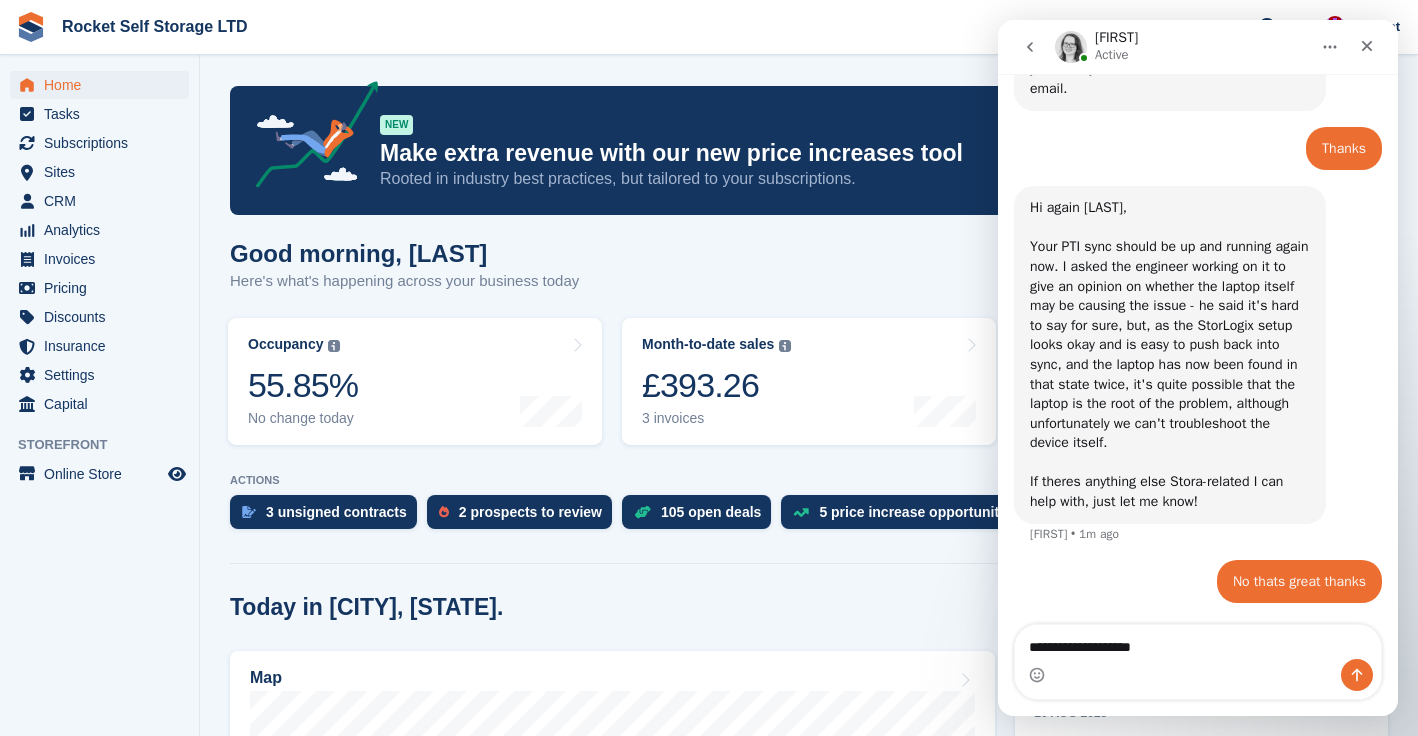type on "**********" 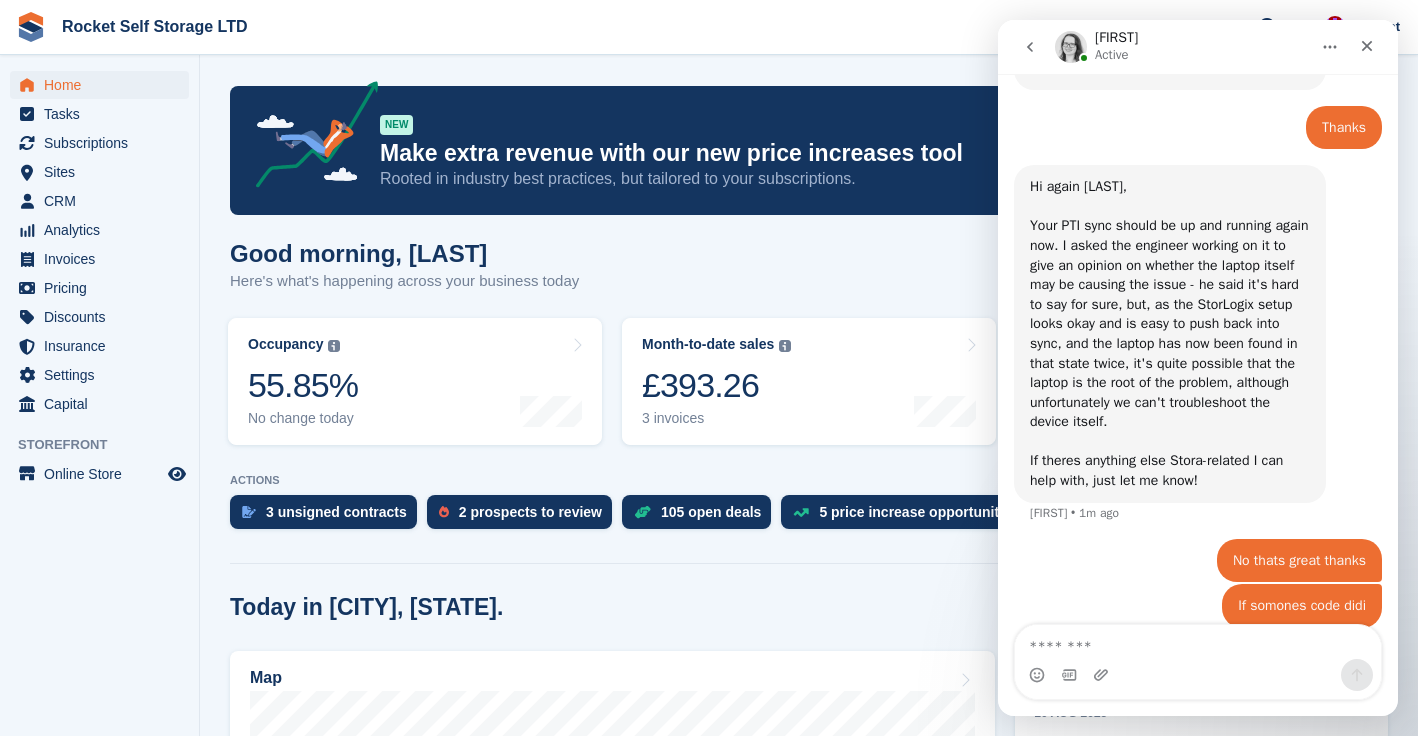 scroll, scrollTop: 3239, scrollLeft: 0, axis: vertical 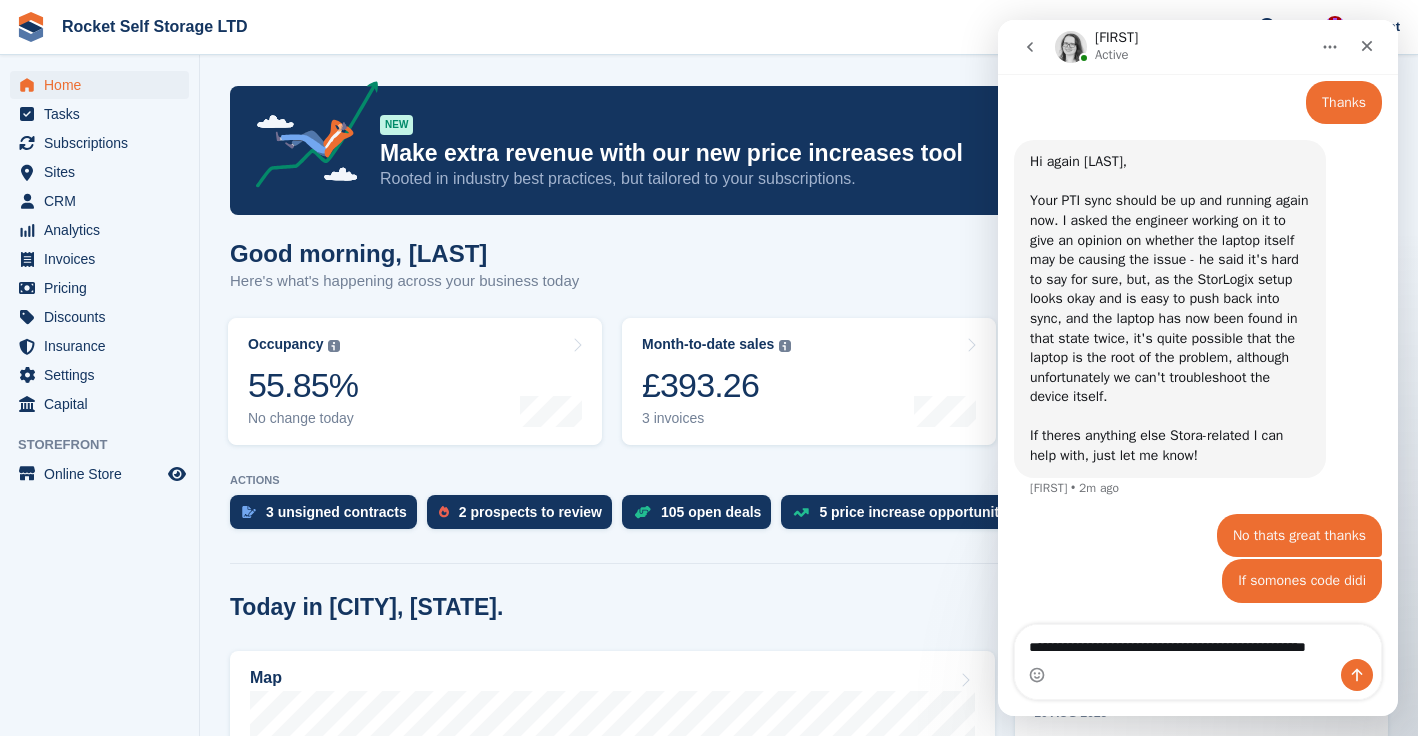 type on "**********" 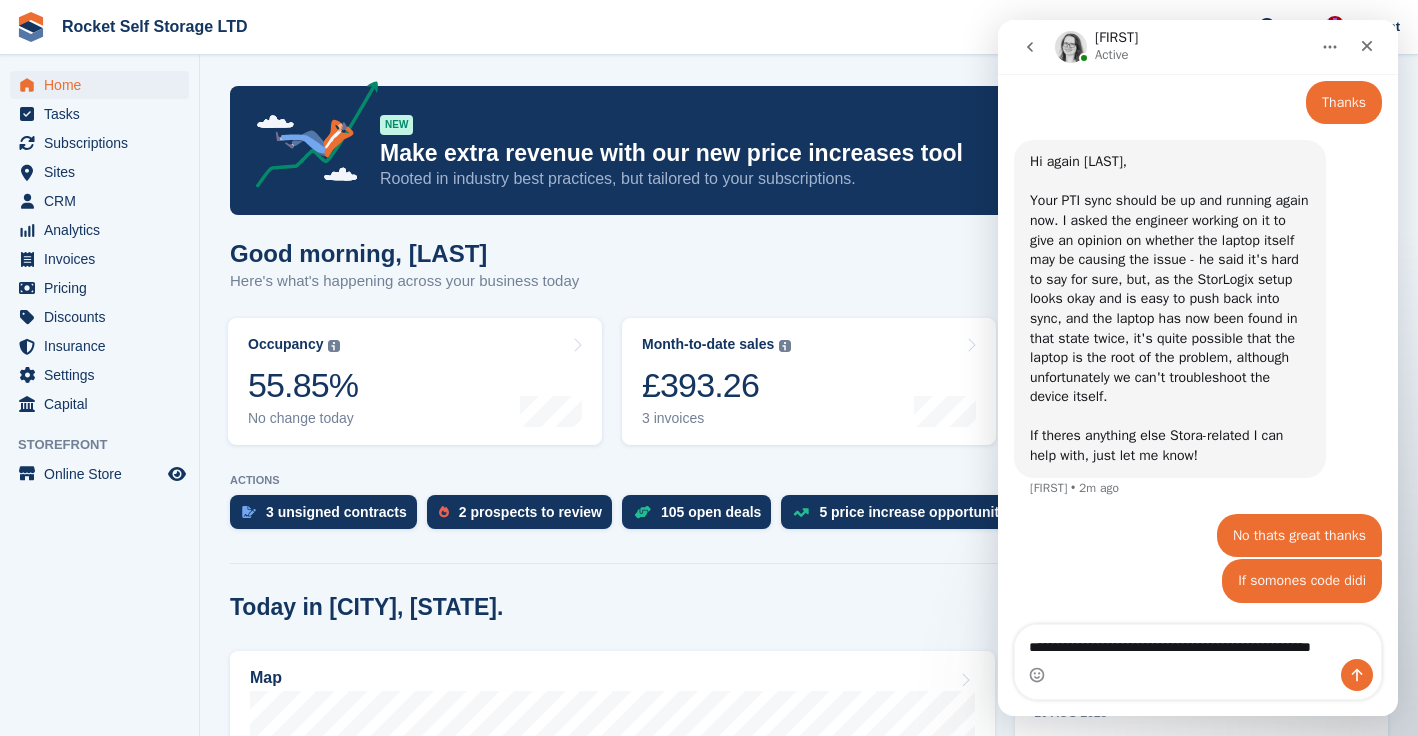 type 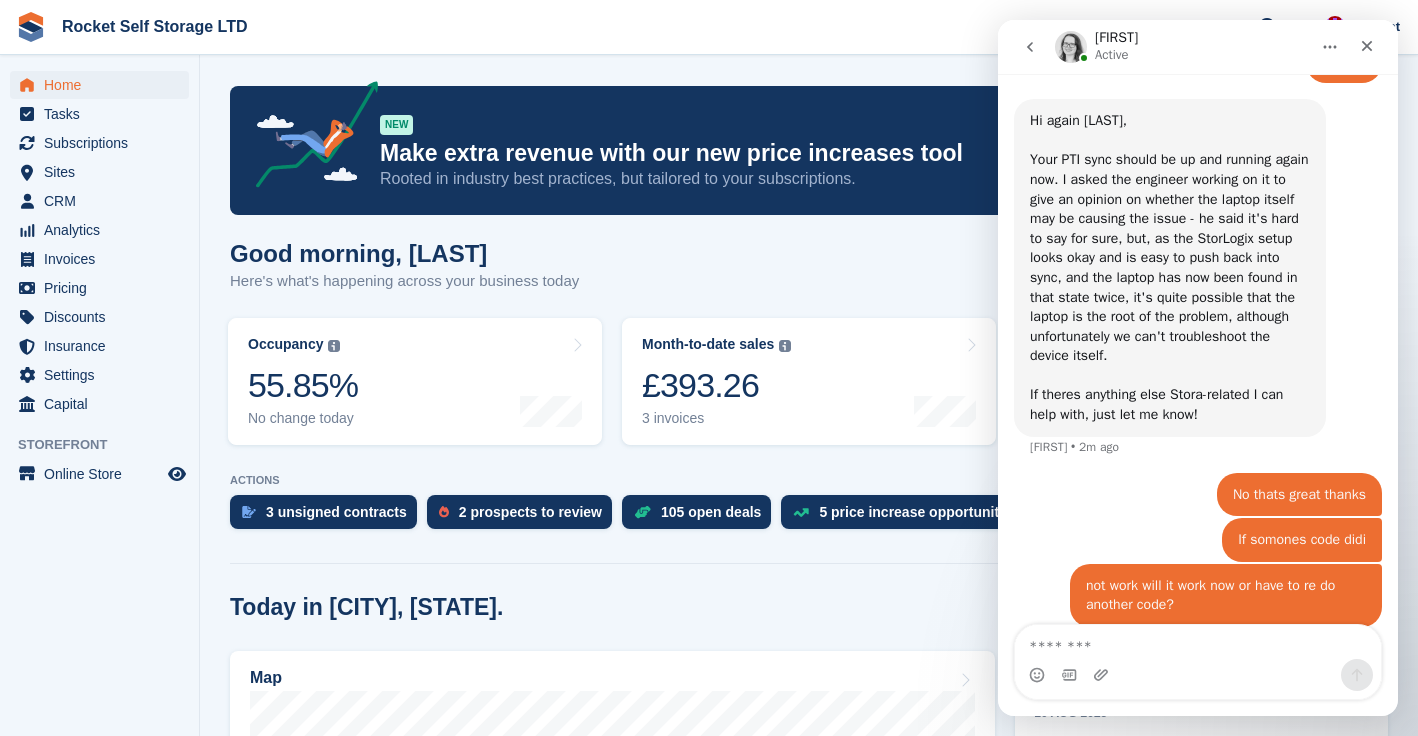 scroll, scrollTop: 3304, scrollLeft: 0, axis: vertical 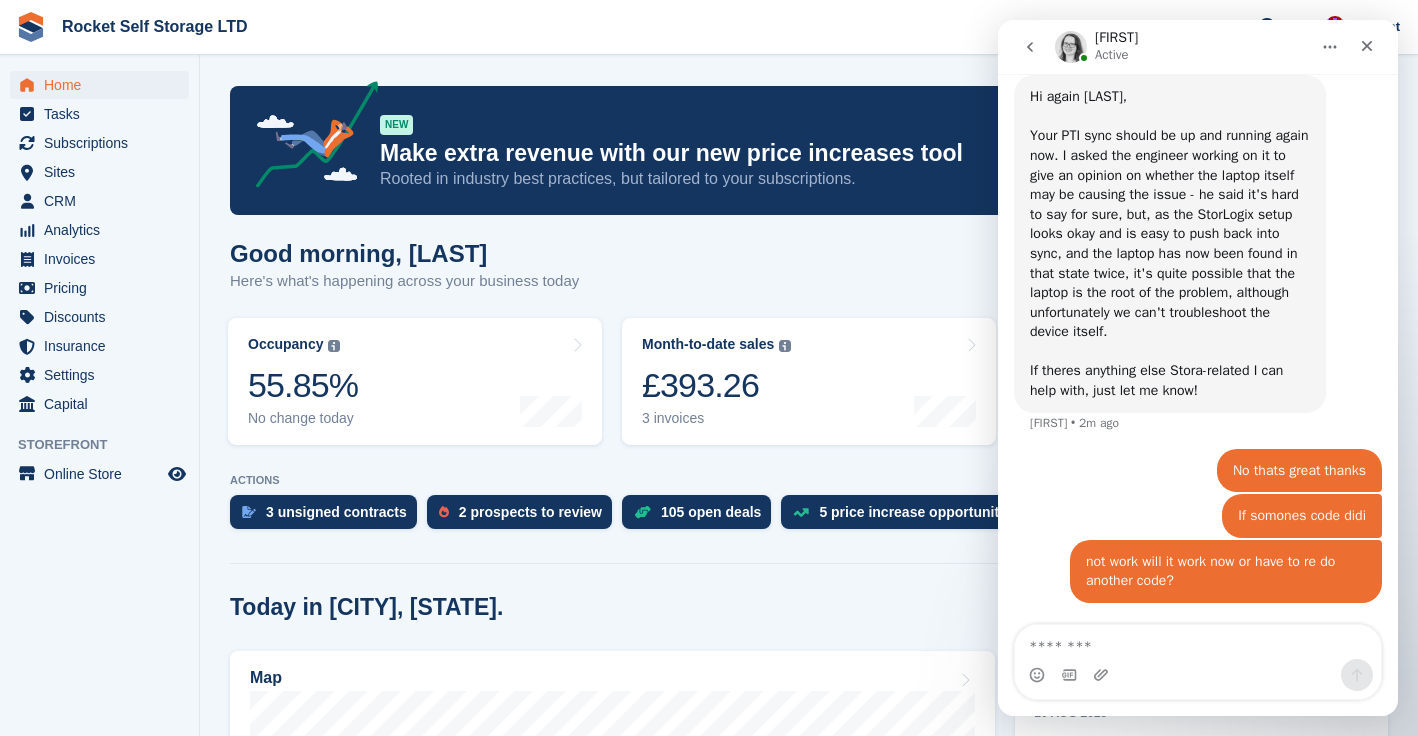 drag, startPoint x: 697, startPoint y: 598, endPoint x: 322, endPoint y: 561, distance: 376.82092 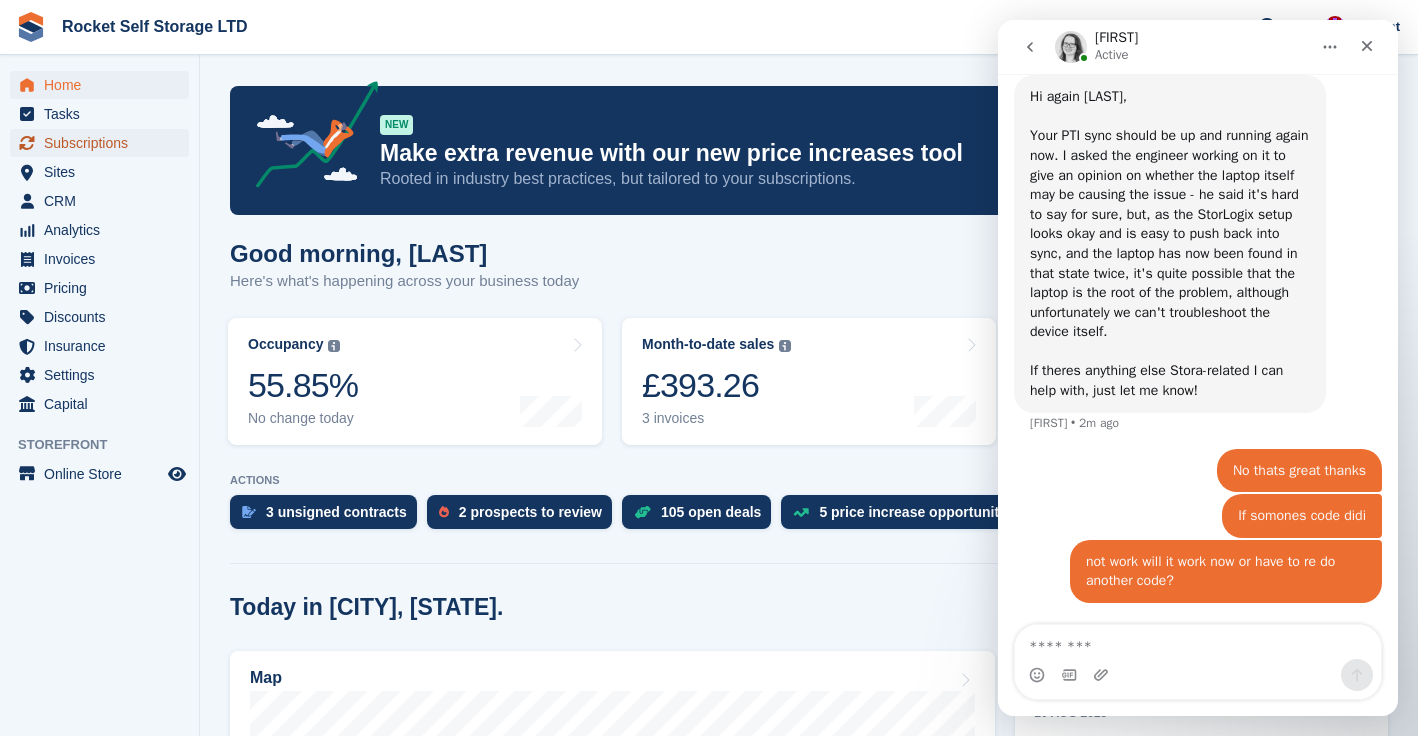 click on "Subscriptions" at bounding box center (104, 143) 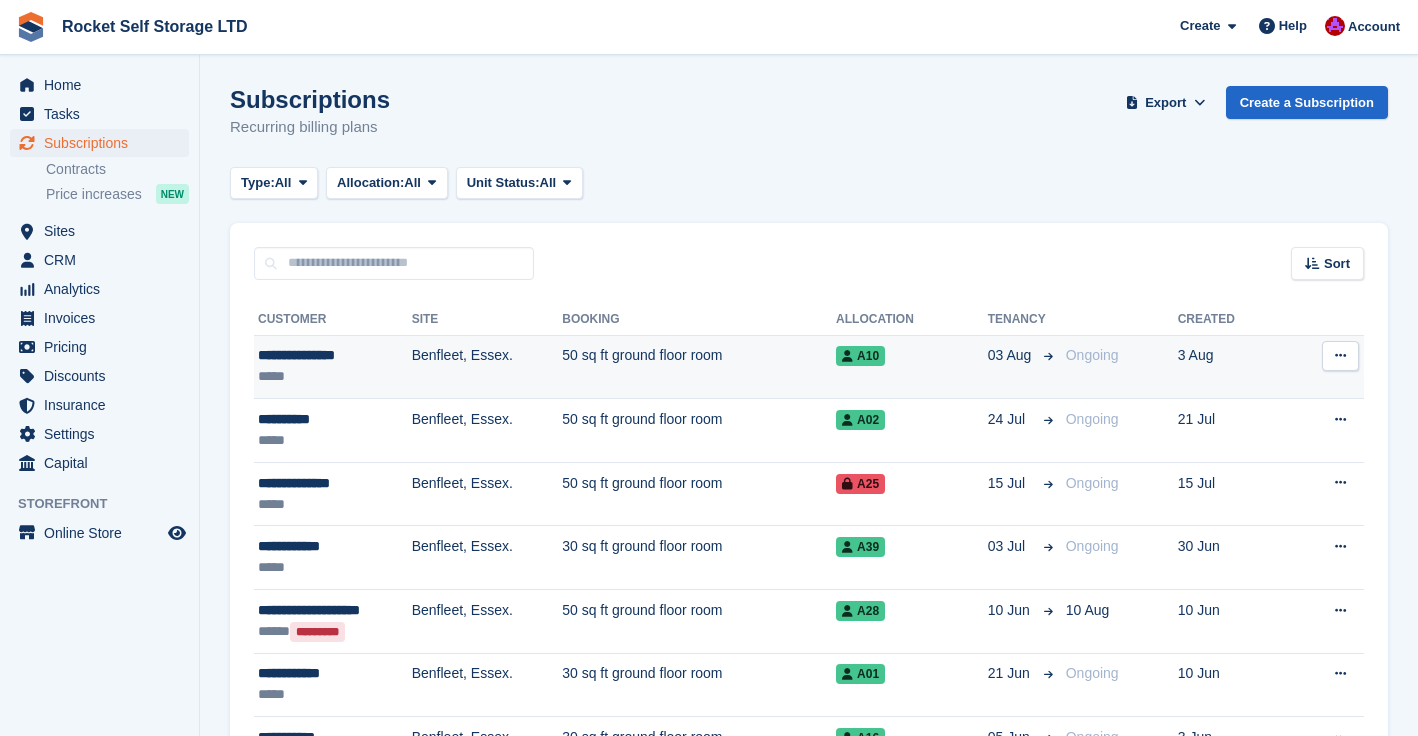 scroll, scrollTop: 0, scrollLeft: 0, axis: both 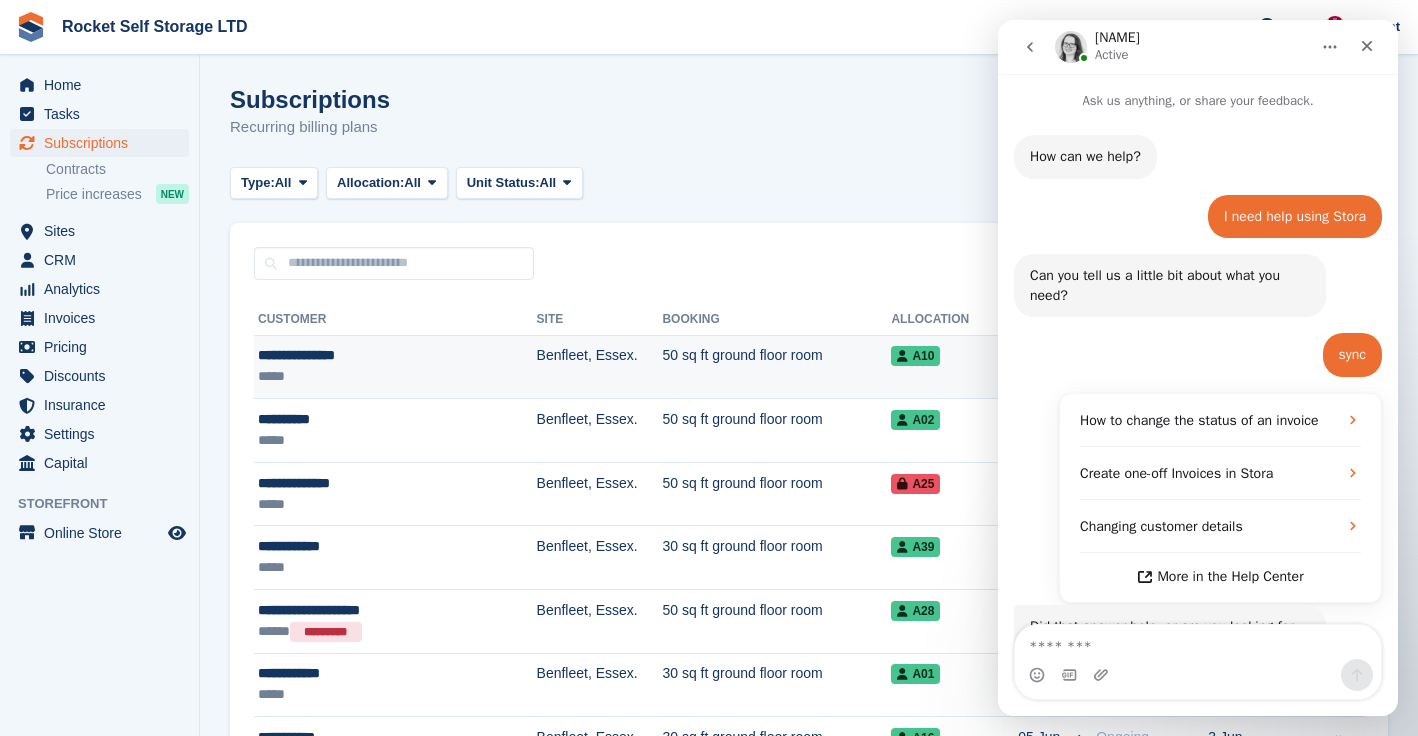 click on "**********" at bounding box center (369, 355) 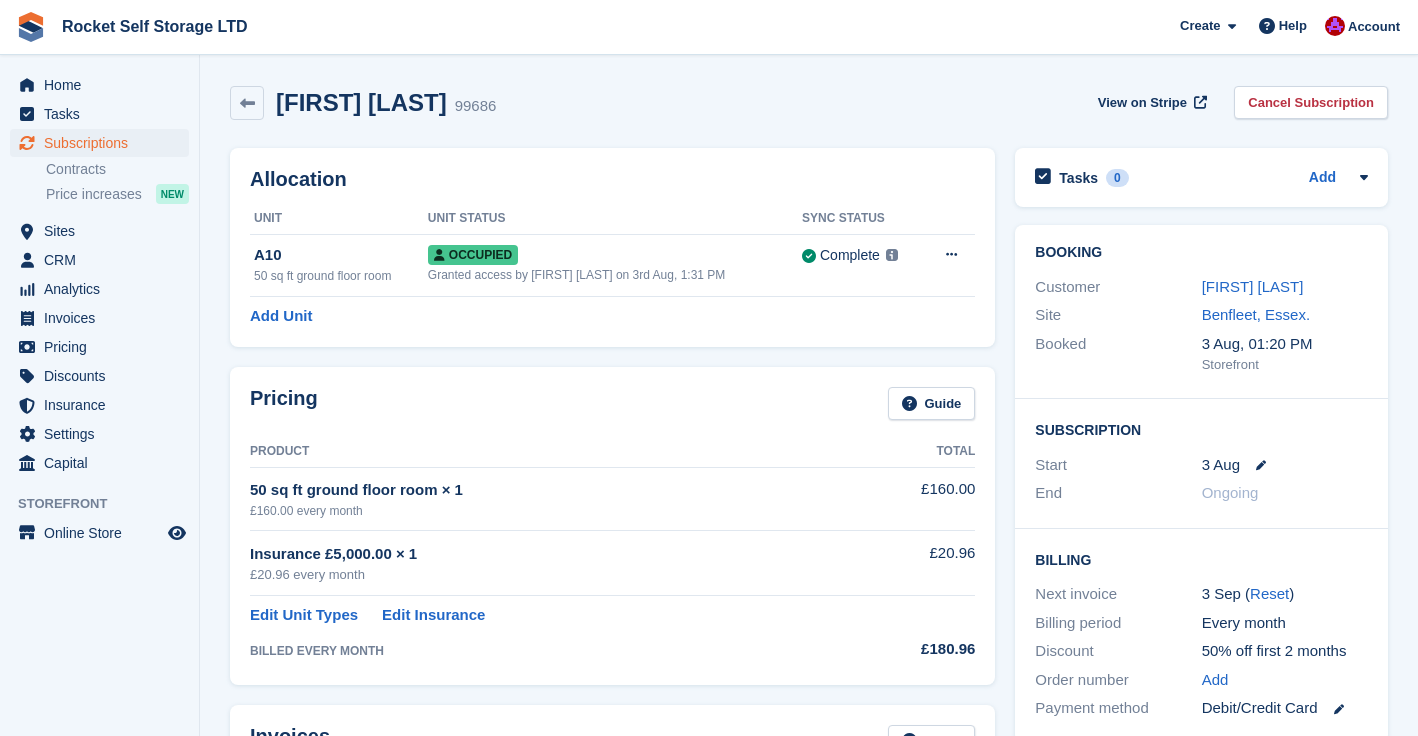 scroll, scrollTop: 0, scrollLeft: 0, axis: both 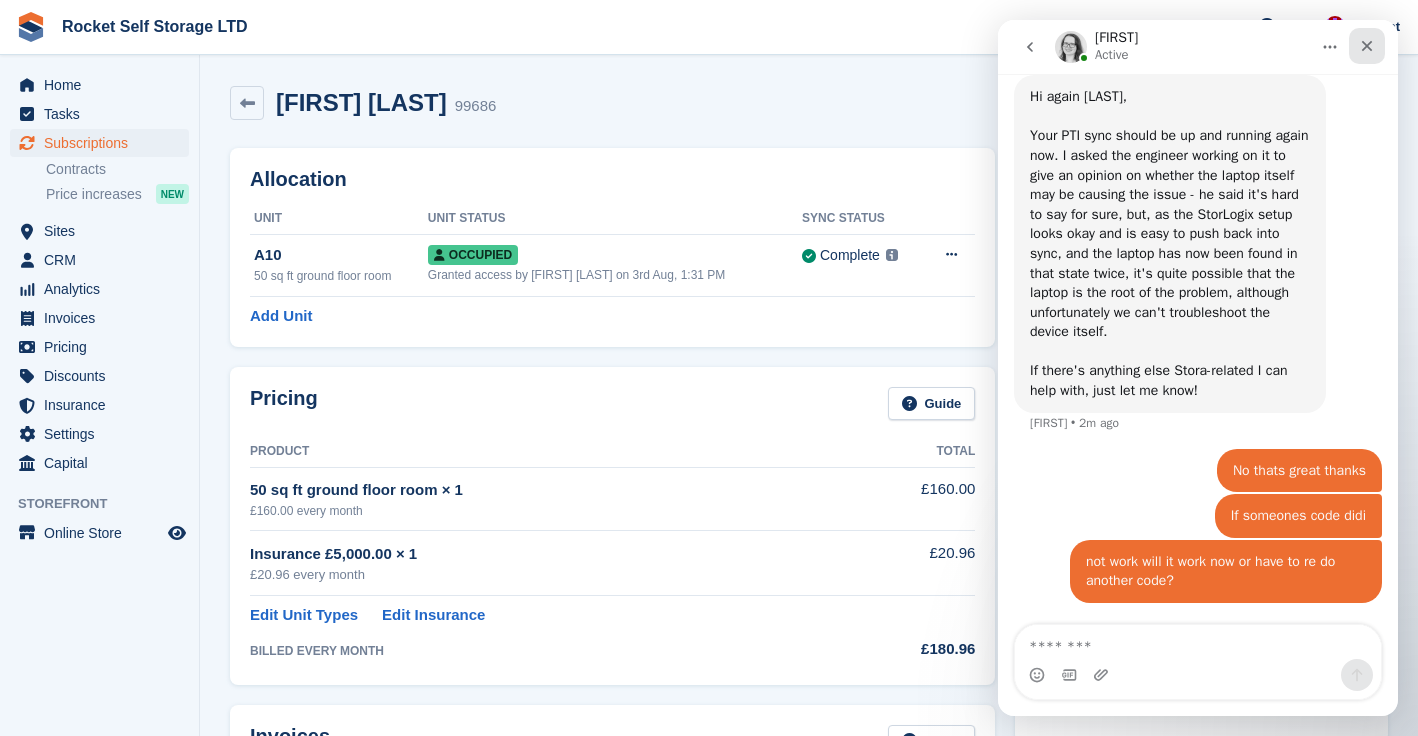 click 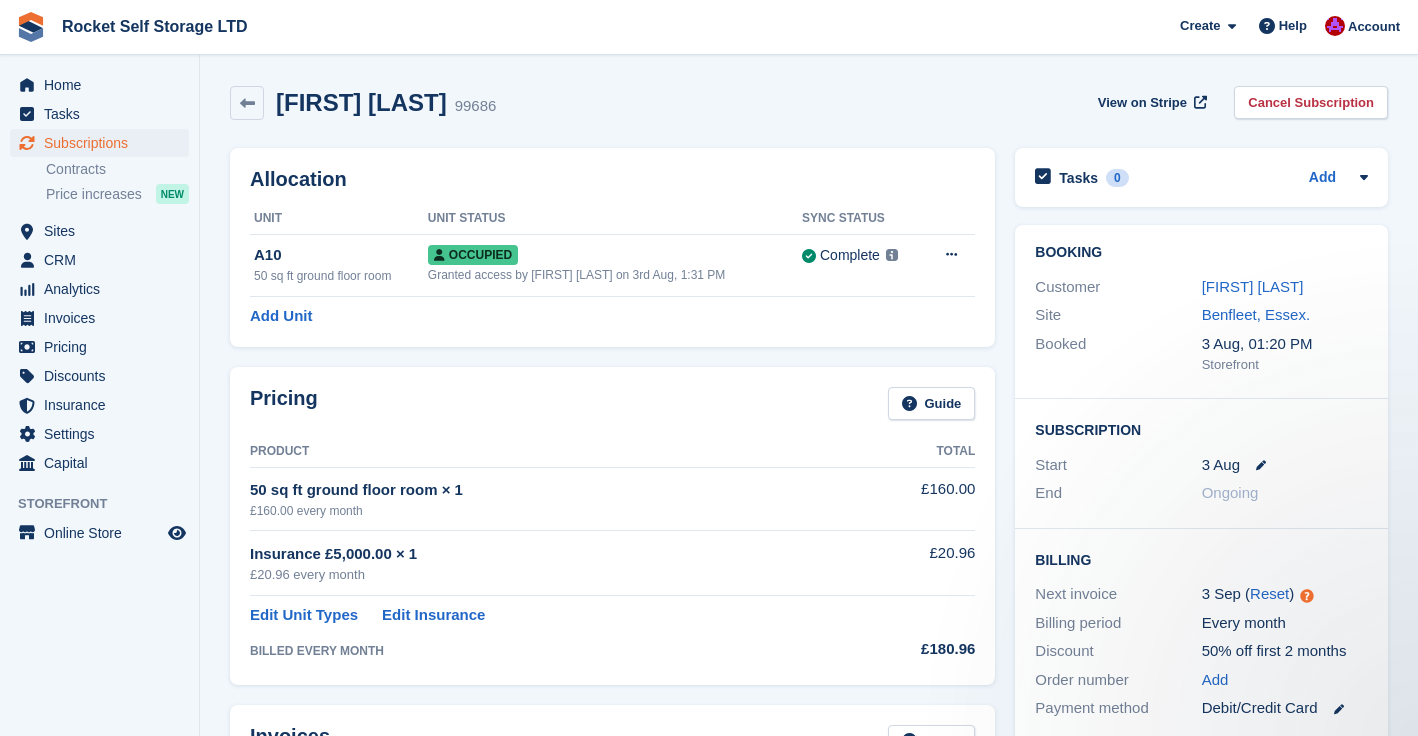scroll, scrollTop: 0, scrollLeft: 0, axis: both 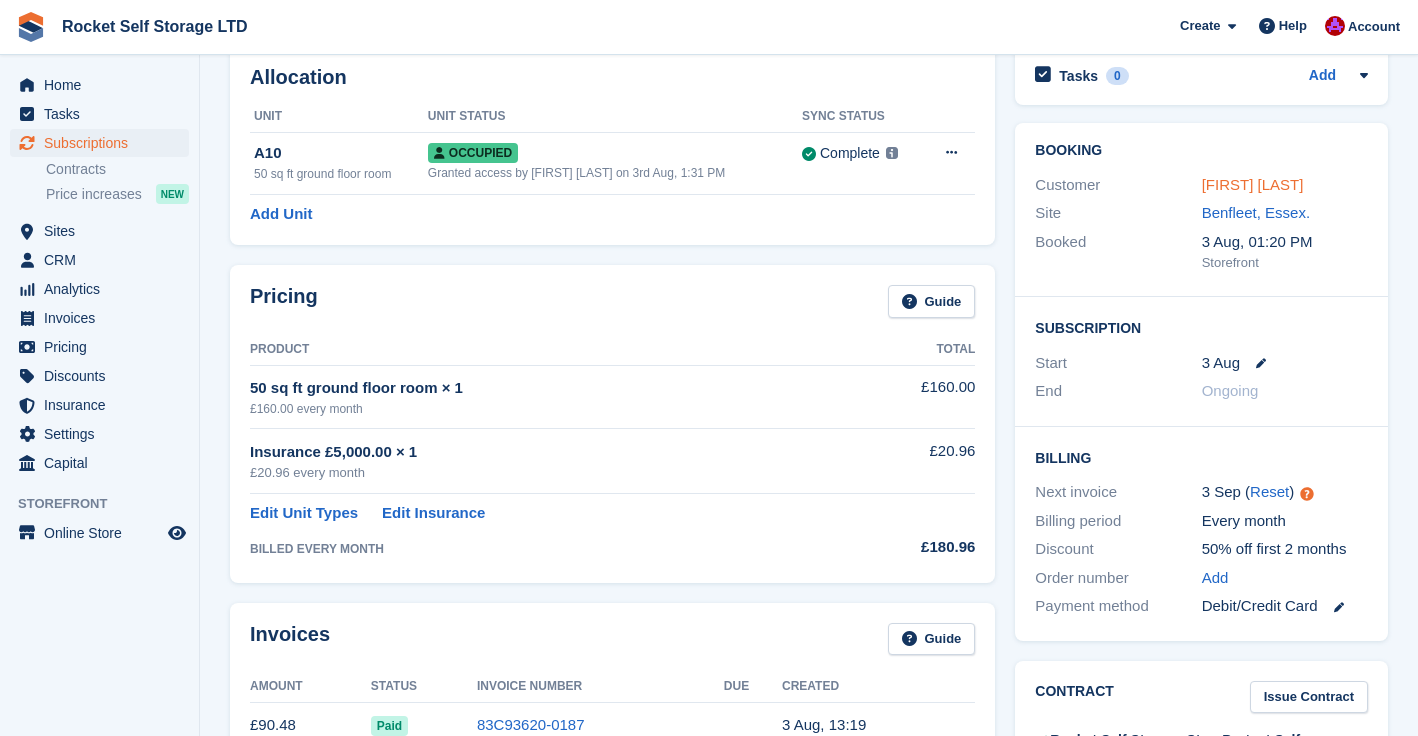 click on "[FIRST] [LAST]" at bounding box center [1253, 184] 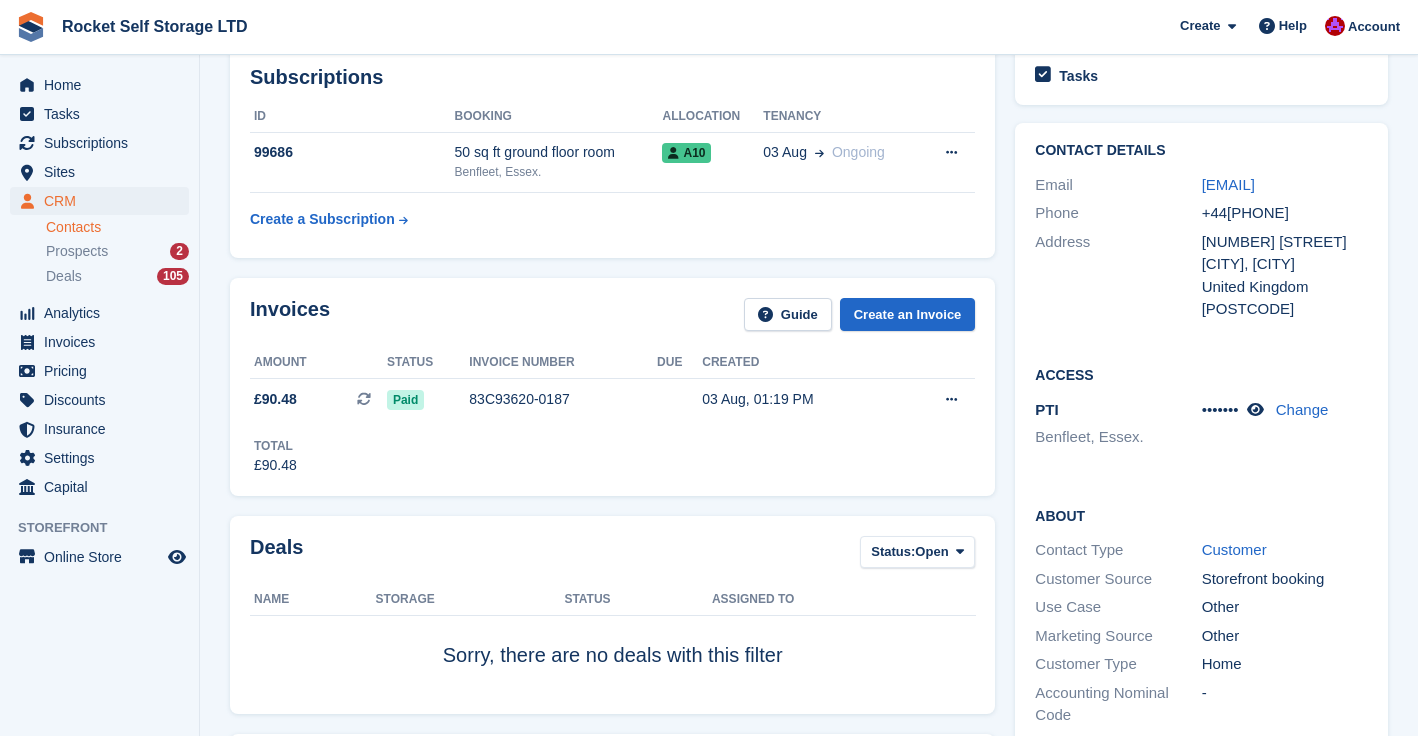 scroll, scrollTop: 0, scrollLeft: 0, axis: both 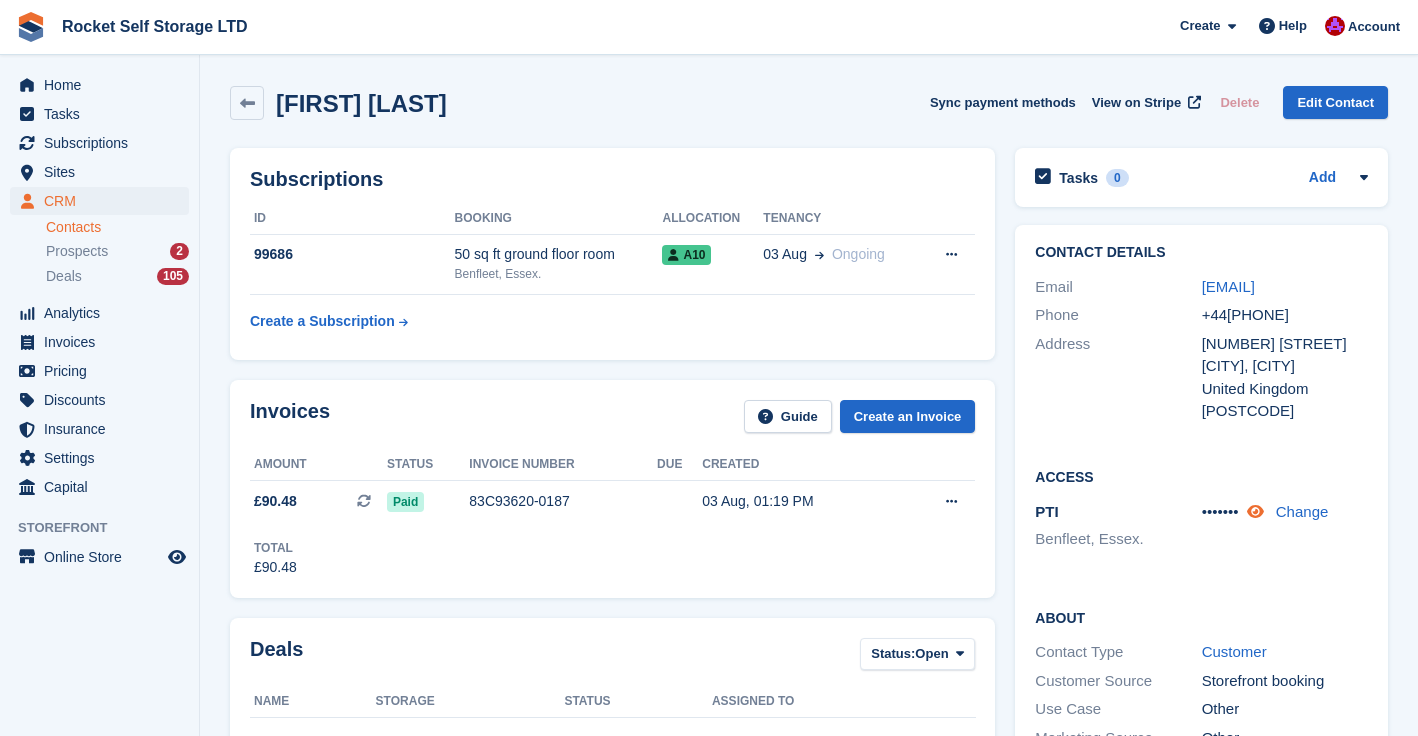 click at bounding box center (1255, 511) 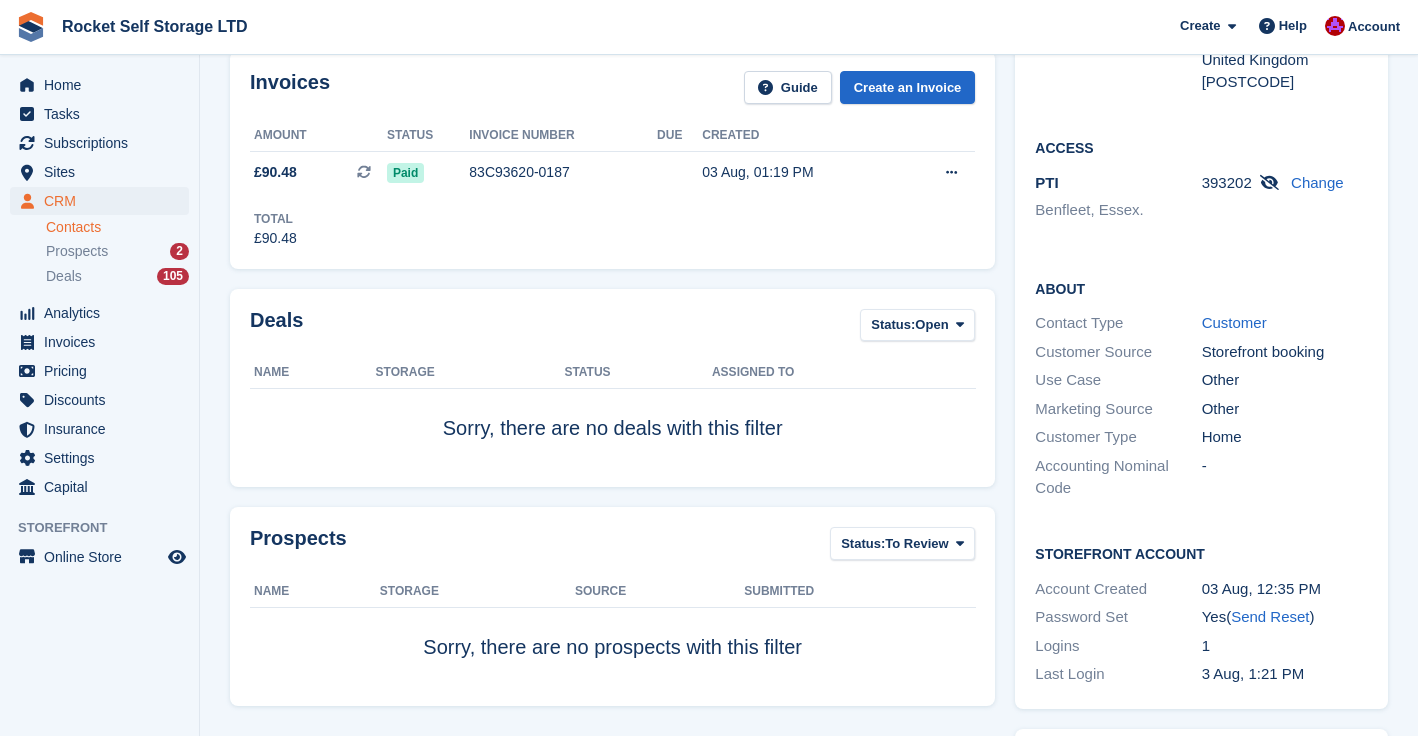 scroll, scrollTop: 314, scrollLeft: 0, axis: vertical 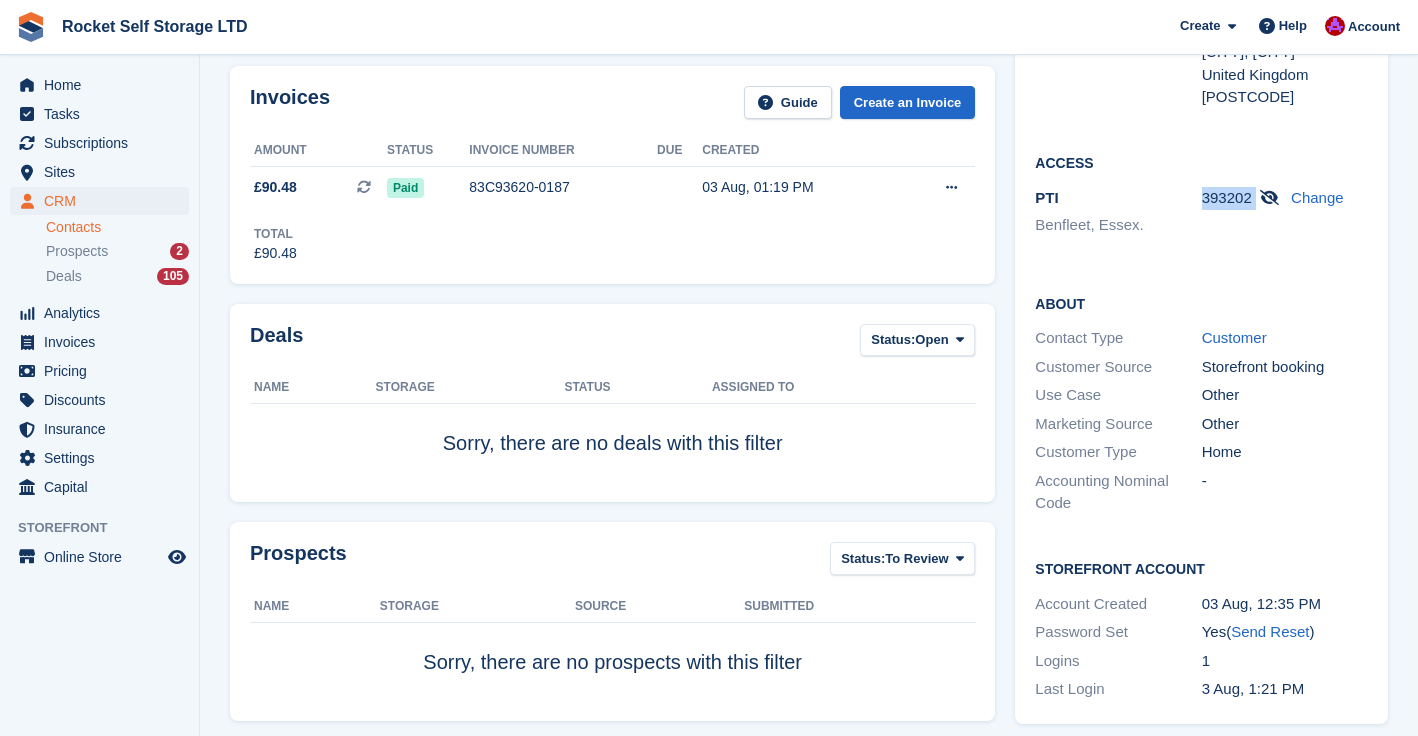 drag, startPoint x: 1211, startPoint y: 245, endPoint x: 1225, endPoint y: 242, distance: 14.3178215 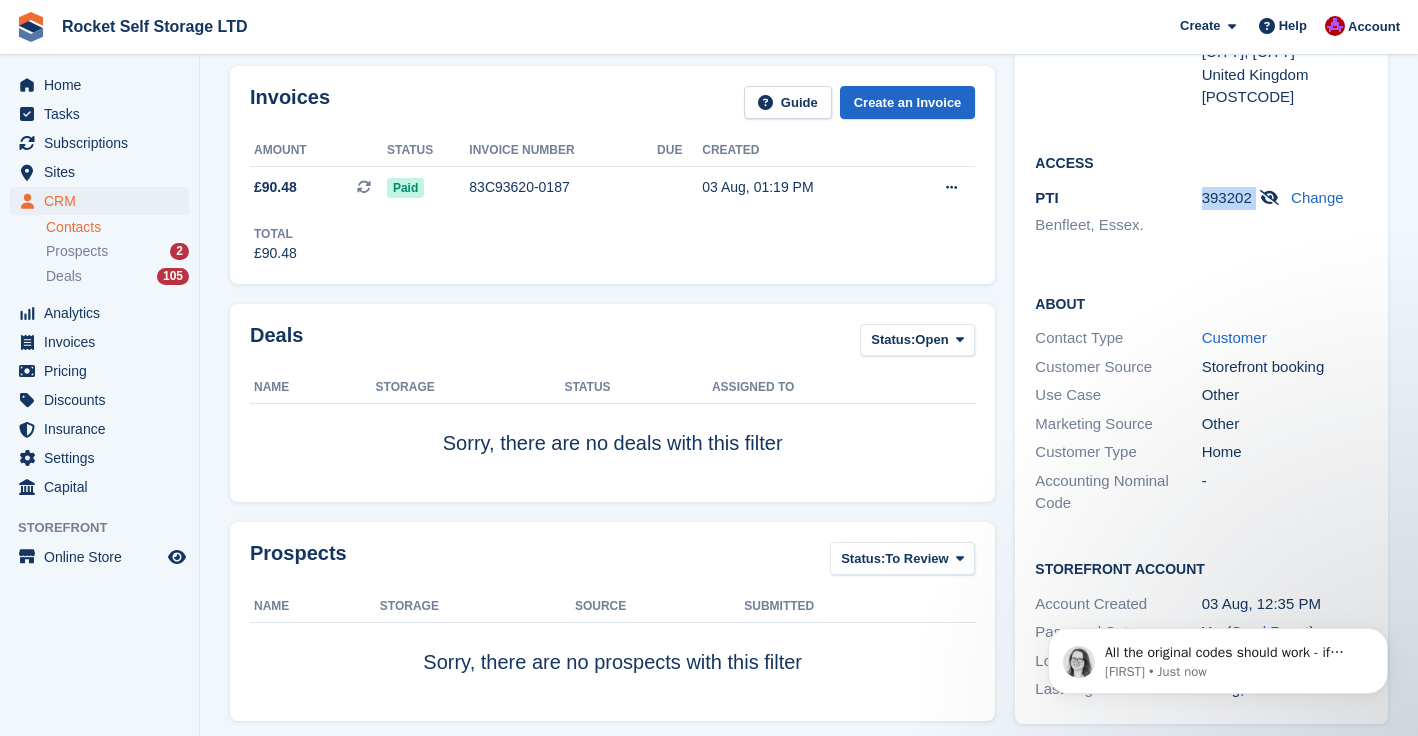 scroll, scrollTop: 0, scrollLeft: 0, axis: both 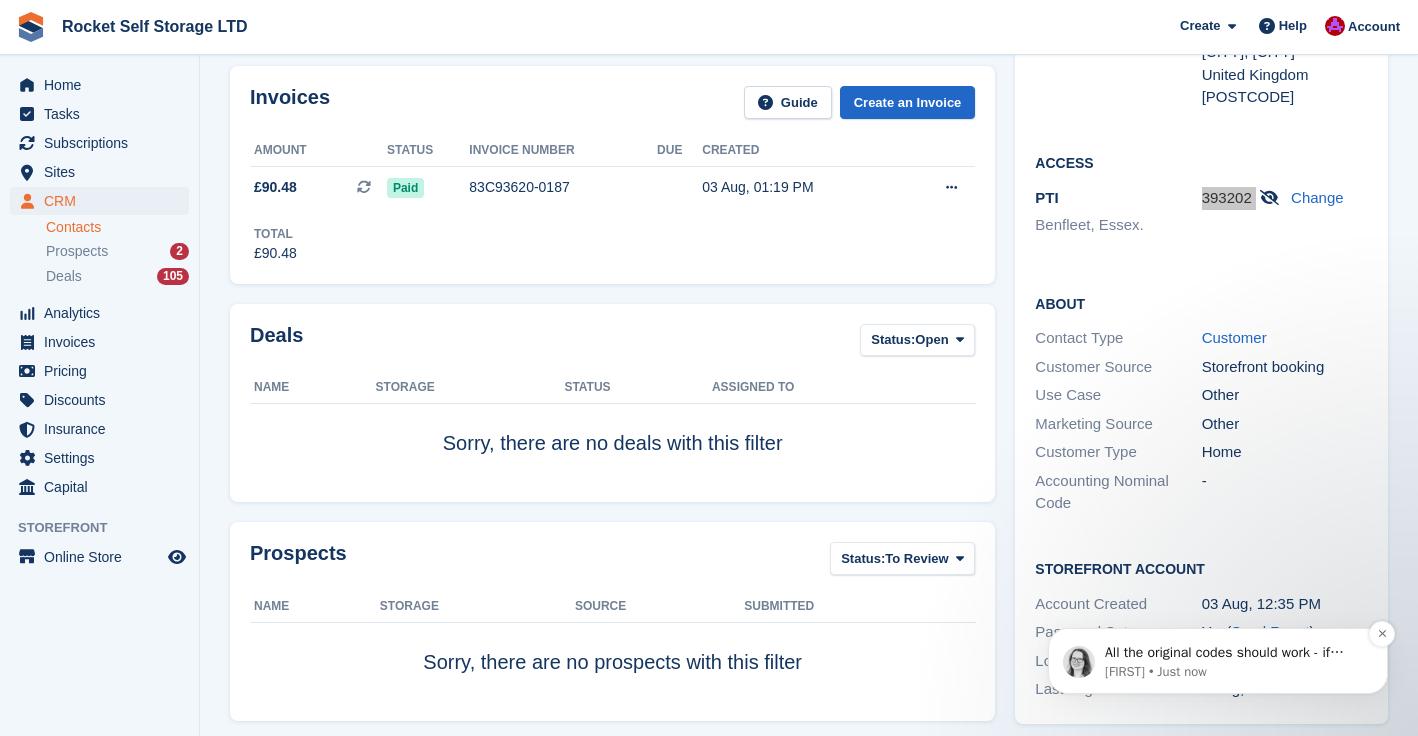 click on "All the original codes should work - if there are any issues, of course, just let us know." at bounding box center (1234, 653) 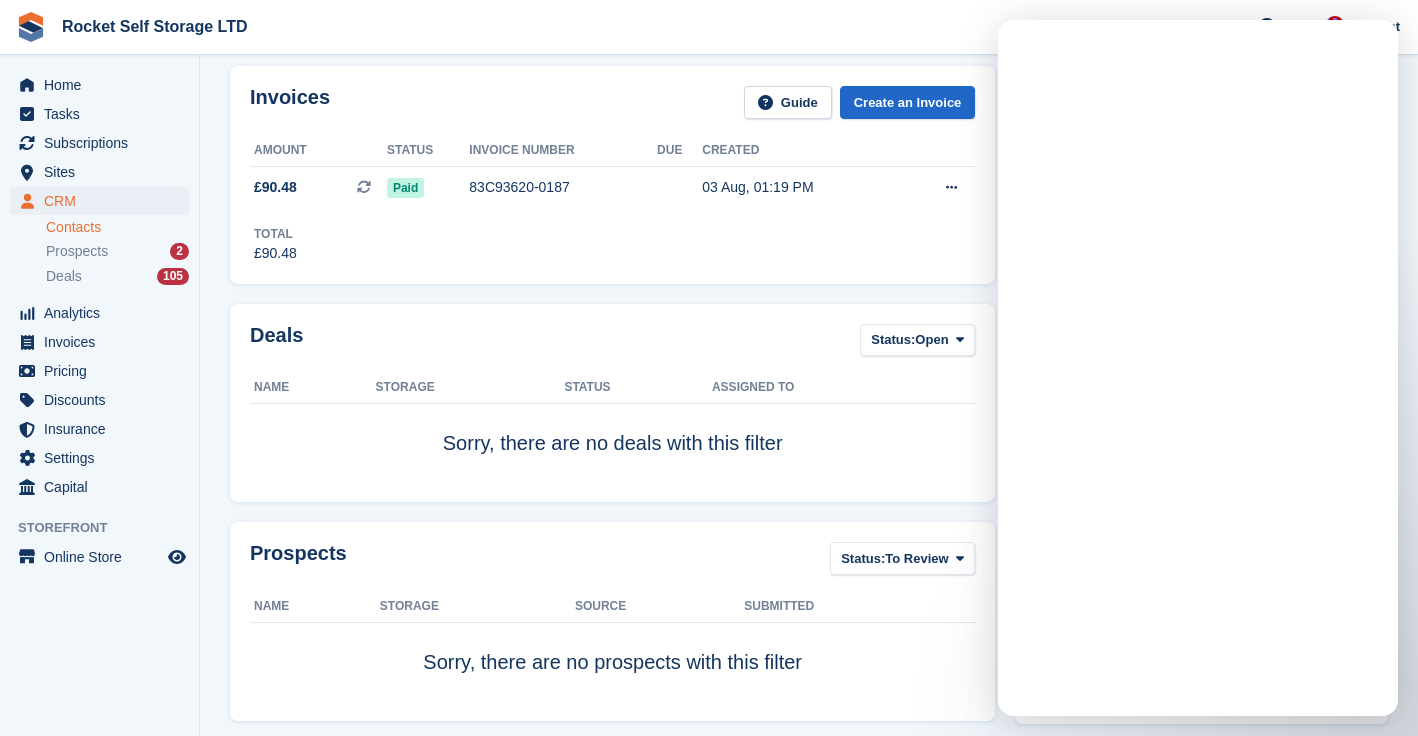 scroll, scrollTop: 0, scrollLeft: 0, axis: both 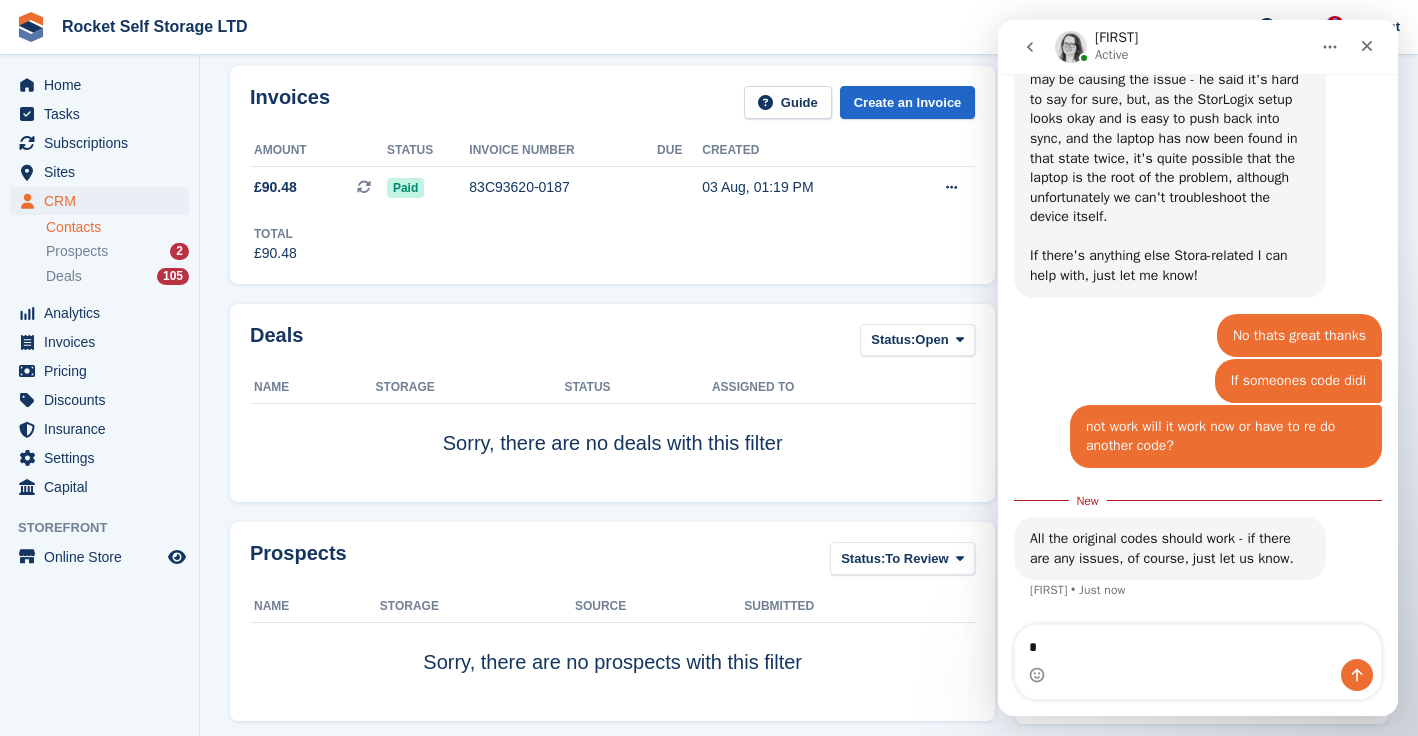 type on "**" 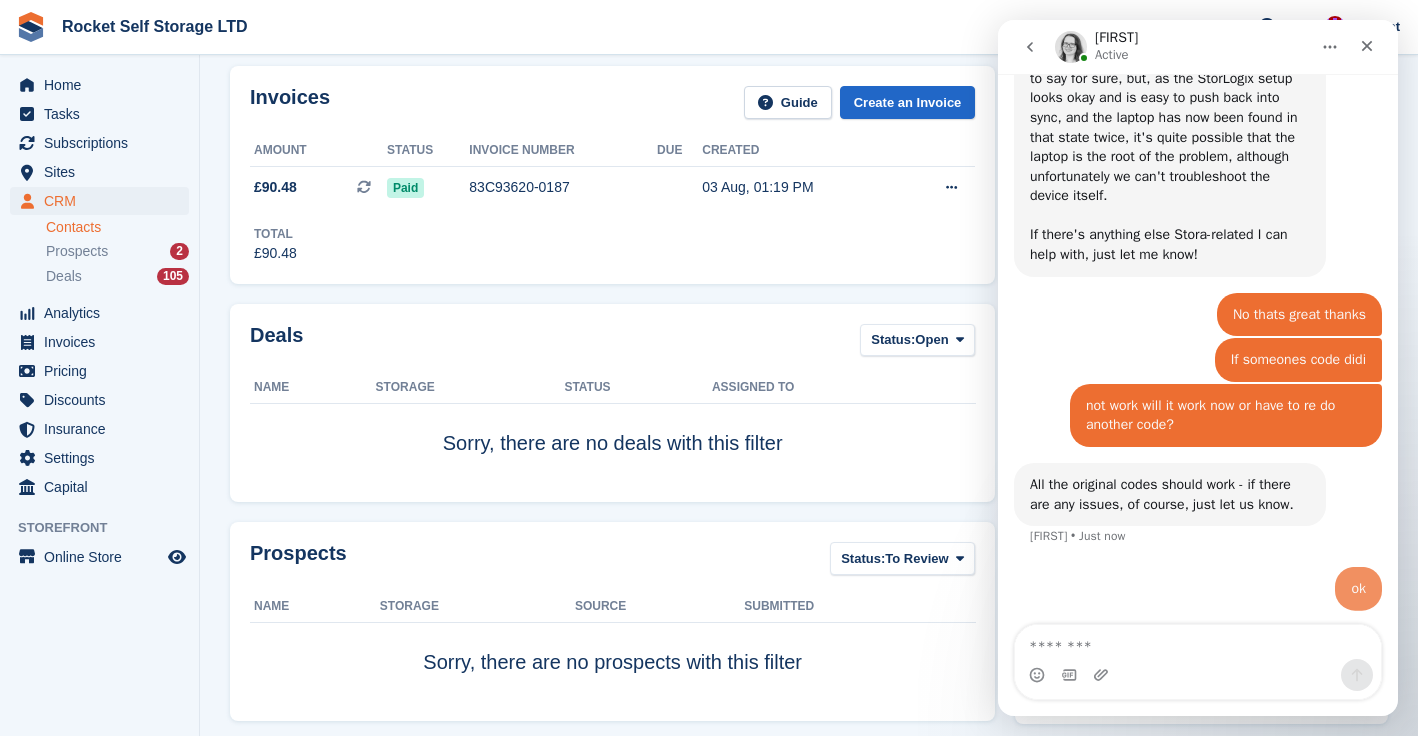 scroll, scrollTop: 3443, scrollLeft: 0, axis: vertical 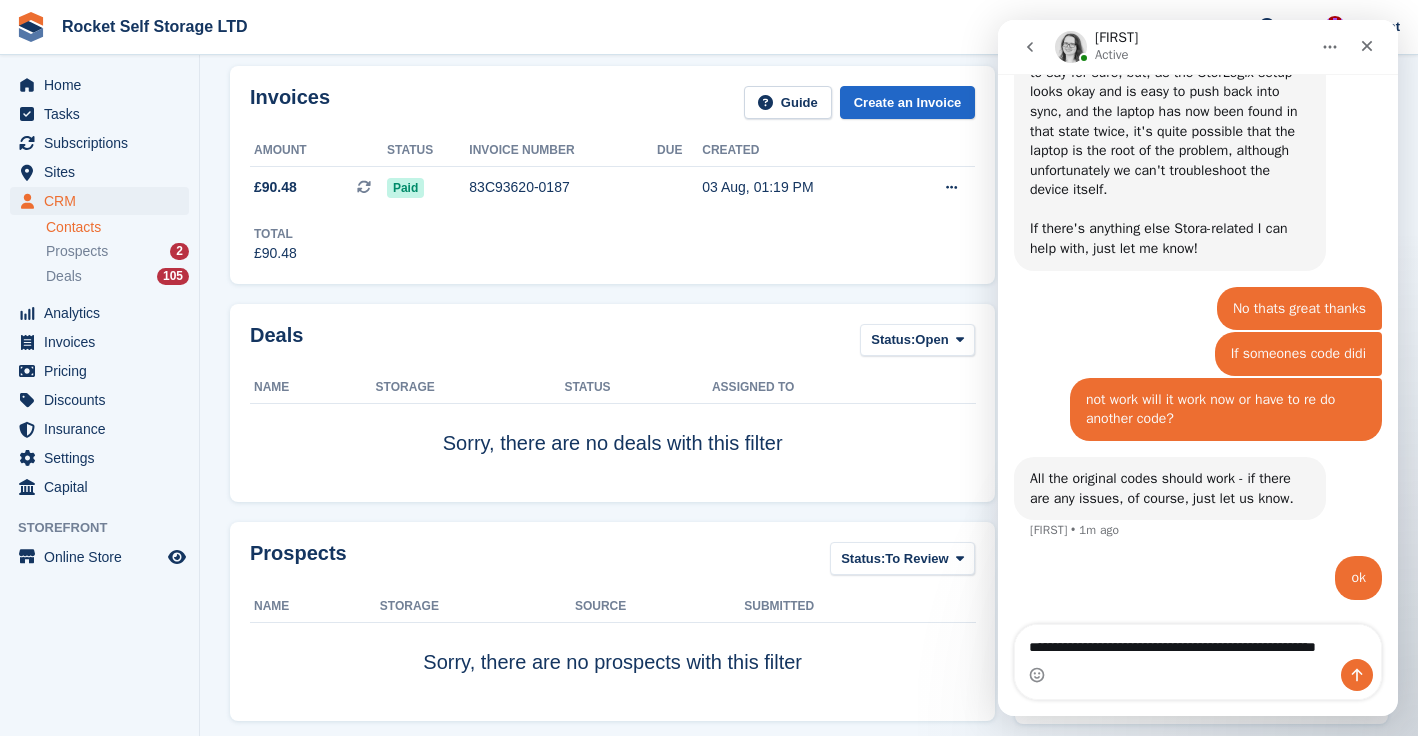 drag, startPoint x: 1032, startPoint y: 646, endPoint x: 1422, endPoint y: 644, distance: 390.00513 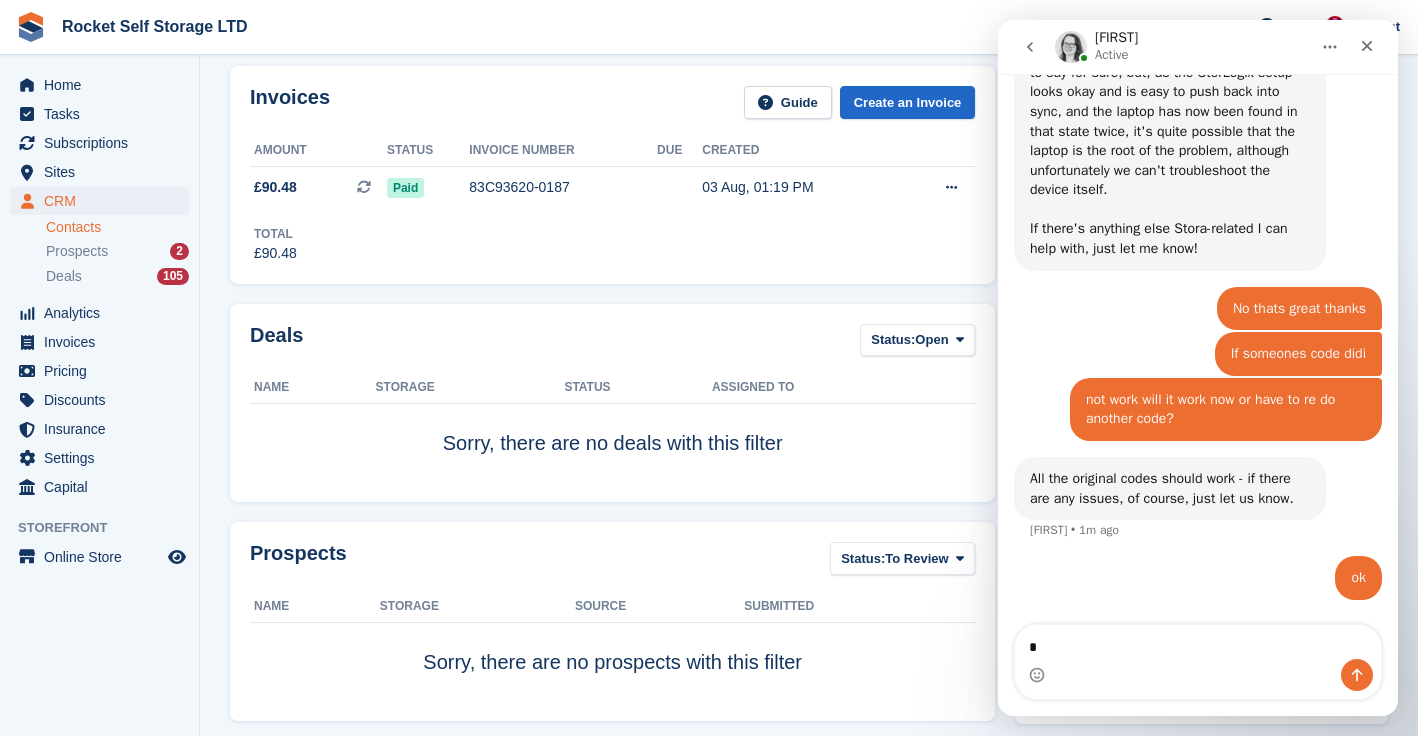 type 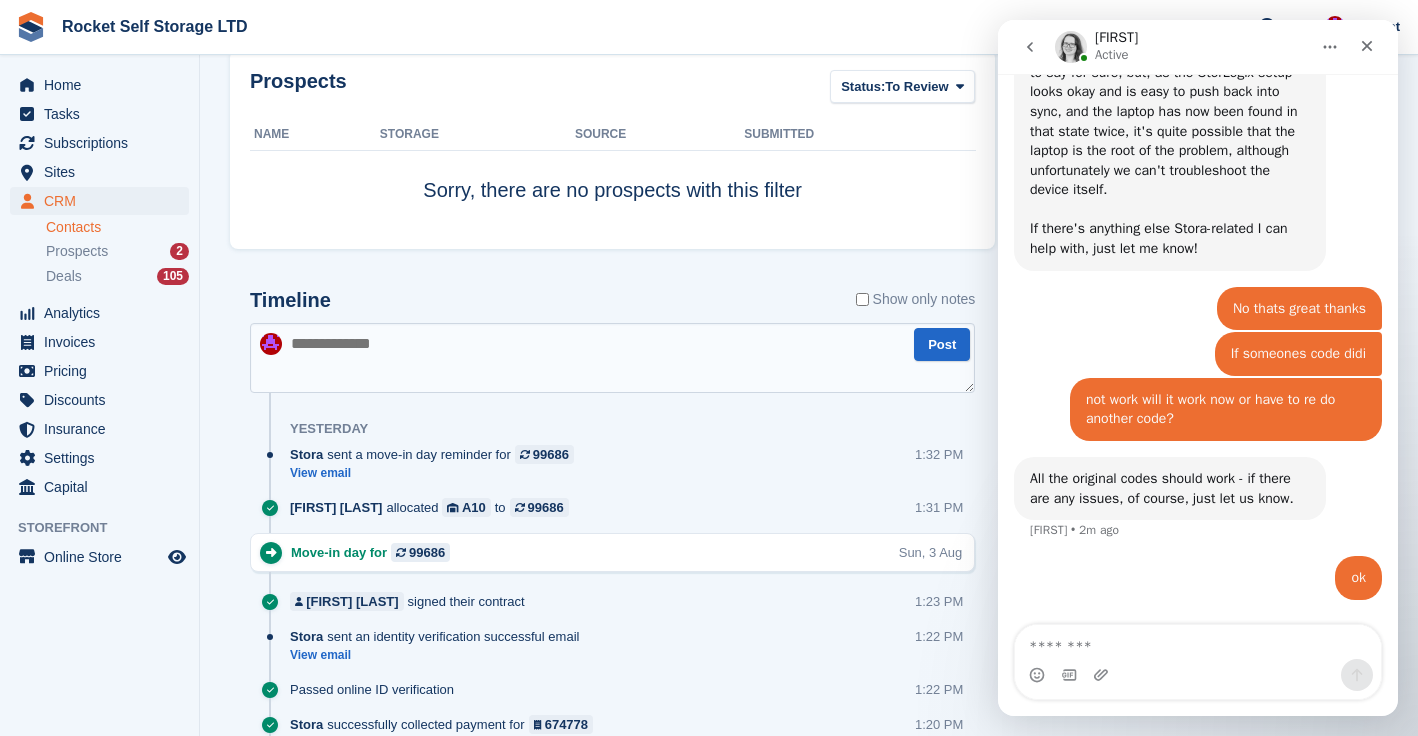 scroll, scrollTop: 776, scrollLeft: 0, axis: vertical 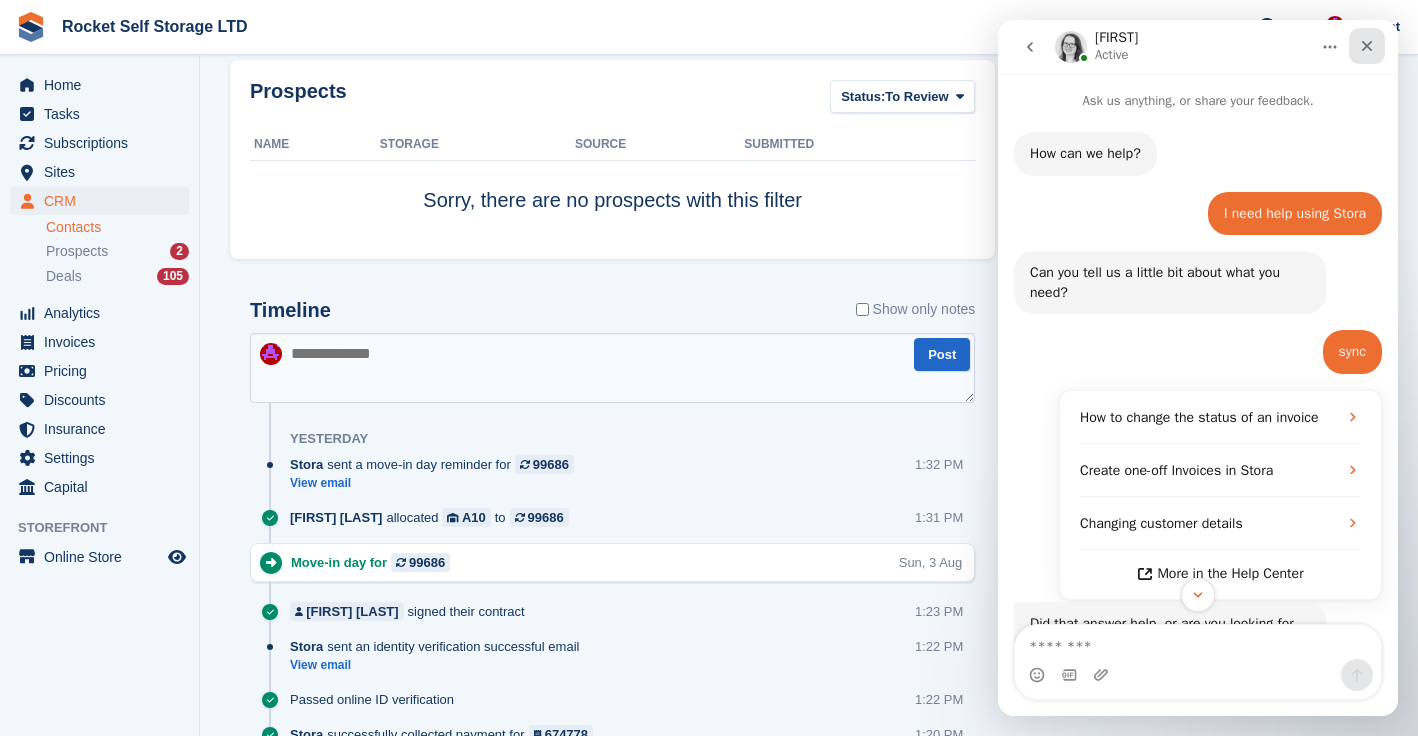 click 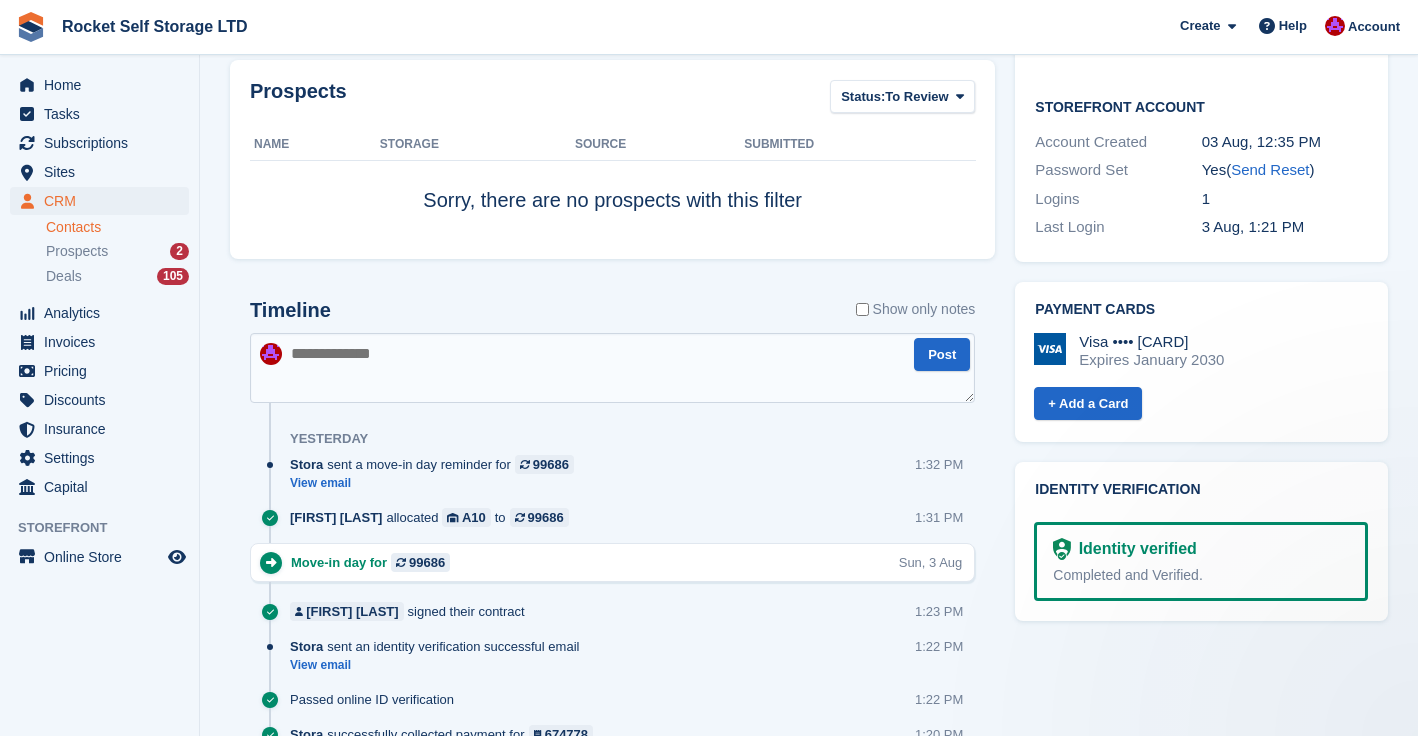 scroll, scrollTop: 0, scrollLeft: 0, axis: both 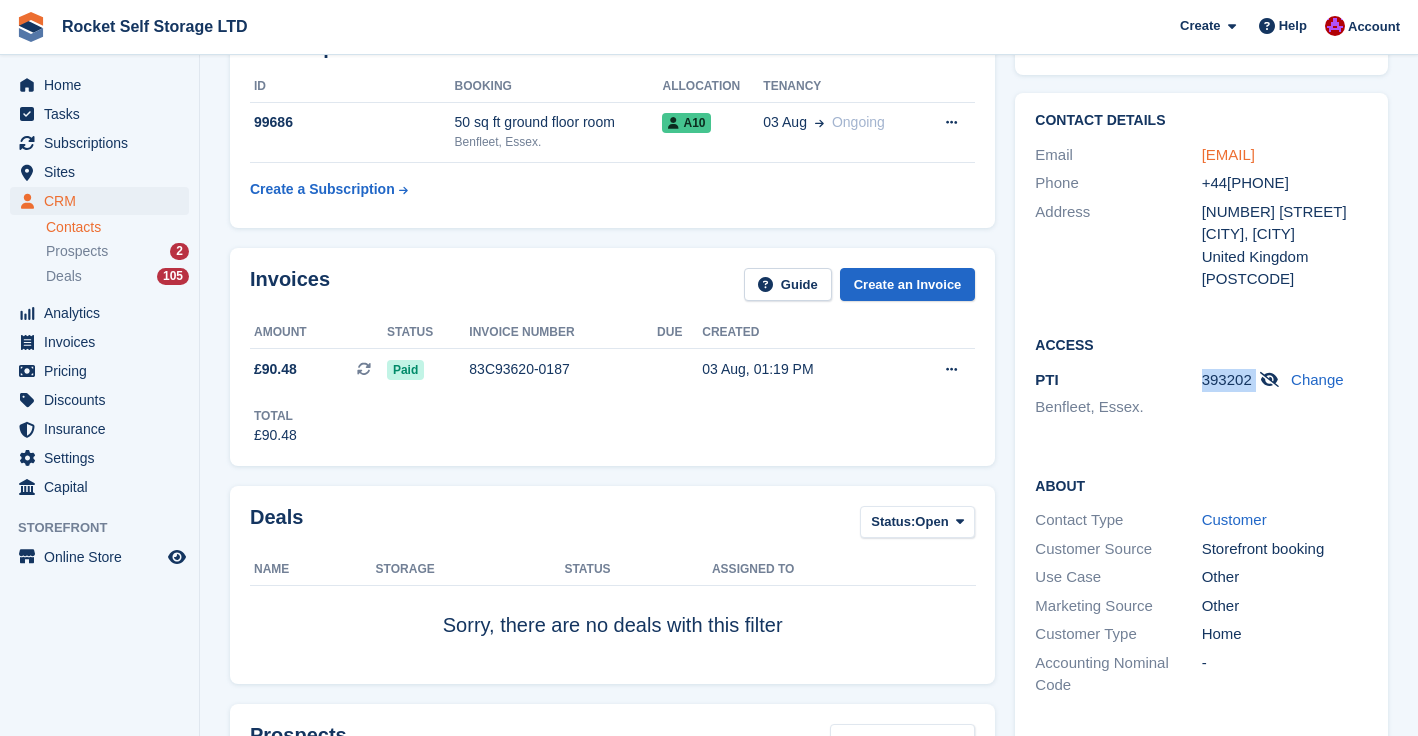 click on "celinemcdonald3@gmail.com" at bounding box center [1228, 154] 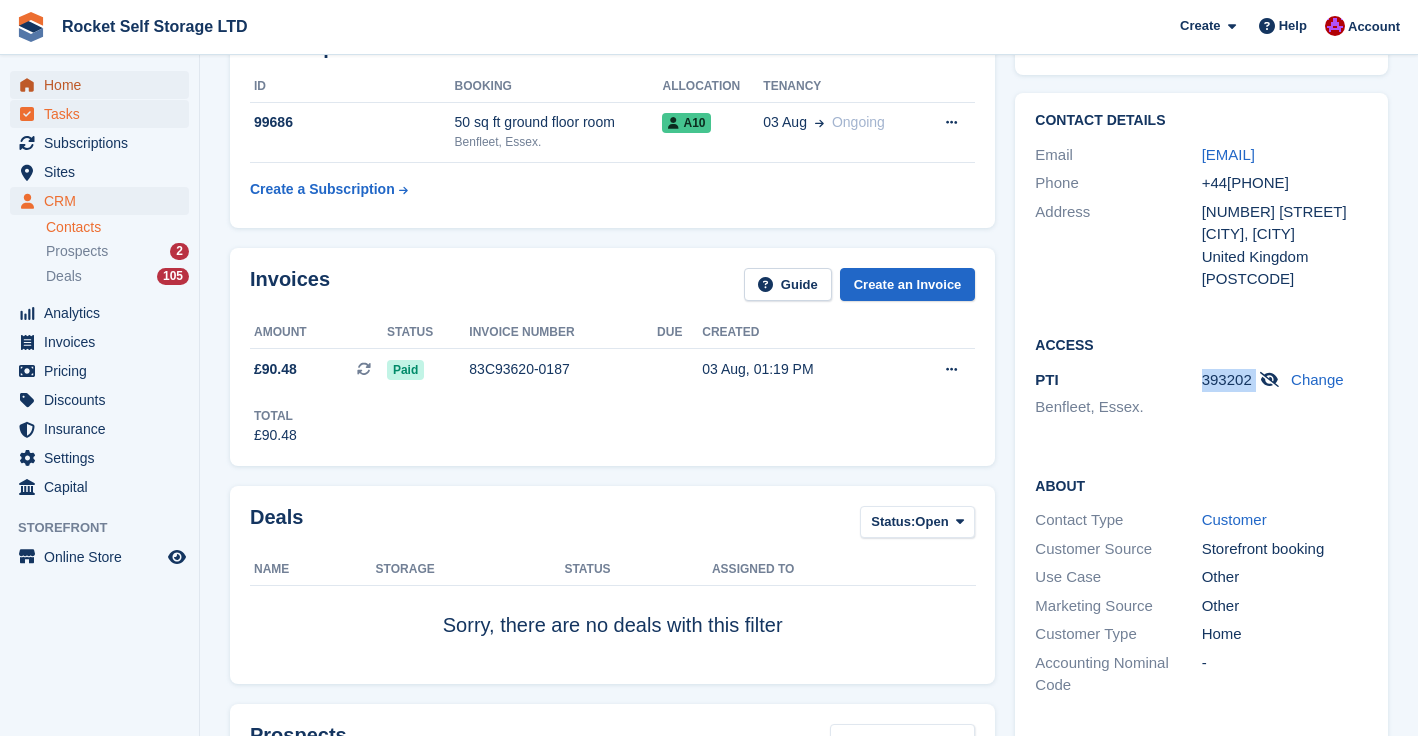 drag, startPoint x: 81, startPoint y: 84, endPoint x: 99, endPoint y: 100, distance: 24.083189 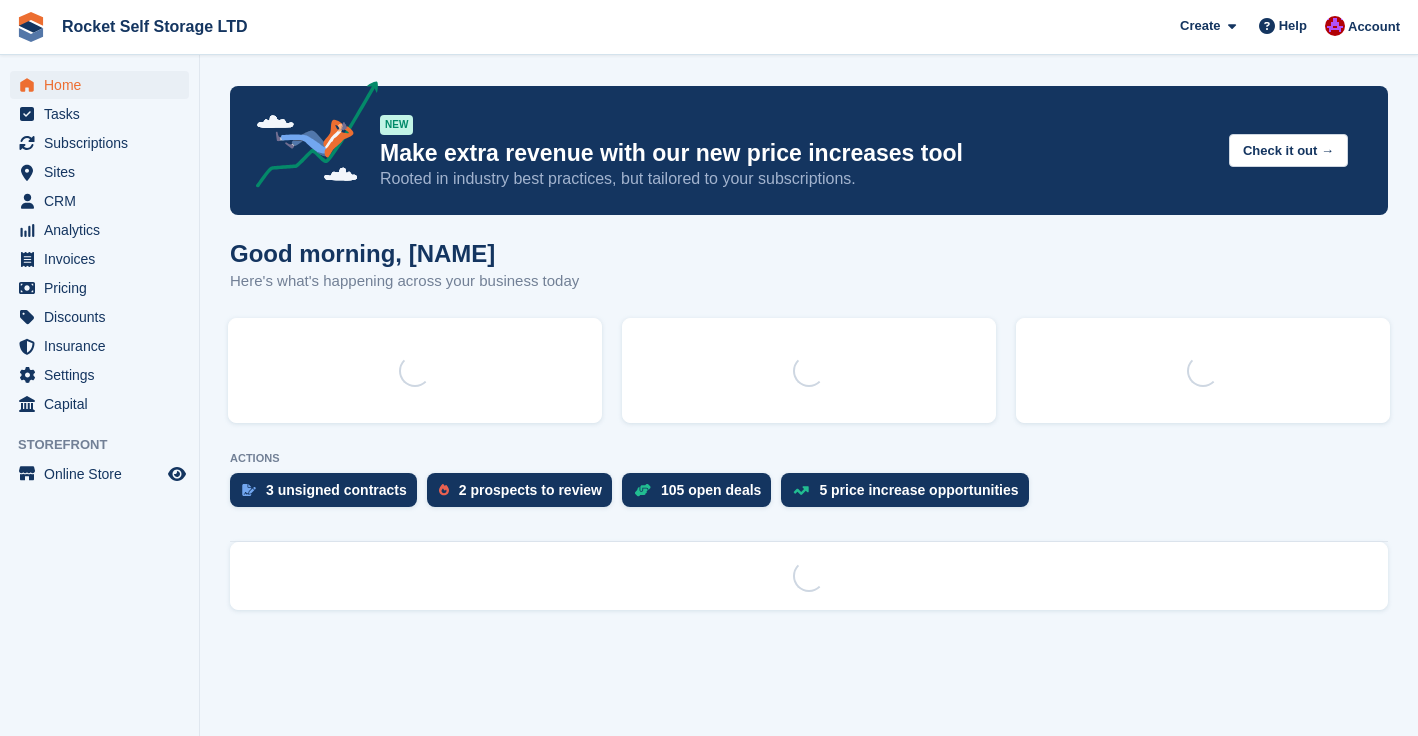 scroll, scrollTop: 0, scrollLeft: 0, axis: both 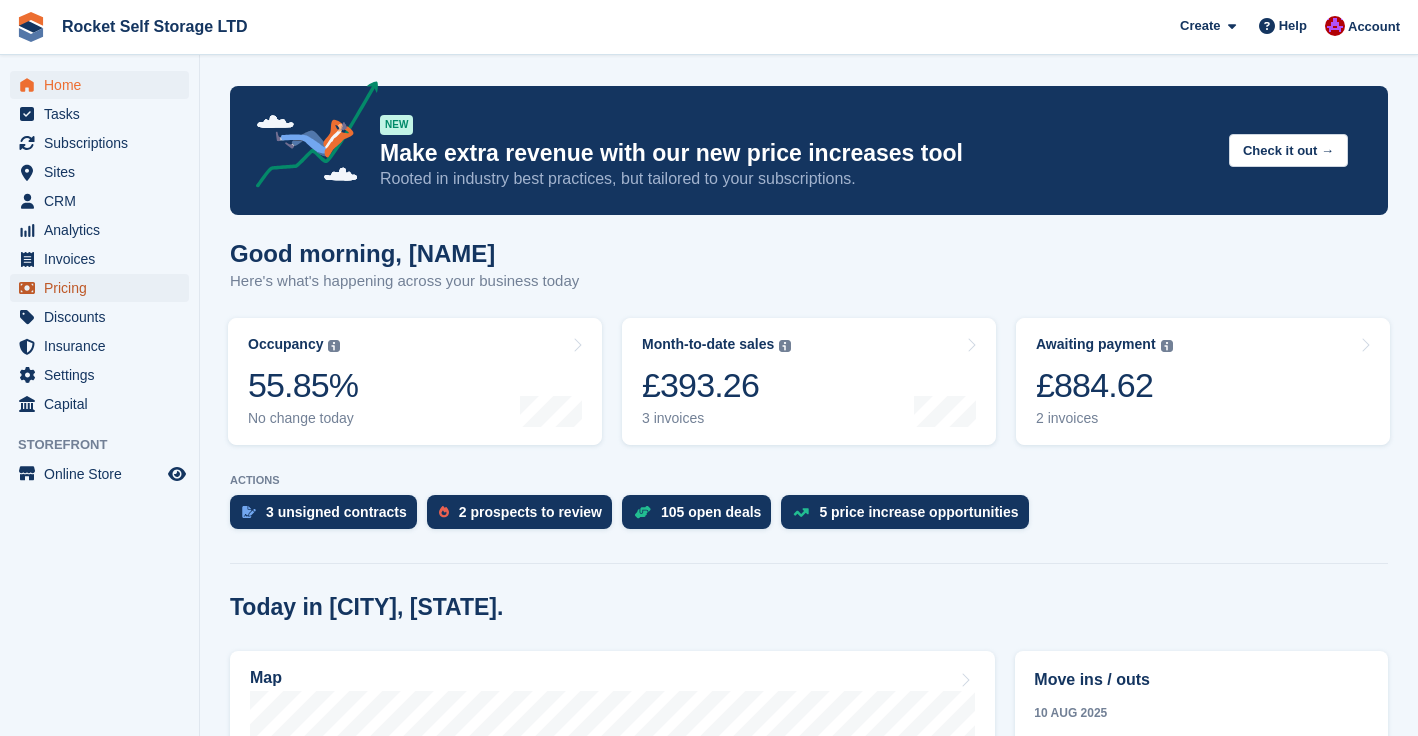 click on "Pricing" at bounding box center (104, 288) 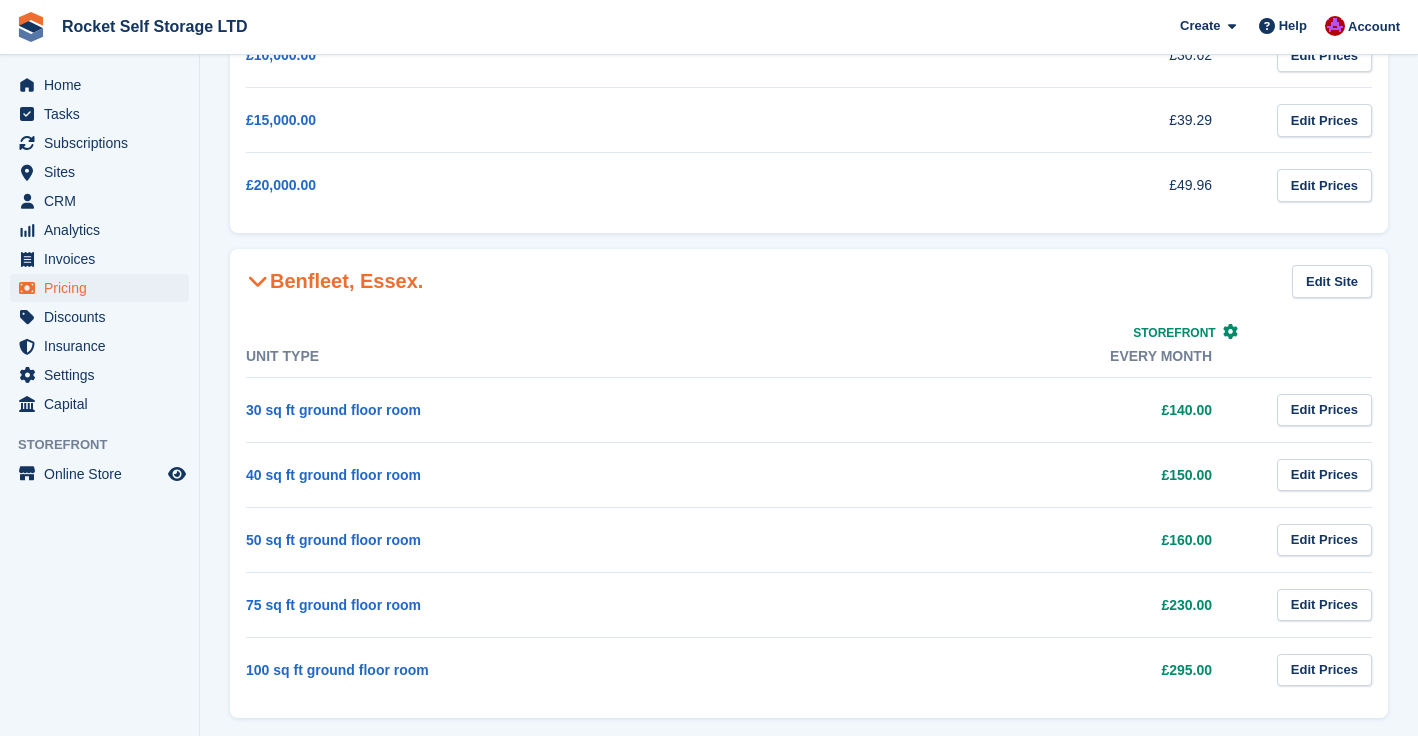 scroll, scrollTop: 429, scrollLeft: 0, axis: vertical 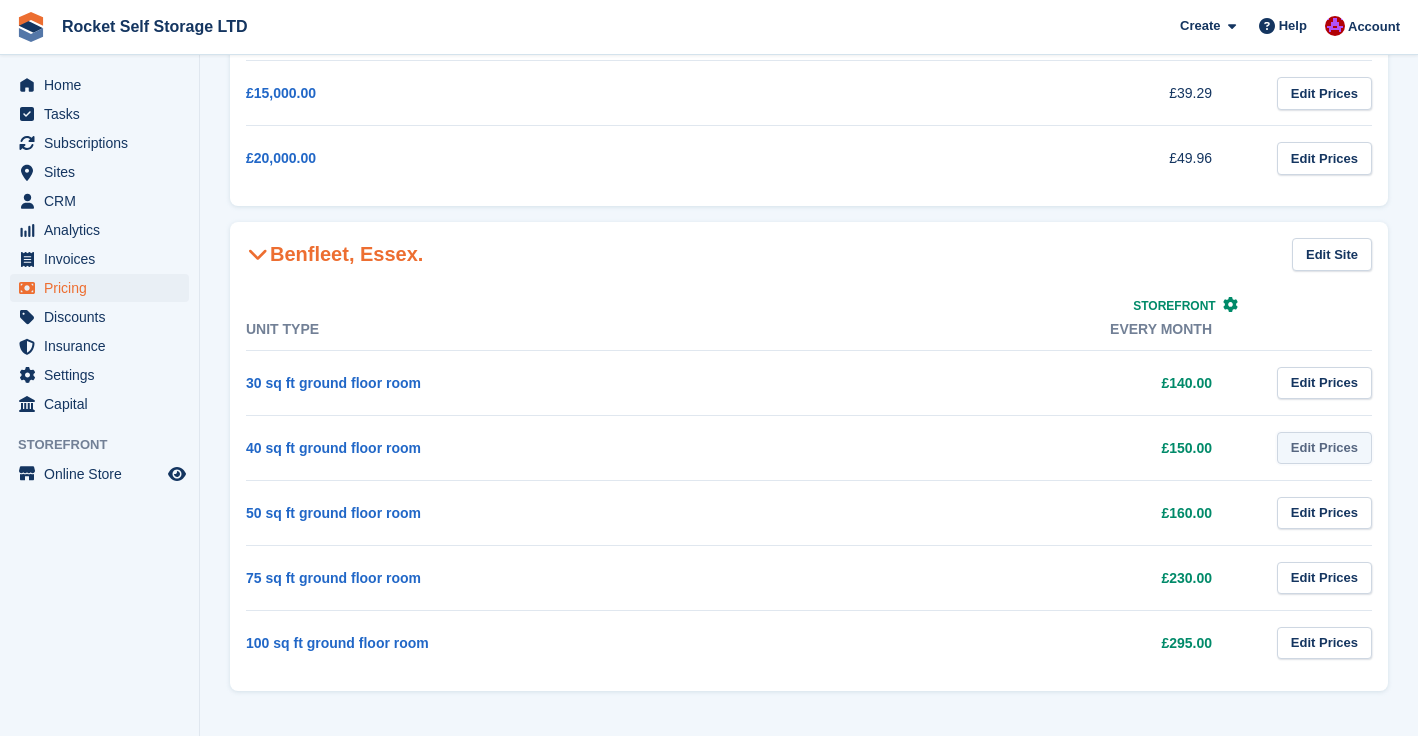 drag, startPoint x: 1332, startPoint y: 446, endPoint x: 1322, endPoint y: 451, distance: 11.18034 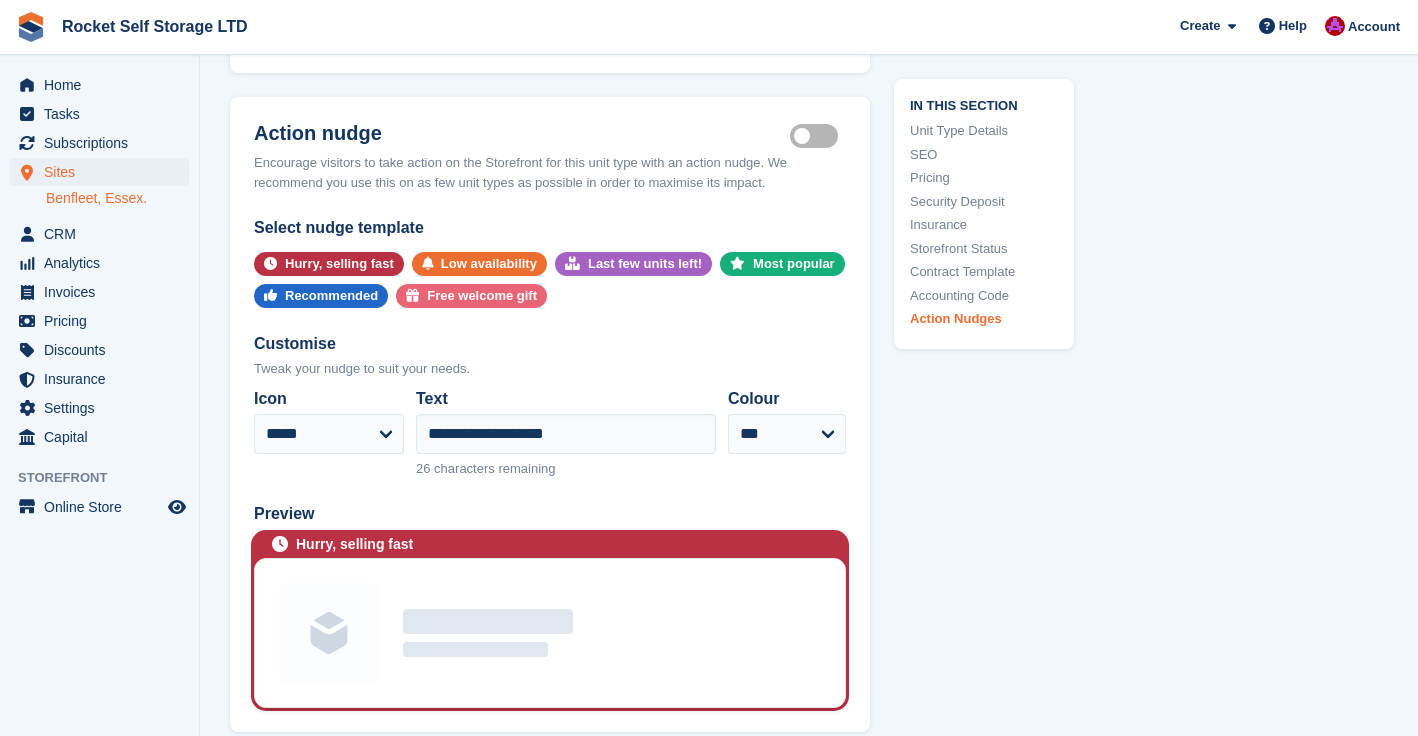 scroll, scrollTop: 3747, scrollLeft: 0, axis: vertical 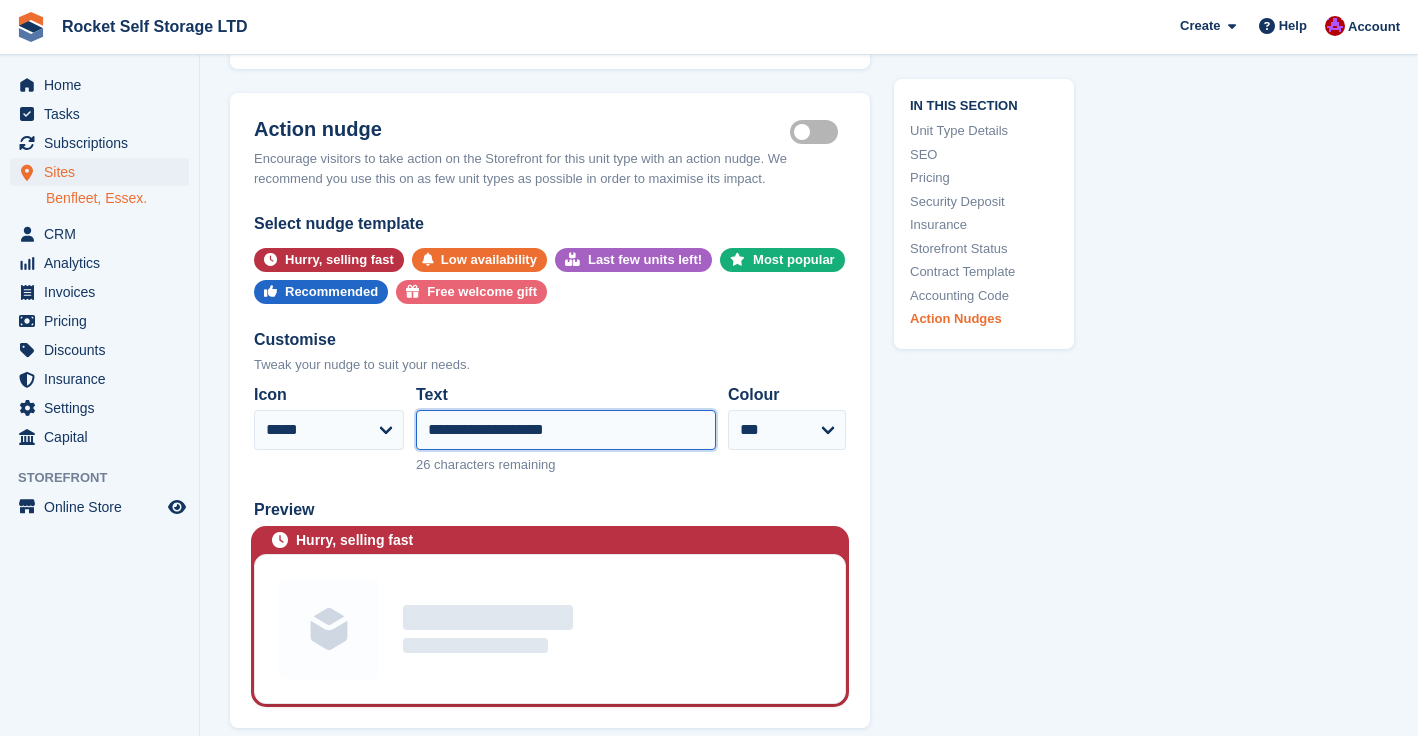 click on "**********" at bounding box center [566, 430] 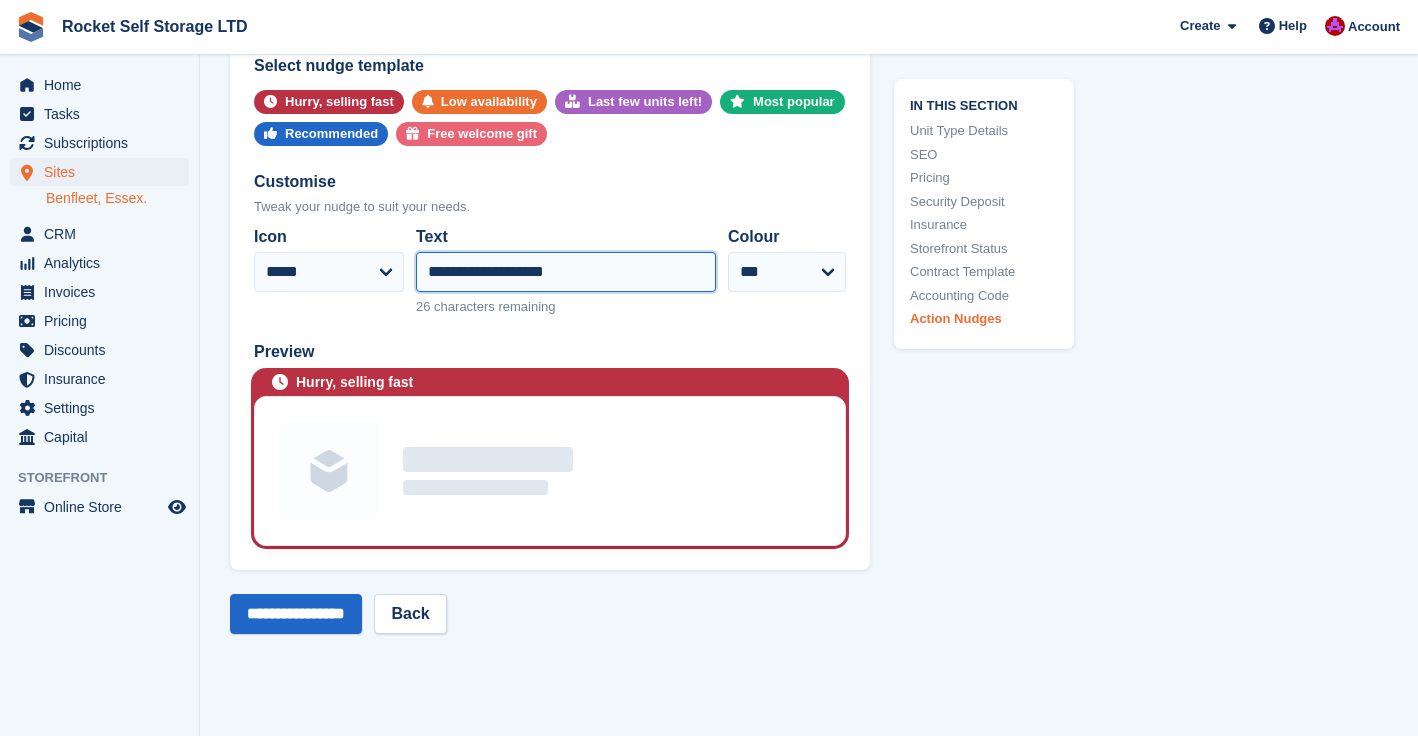 scroll, scrollTop: 3897, scrollLeft: 0, axis: vertical 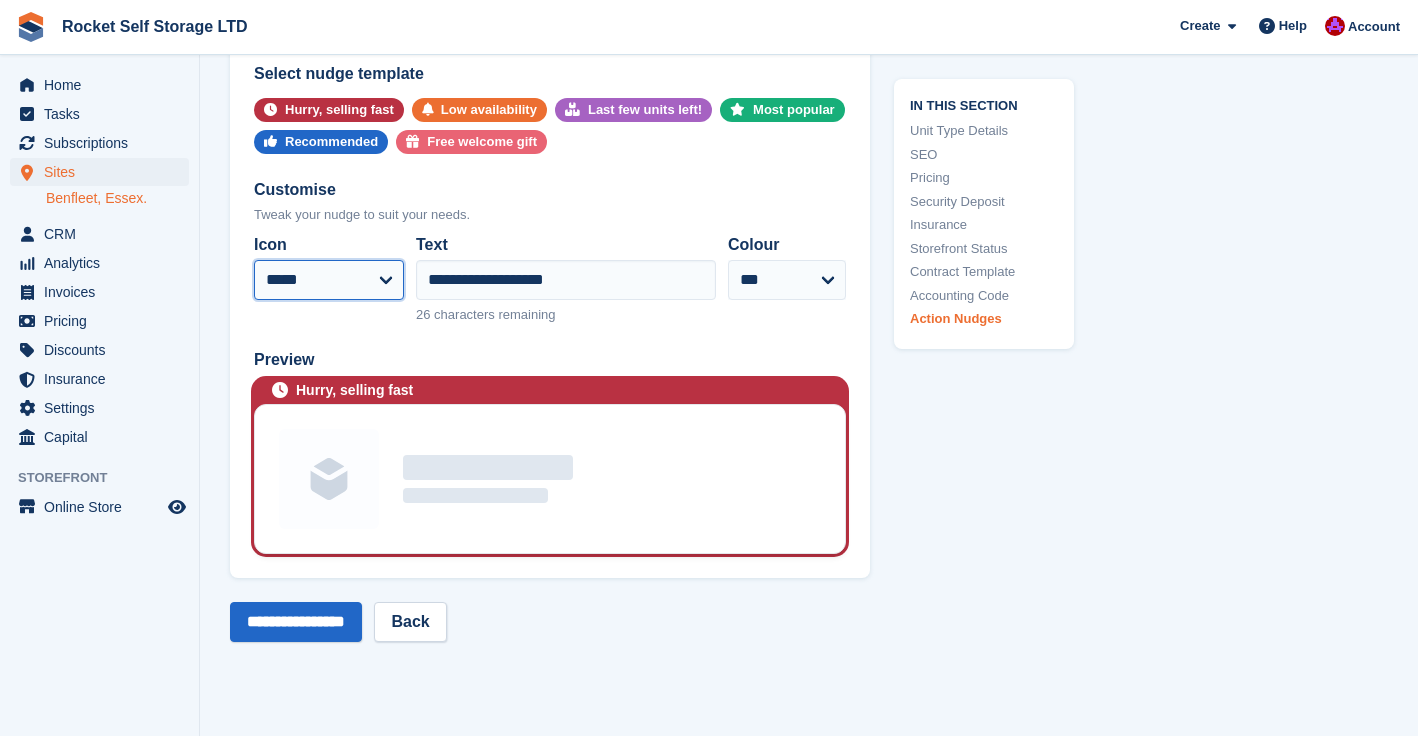 click on "**********" at bounding box center (329, 280) 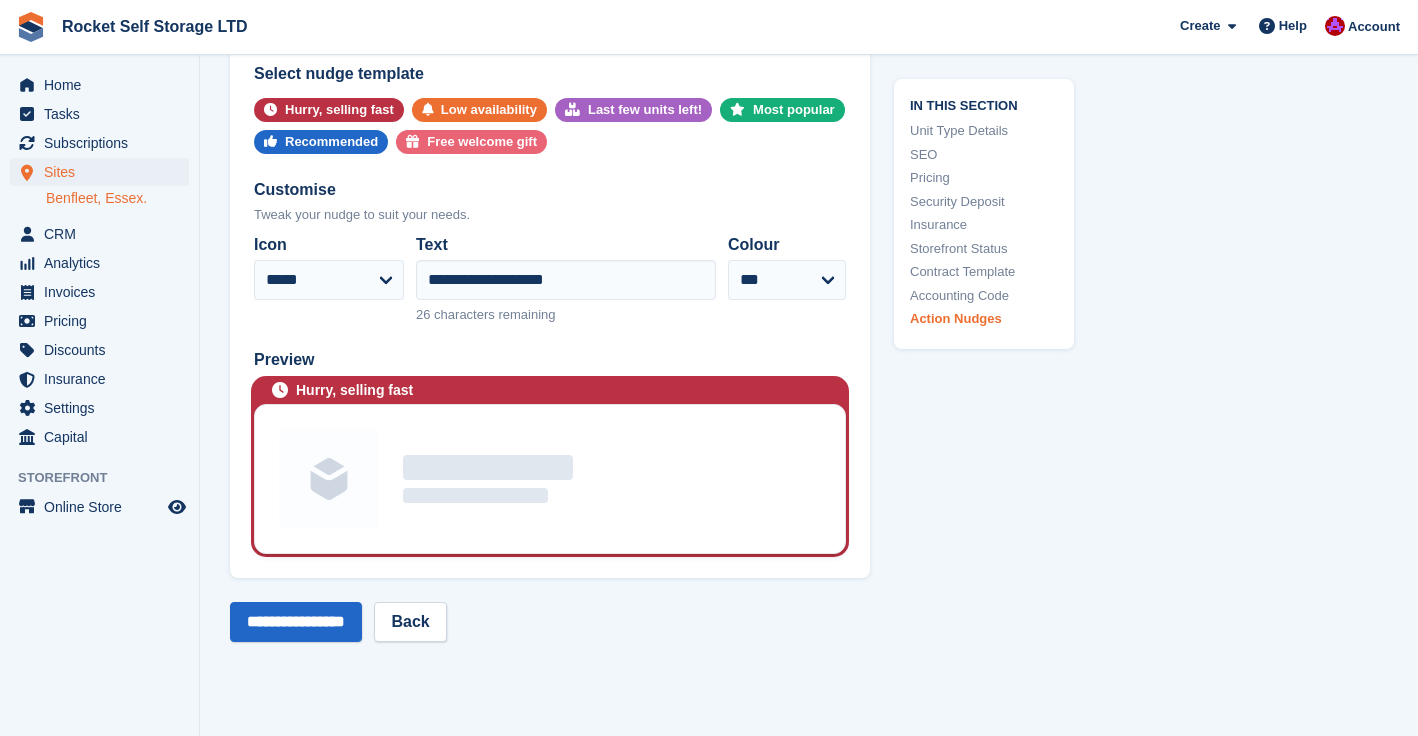 click on "Text" at bounding box center [566, 245] 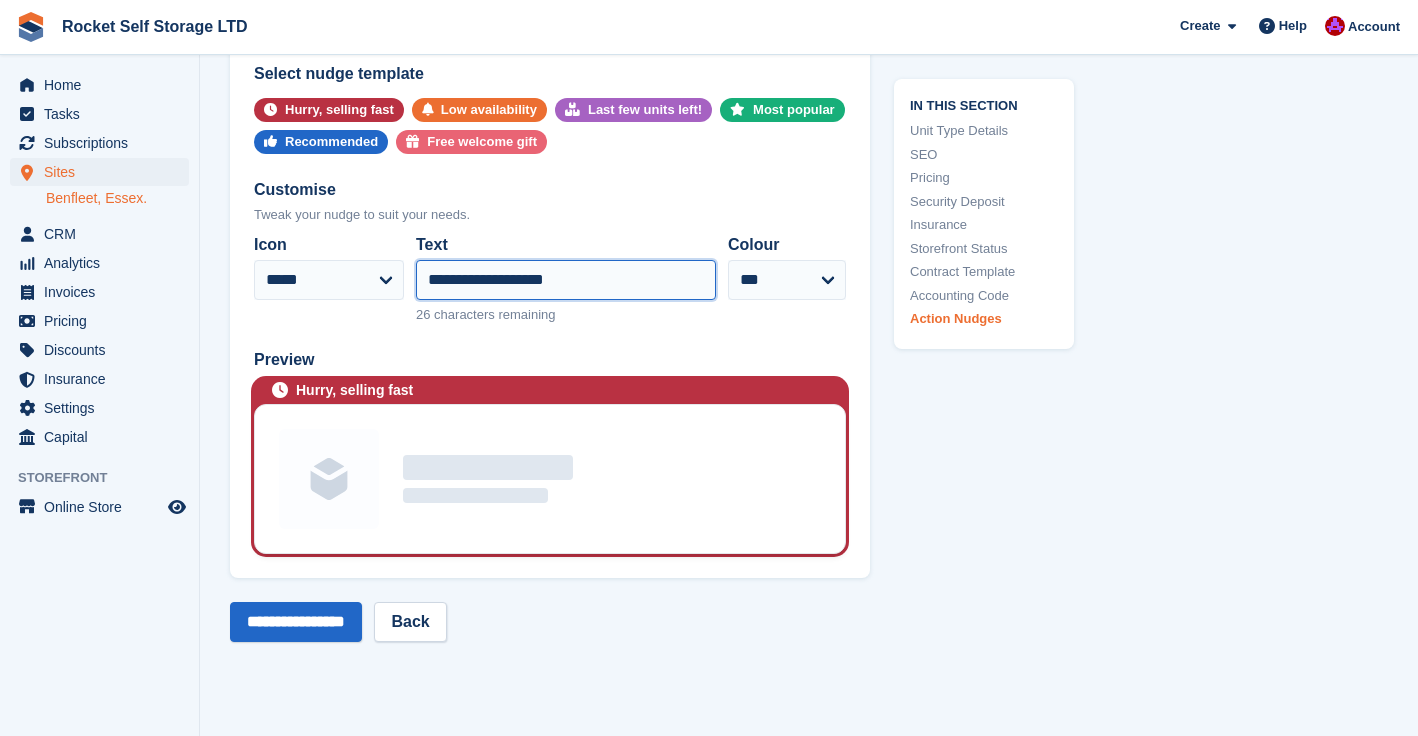 click on "**********" at bounding box center (566, 280) 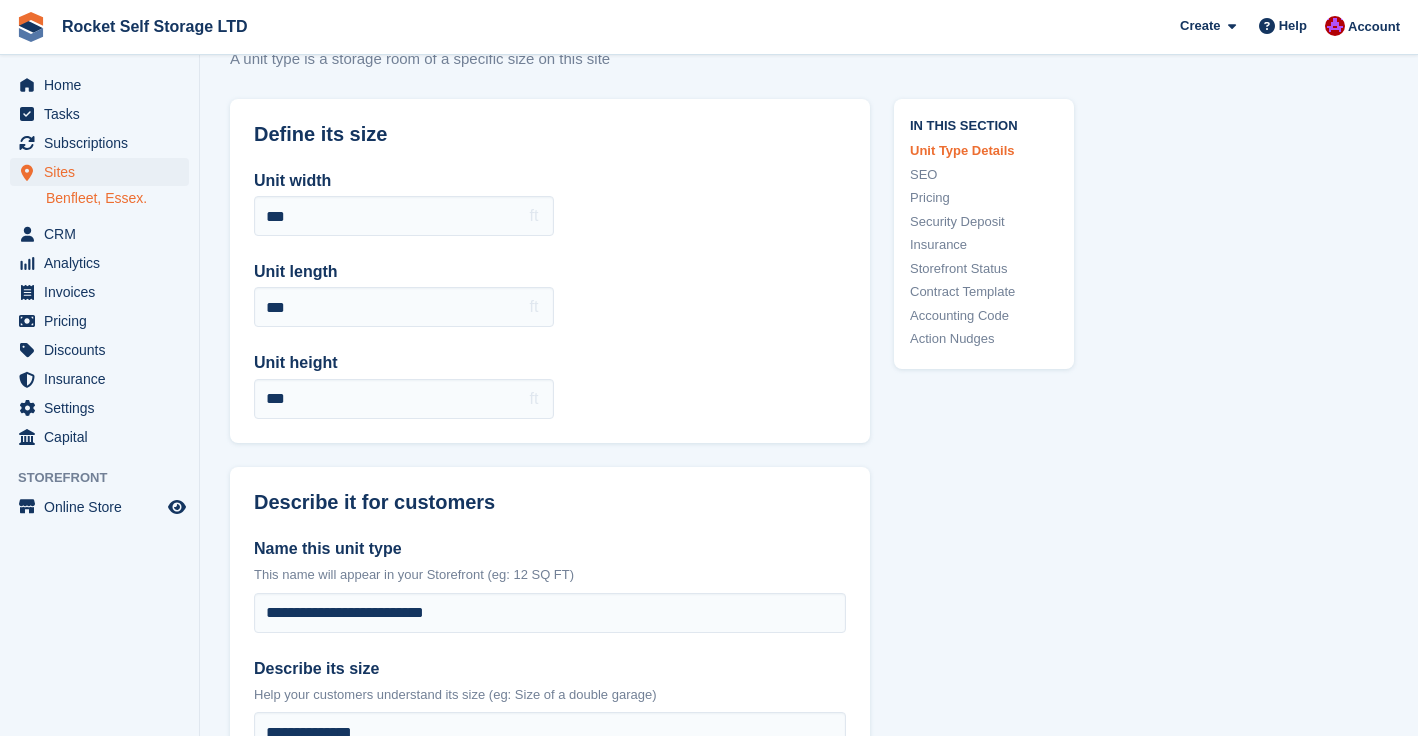 scroll, scrollTop: 0, scrollLeft: 0, axis: both 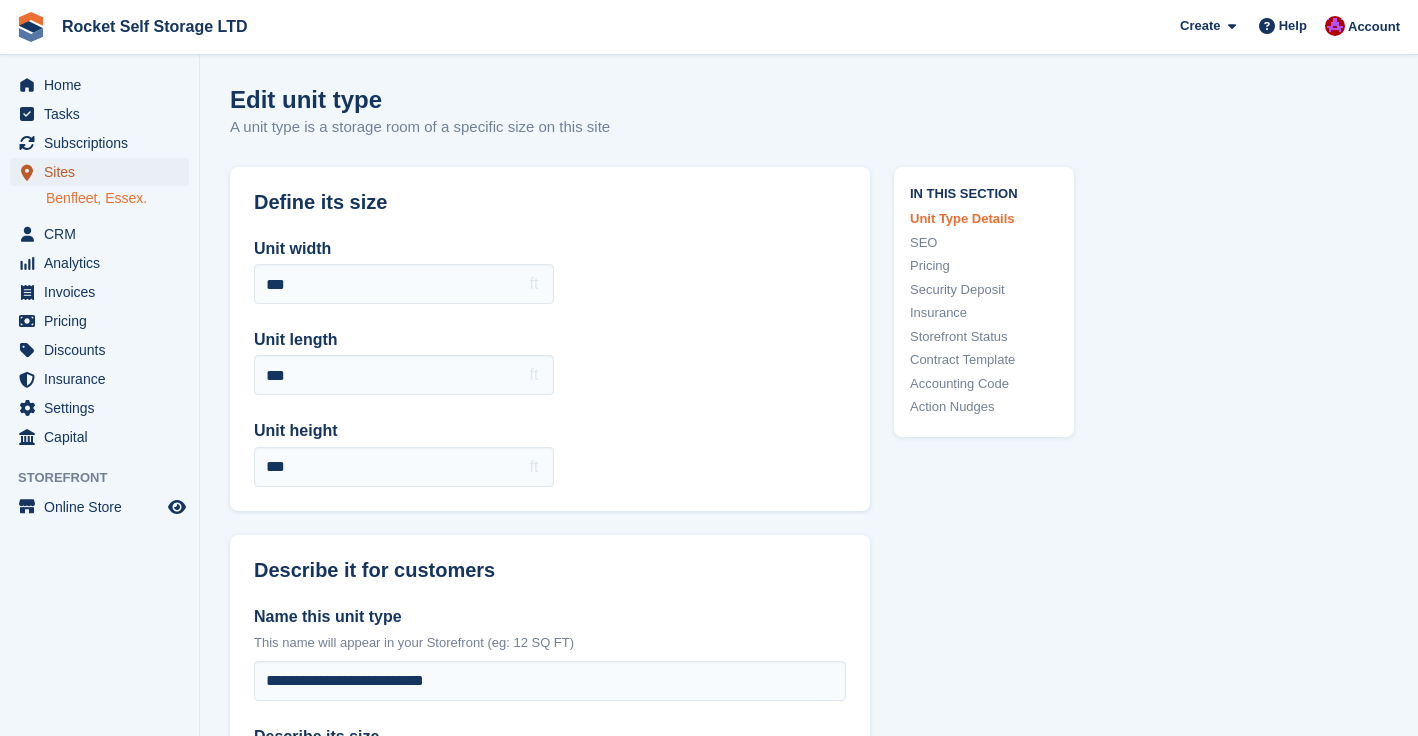 click on "Sites" at bounding box center (104, 172) 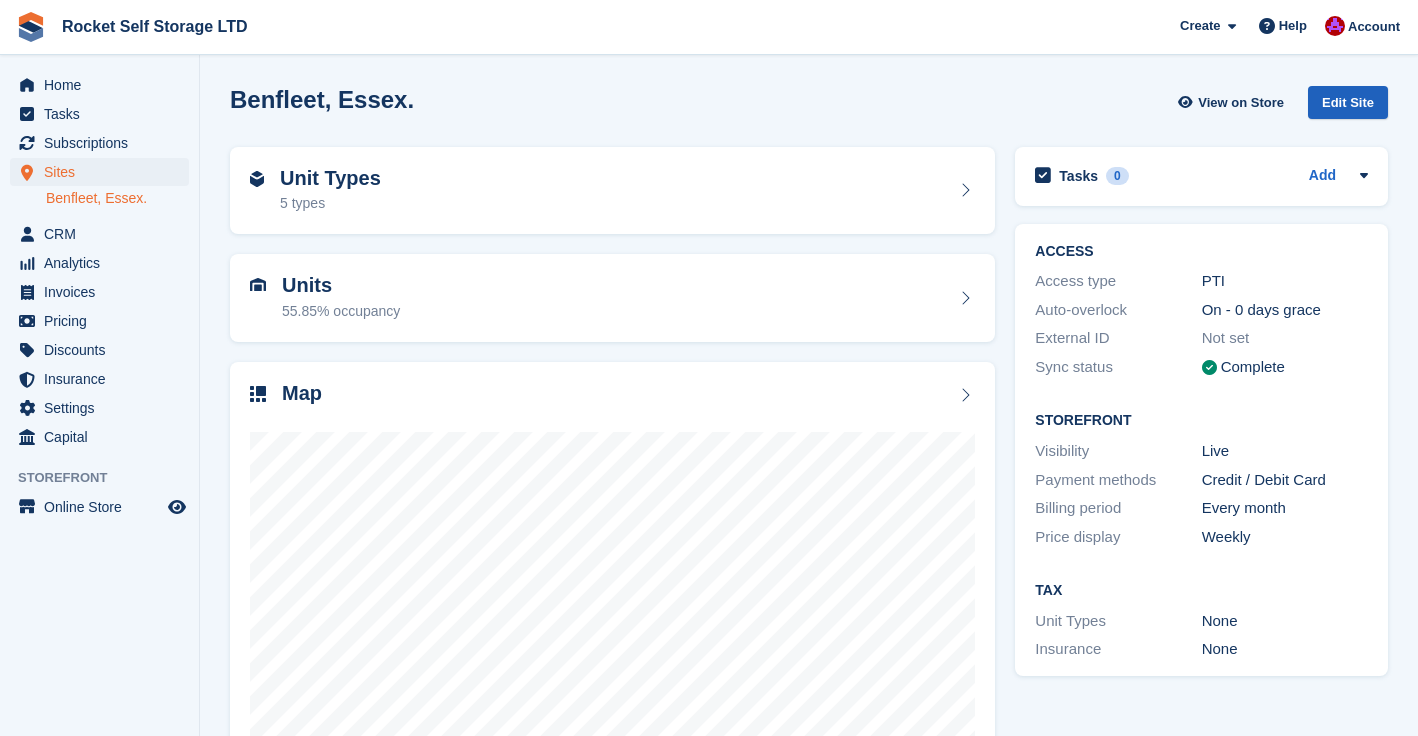 scroll, scrollTop: 0, scrollLeft: 0, axis: both 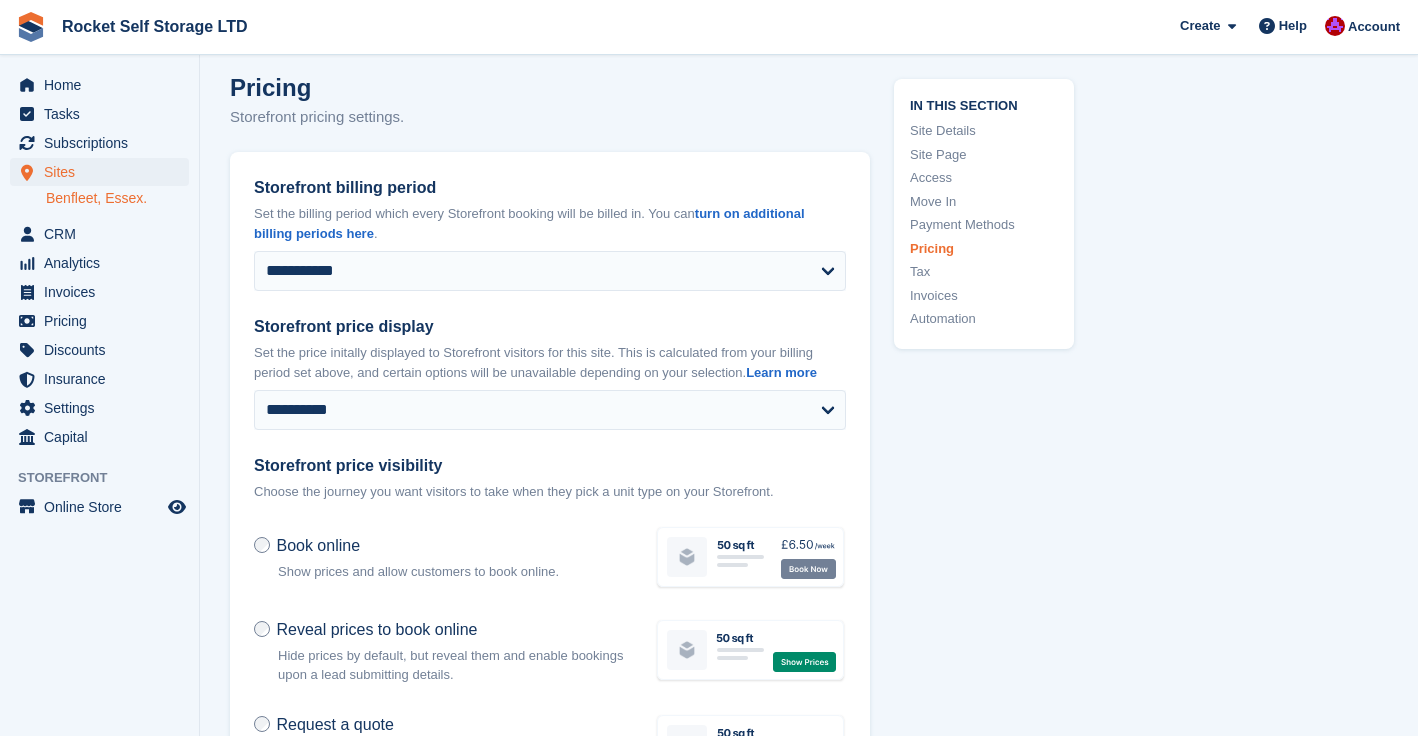 click on "Access" at bounding box center (984, 178) 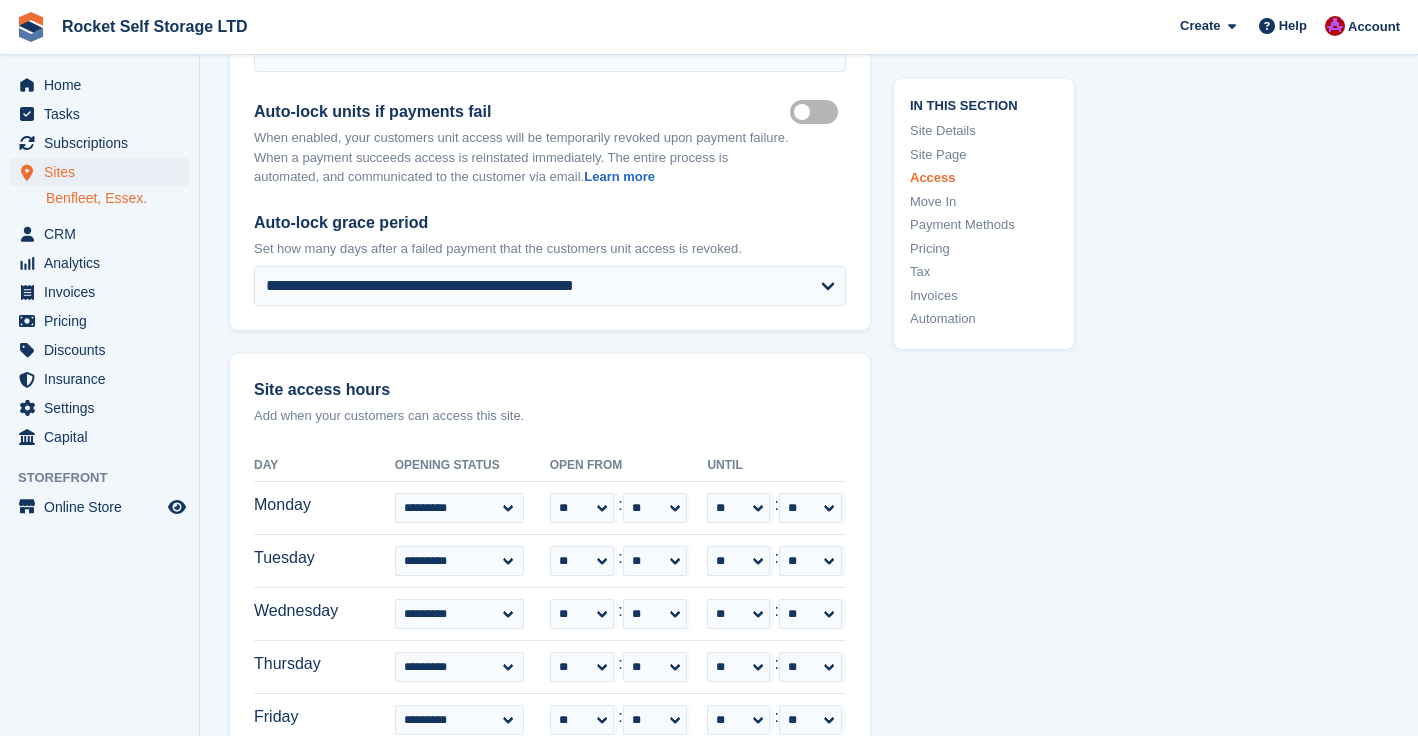 scroll, scrollTop: 4652, scrollLeft: 0, axis: vertical 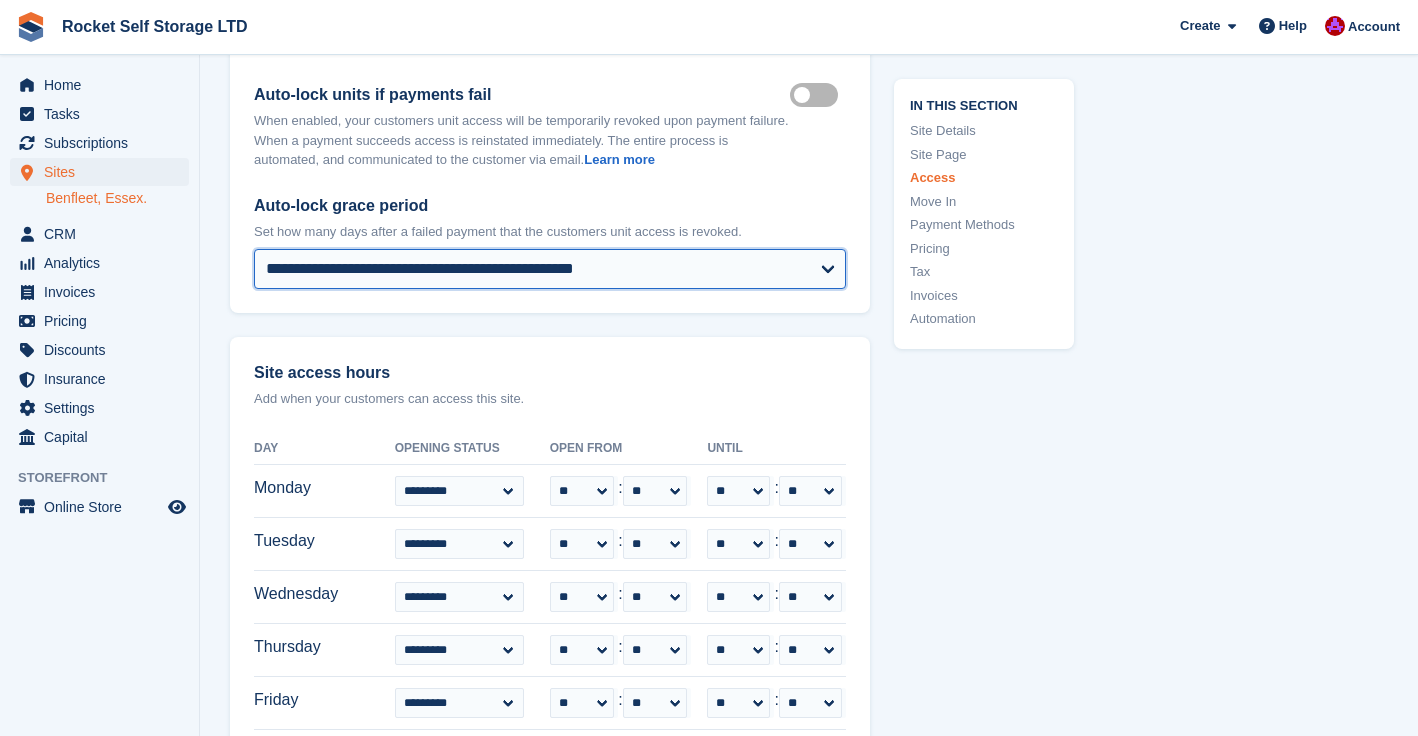 click on "**********" at bounding box center [550, 269] 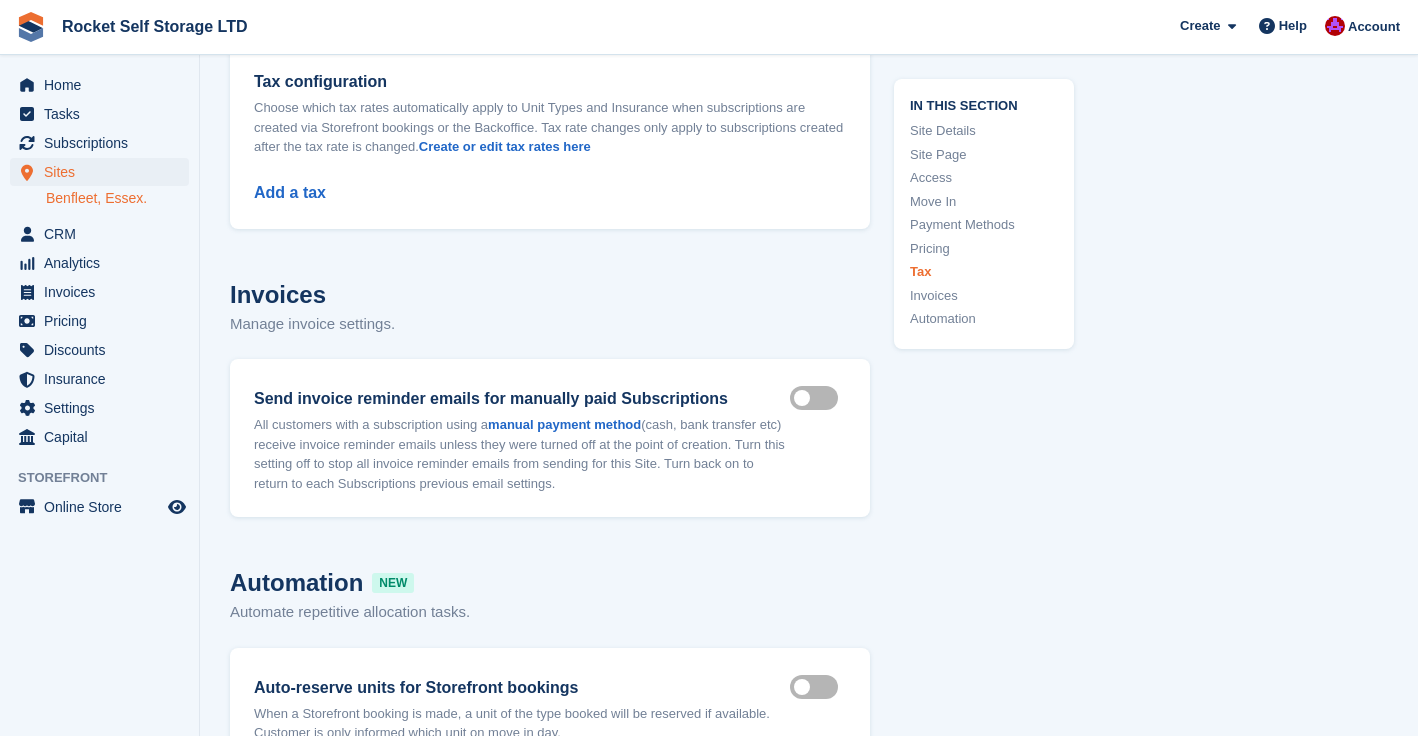 scroll, scrollTop: 9052, scrollLeft: 0, axis: vertical 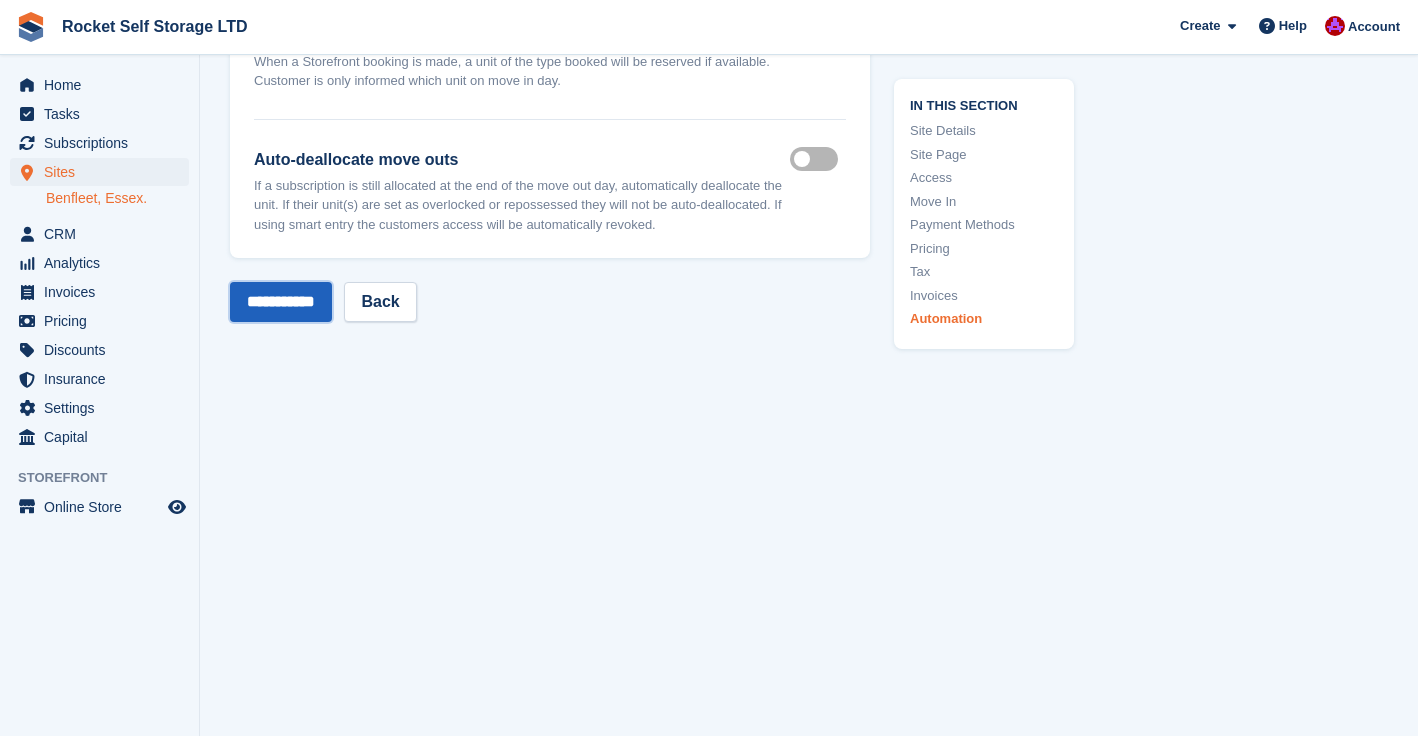 click on "**********" at bounding box center [281, 302] 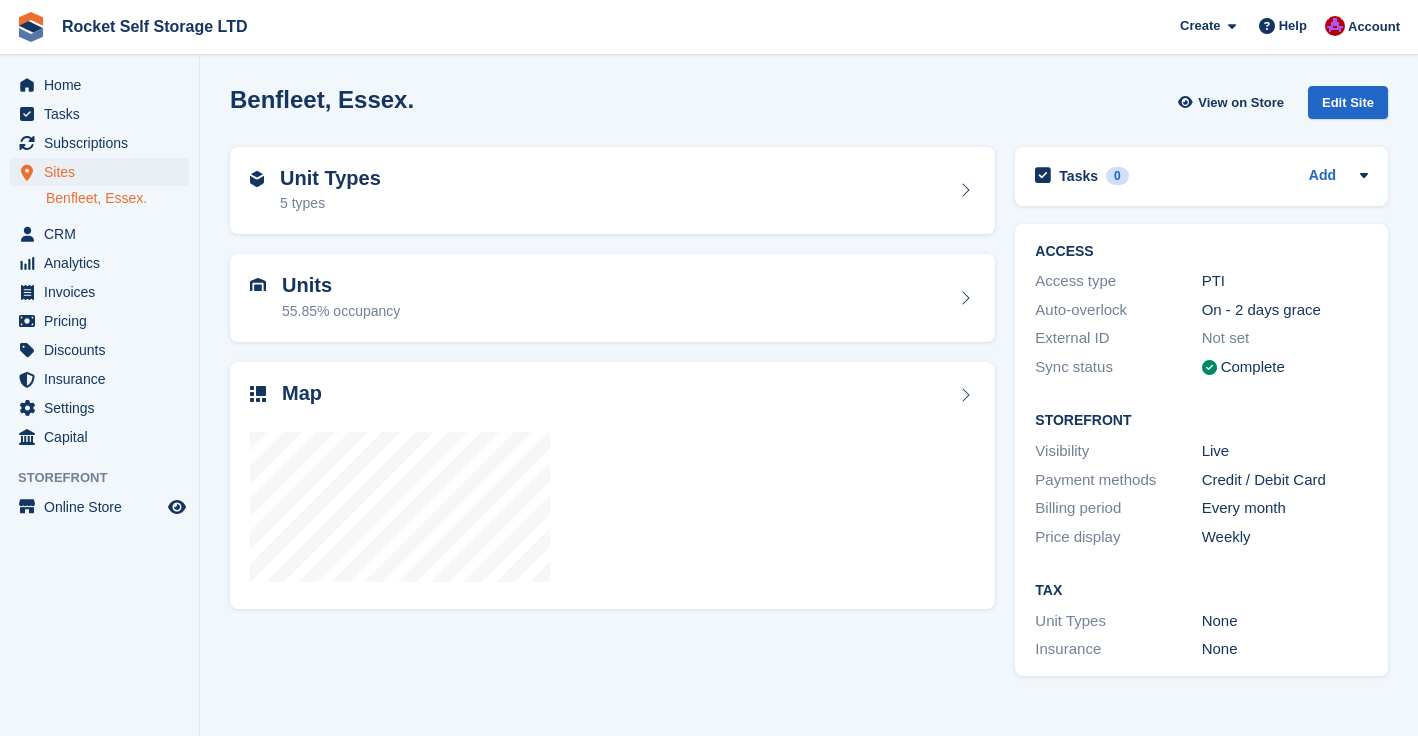 scroll, scrollTop: 0, scrollLeft: 0, axis: both 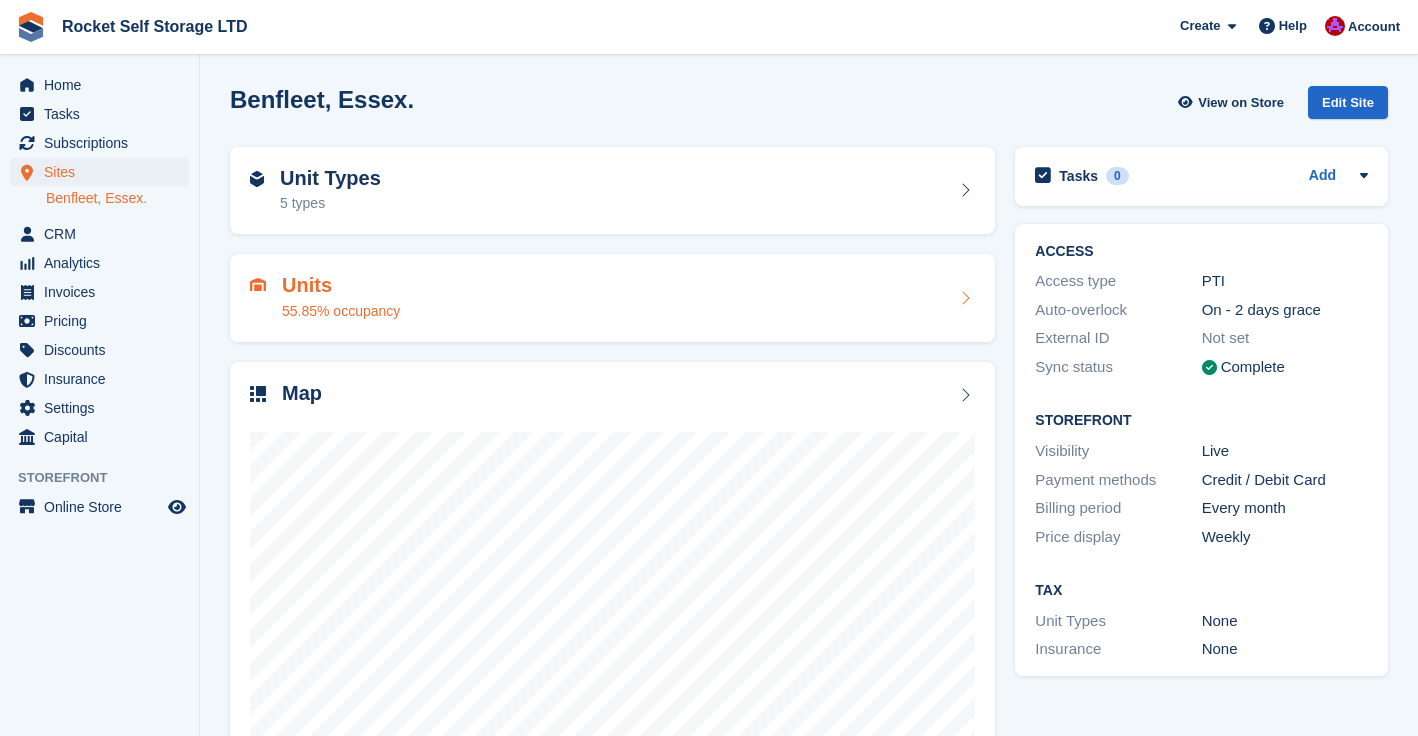 click on "Units" at bounding box center (341, 285) 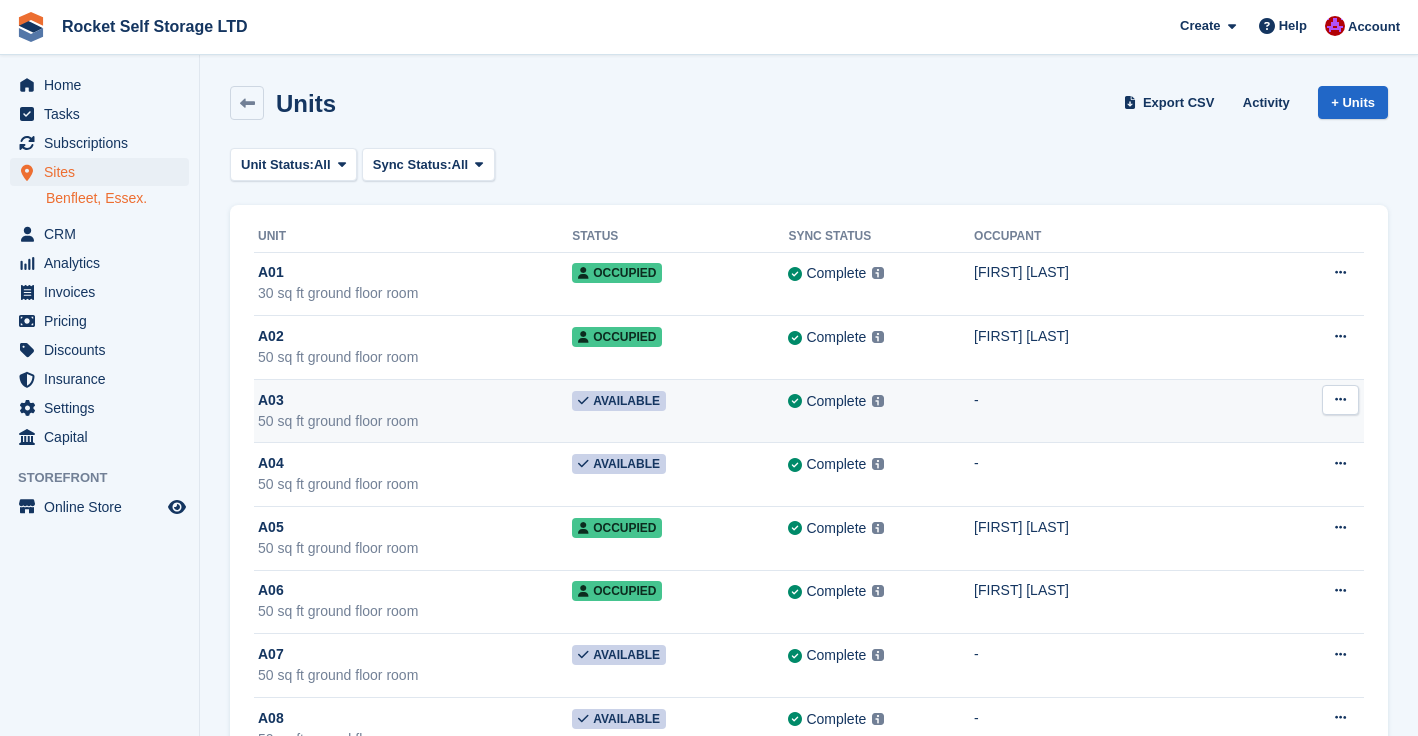 scroll, scrollTop: 0, scrollLeft: 0, axis: both 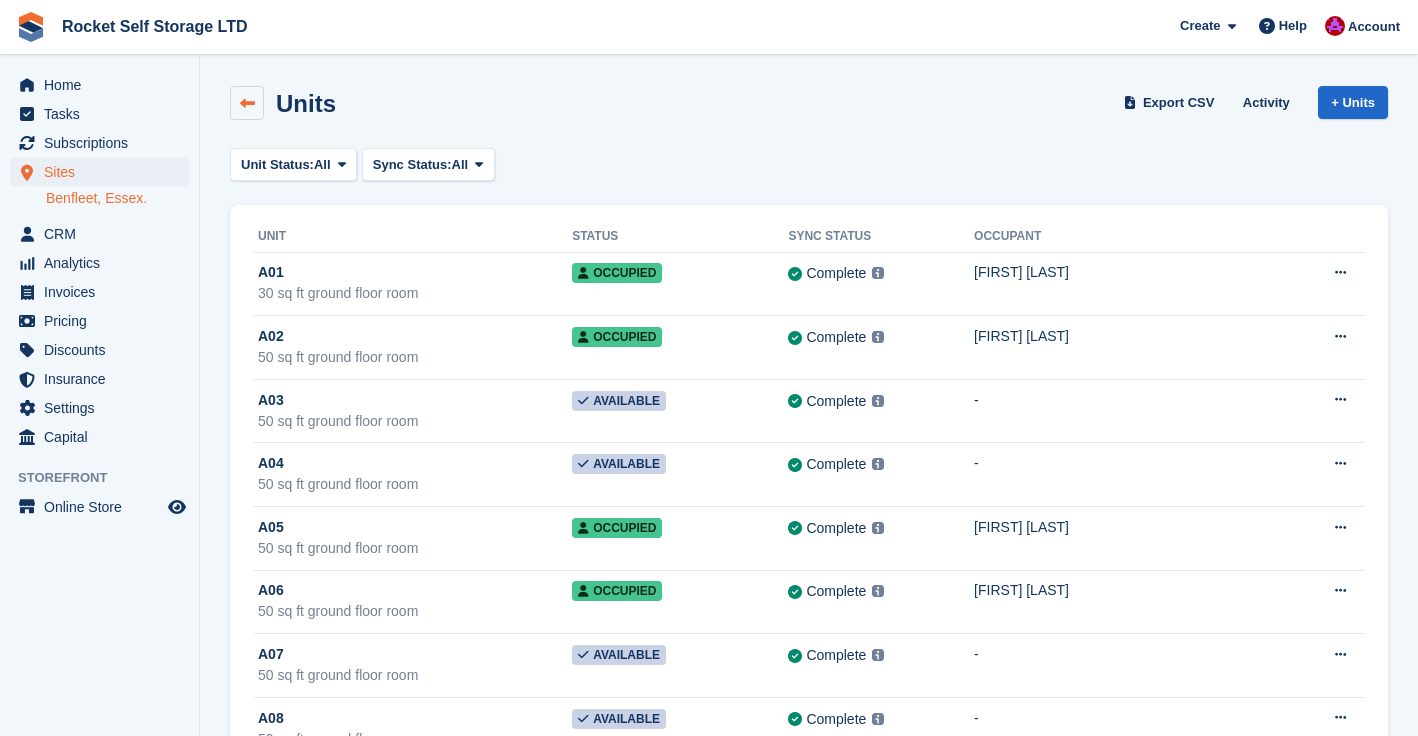 click on "Units
Export CSV
Activity
+ Units" at bounding box center (809, 107) 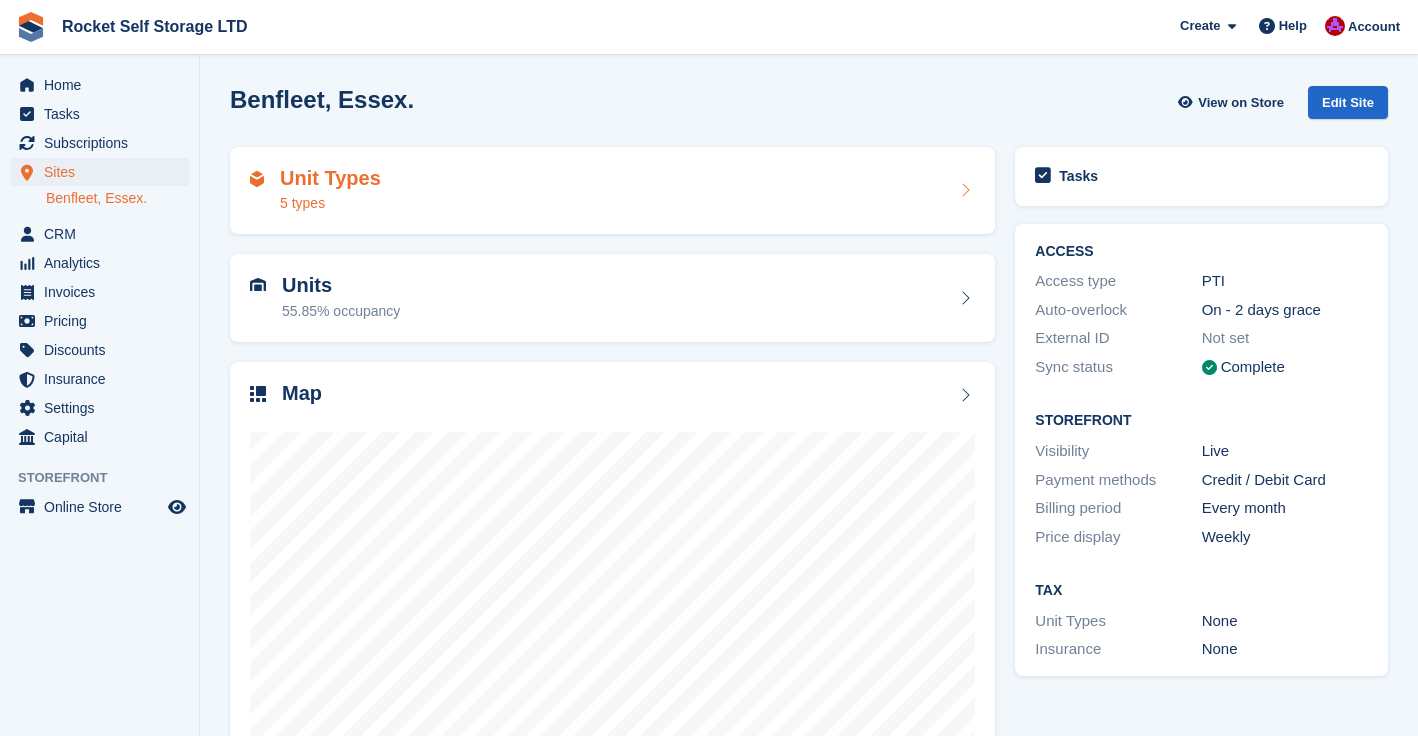 scroll, scrollTop: 0, scrollLeft: 0, axis: both 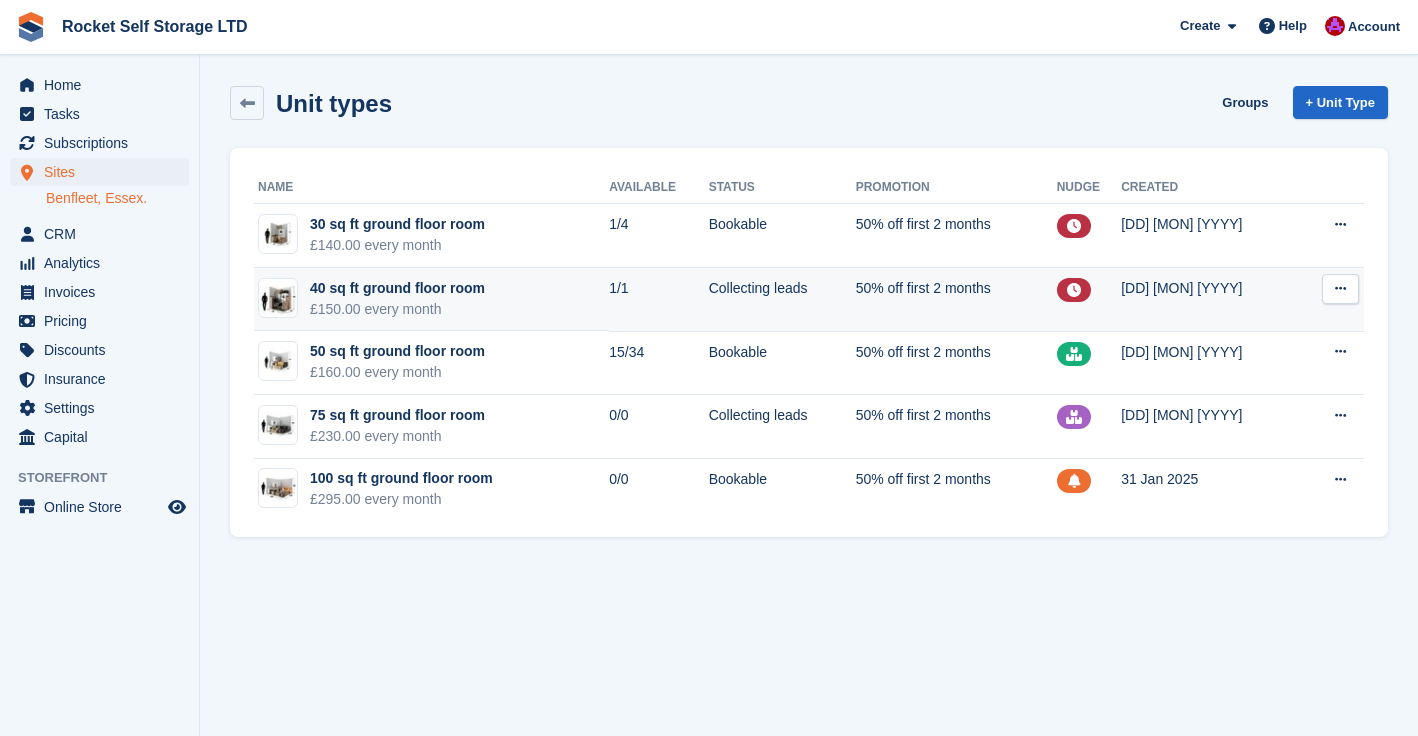 click at bounding box center [1340, 289] 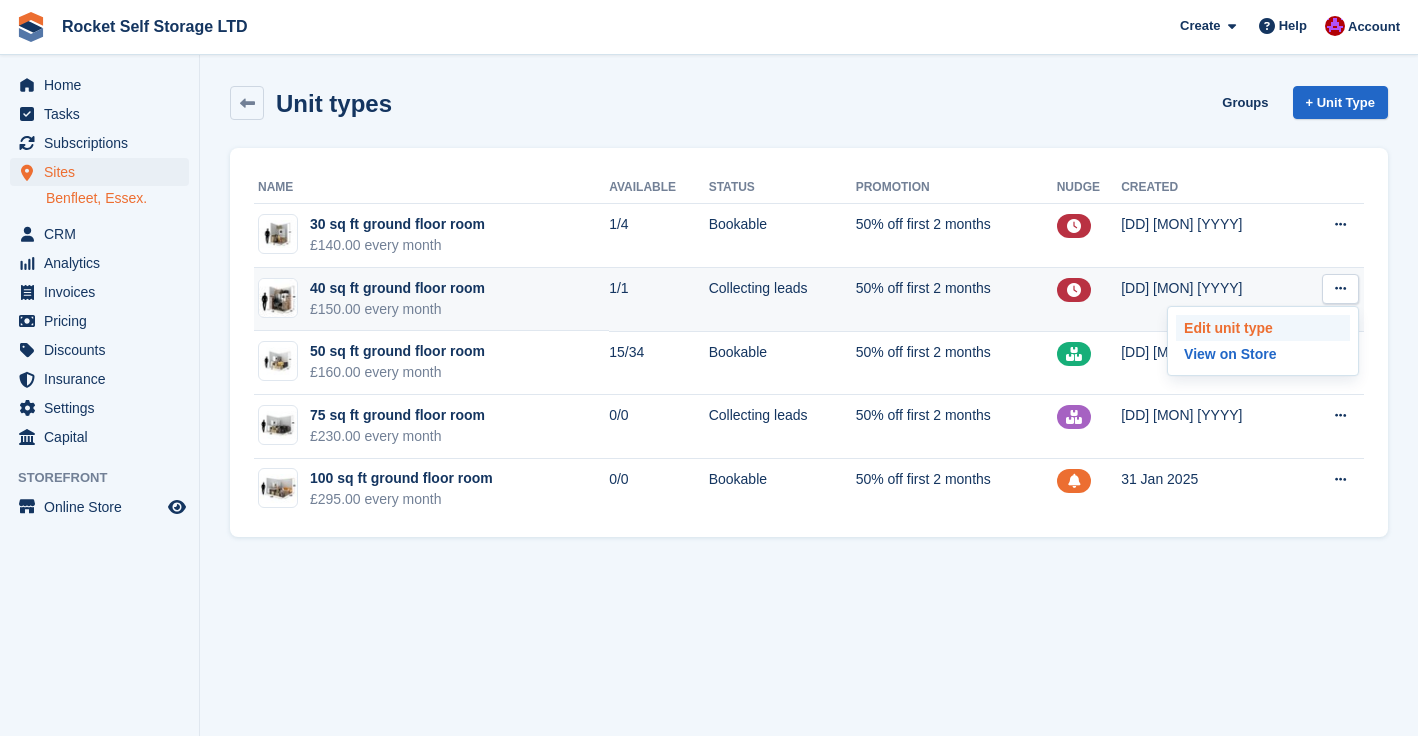 click on "Edit unit type" at bounding box center (1263, 328) 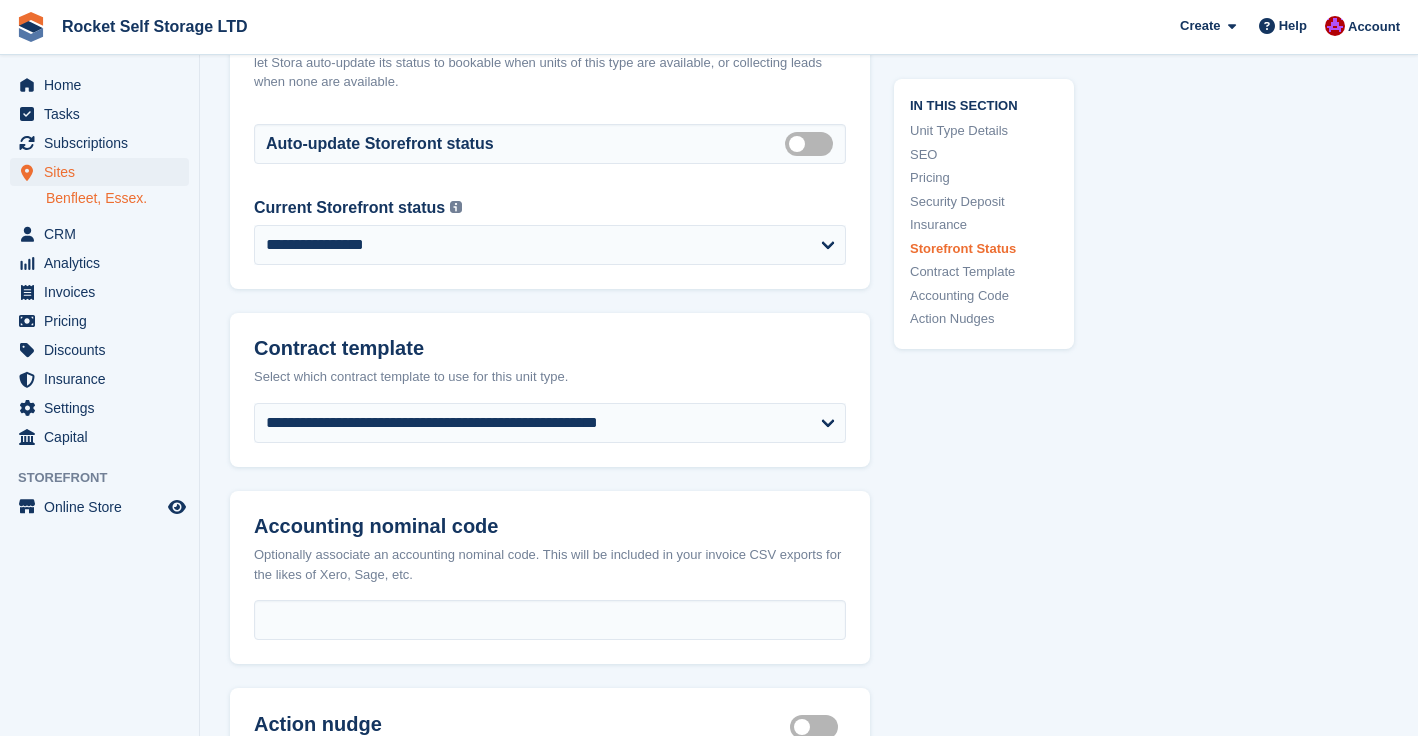 scroll, scrollTop: 3151, scrollLeft: 0, axis: vertical 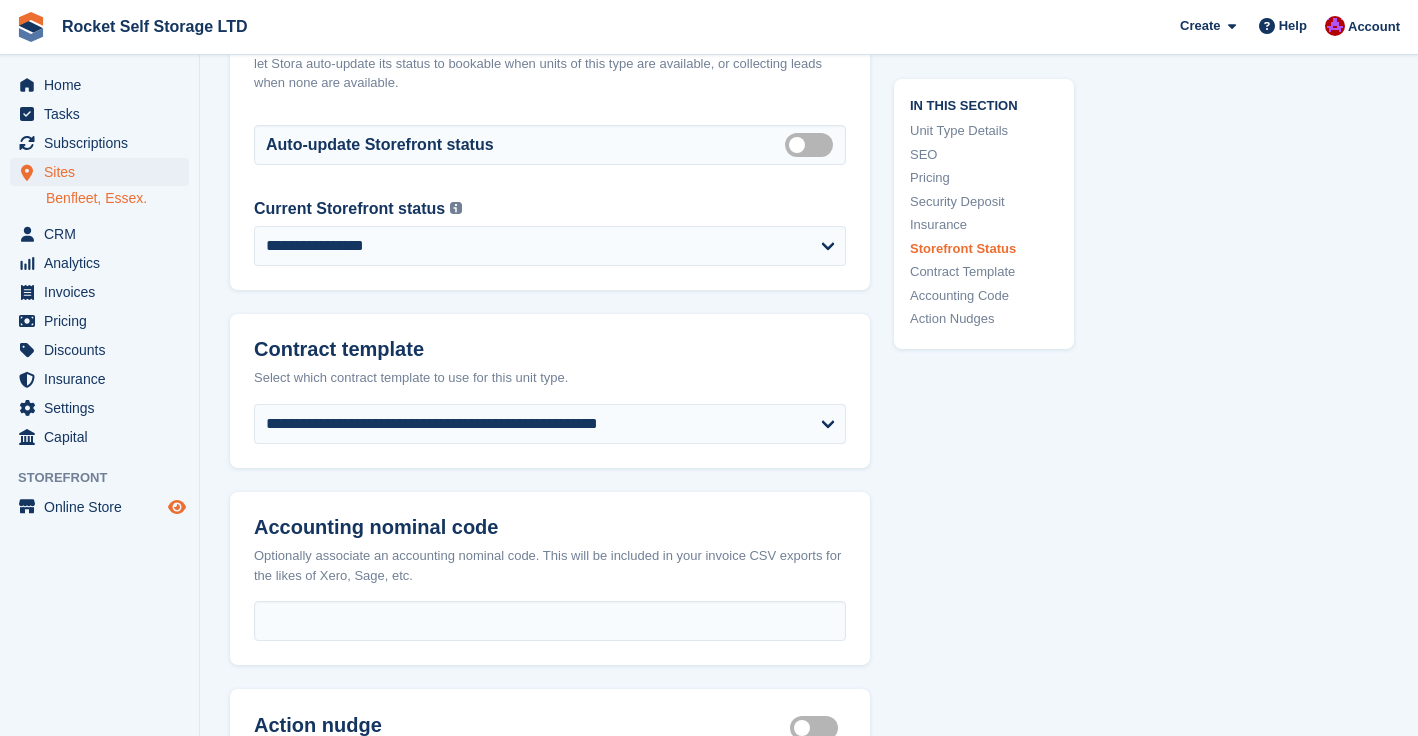 click at bounding box center (177, 507) 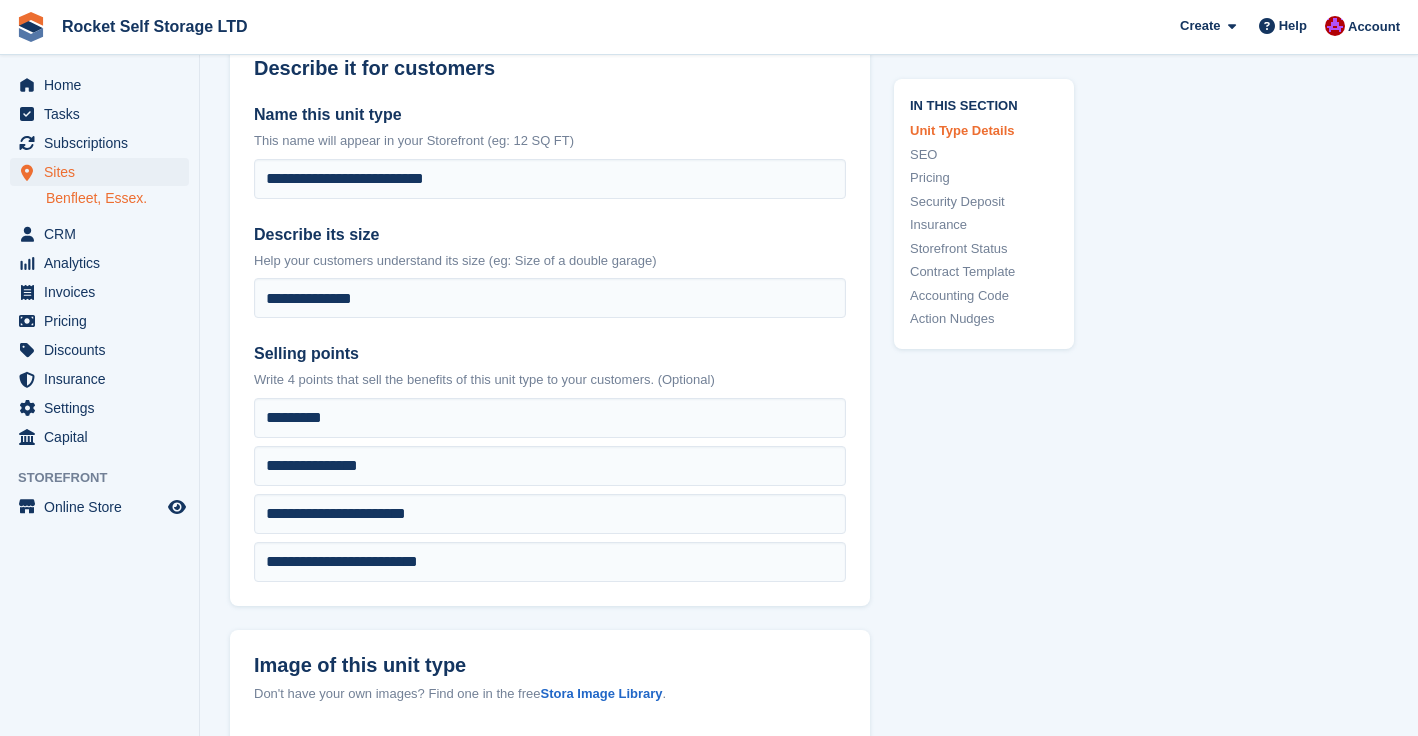 scroll, scrollTop: 0, scrollLeft: 0, axis: both 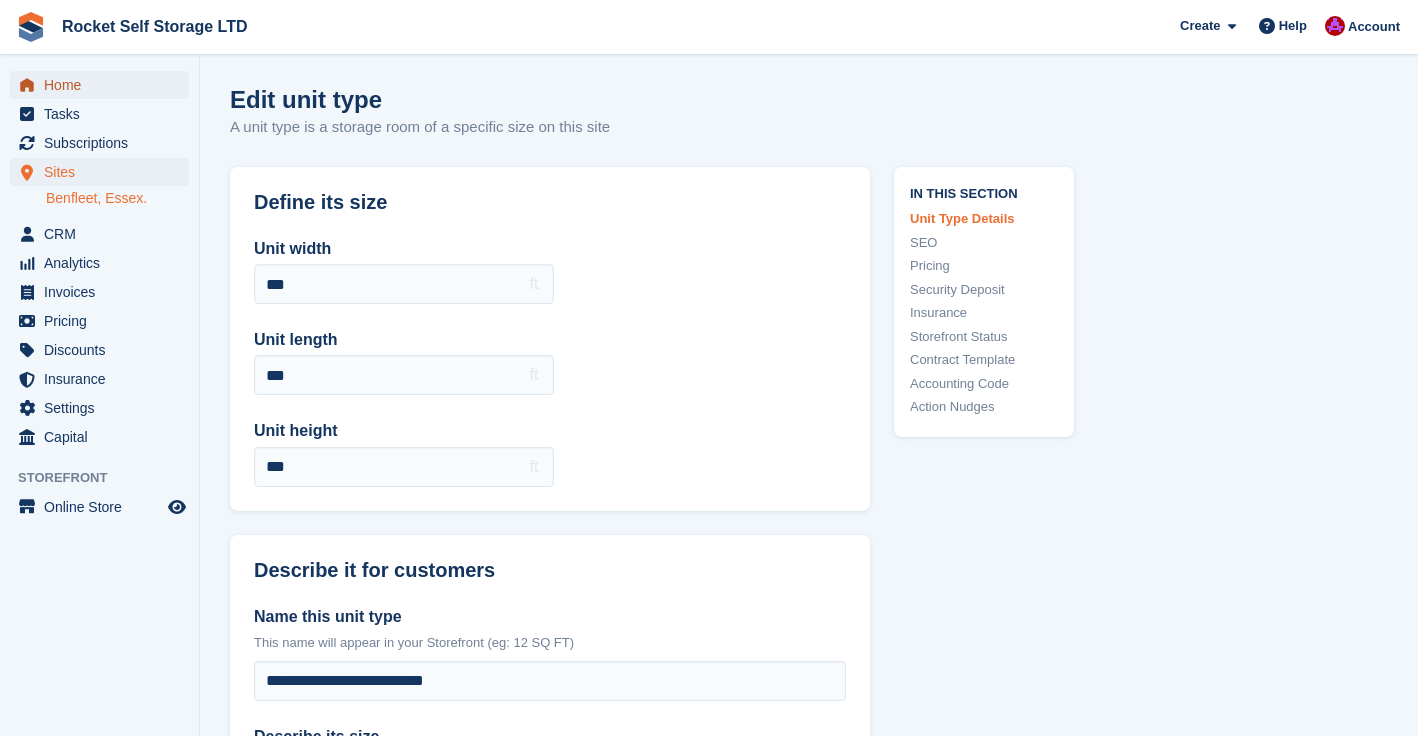 click on "Home" at bounding box center [104, 85] 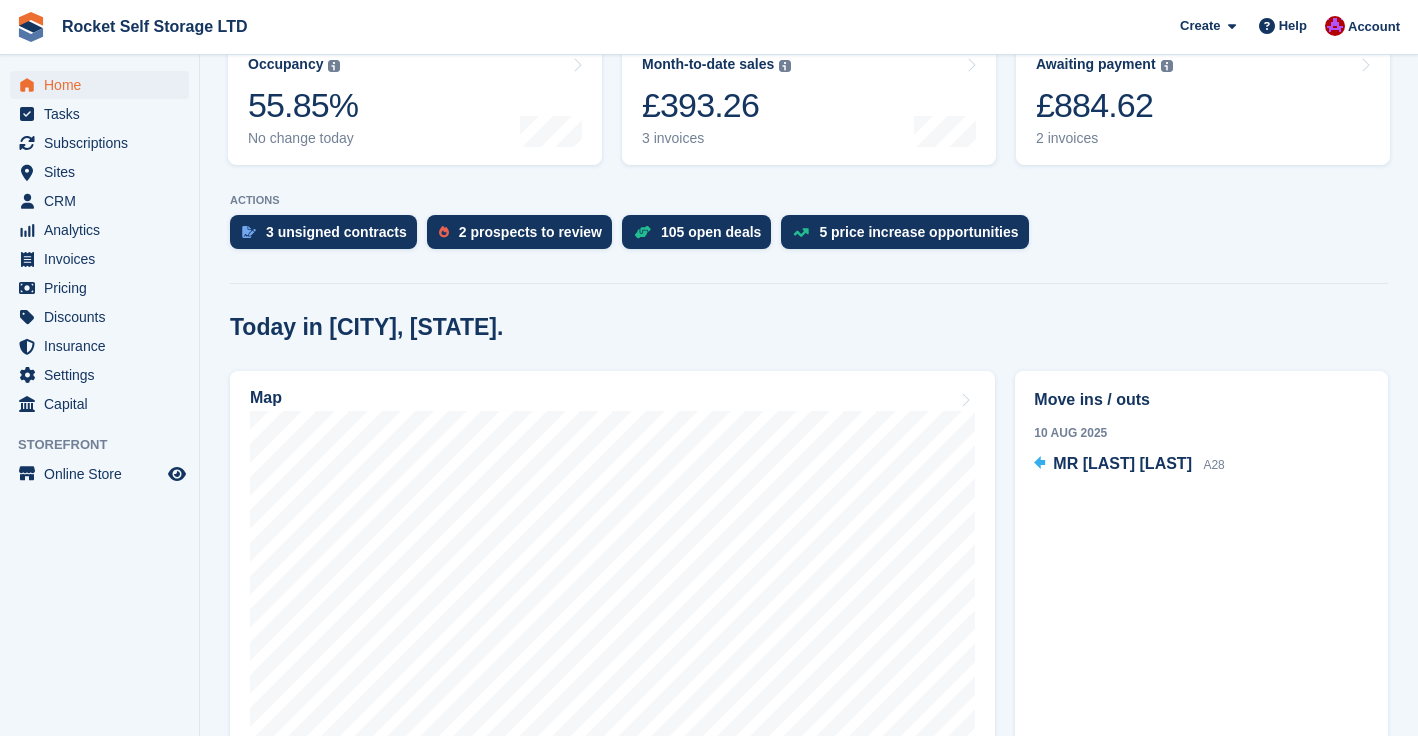 scroll, scrollTop: 811, scrollLeft: 0, axis: vertical 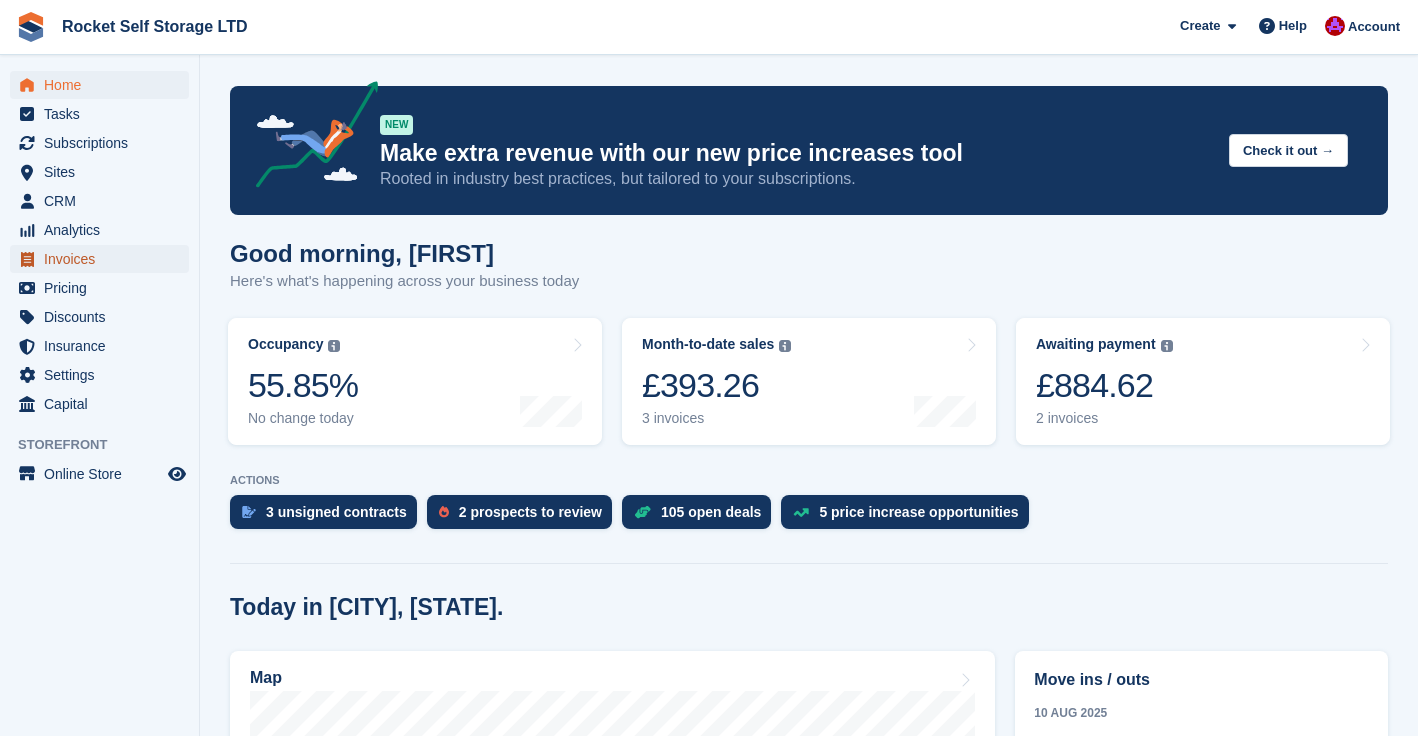 click on "Invoices" at bounding box center (104, 259) 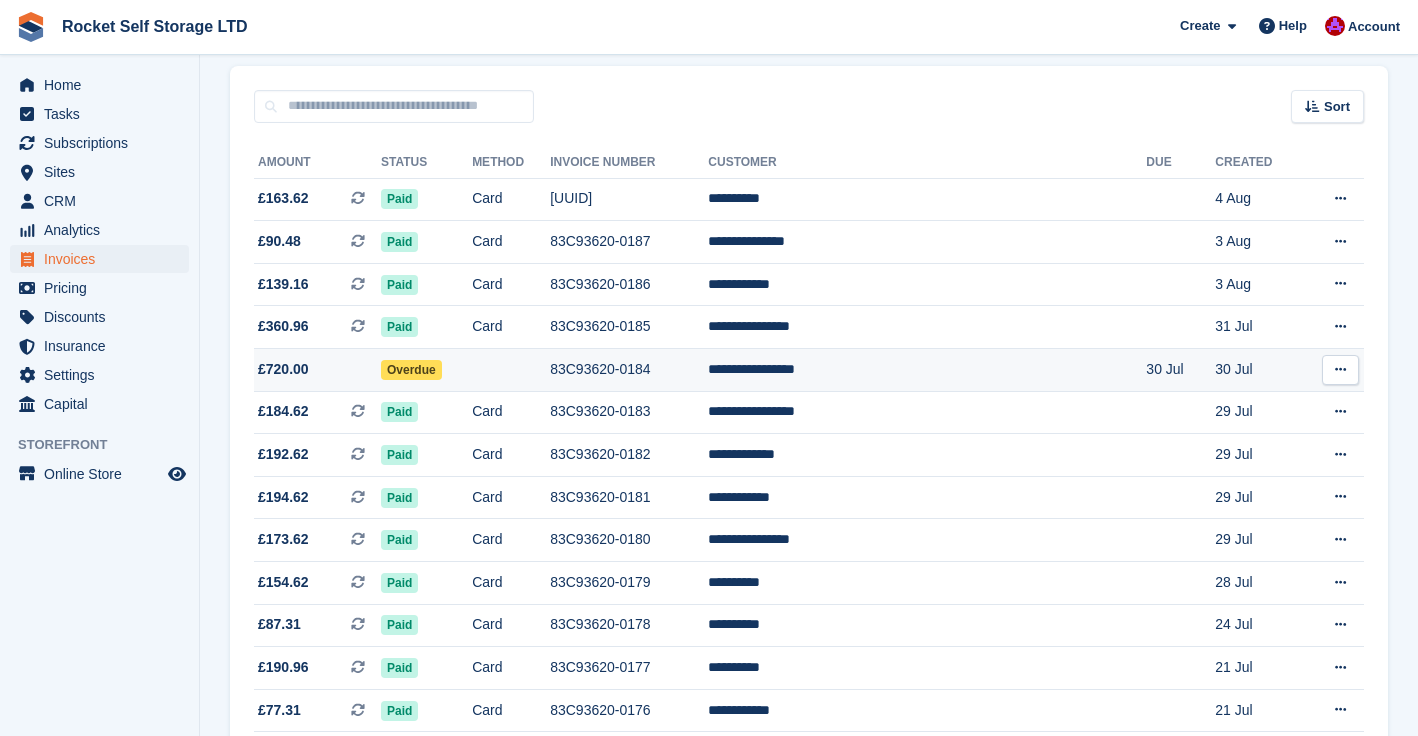 scroll, scrollTop: 158, scrollLeft: 0, axis: vertical 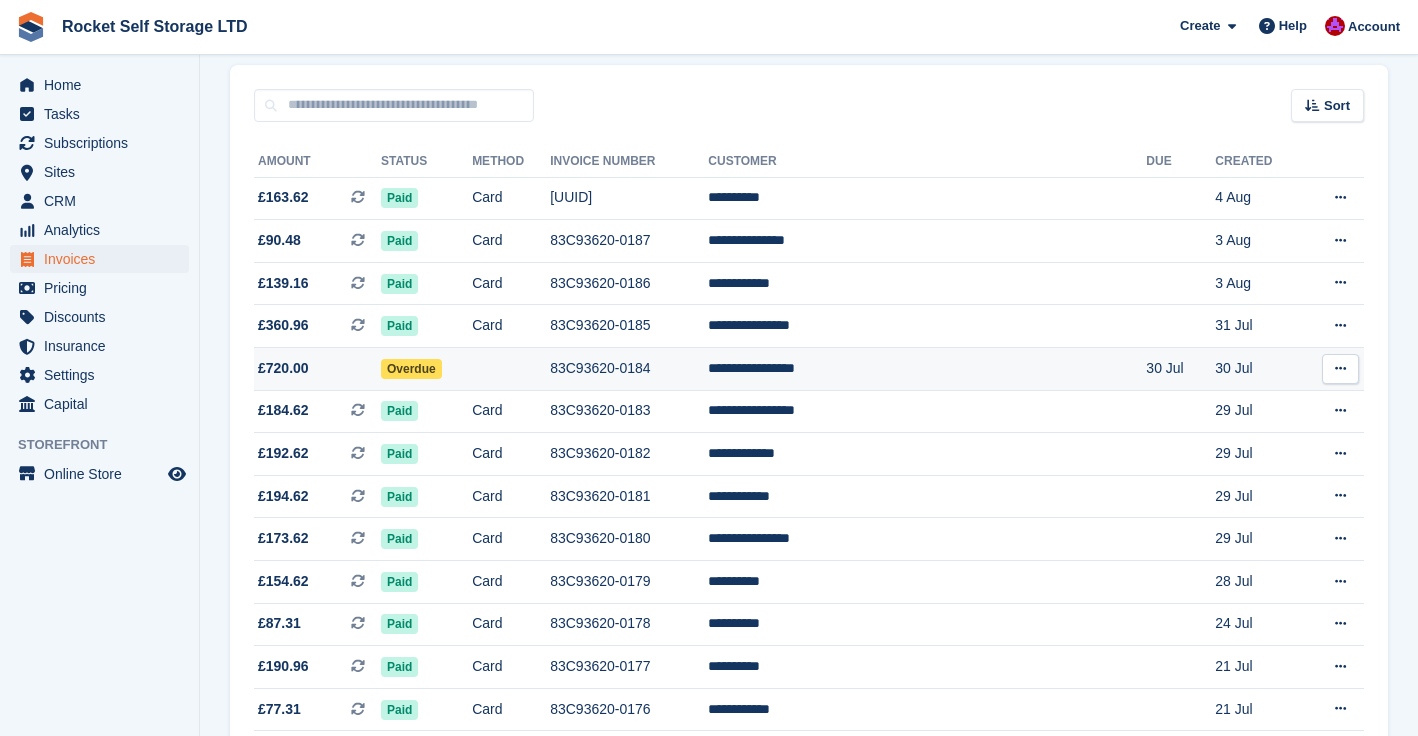 click at bounding box center (1340, 369) 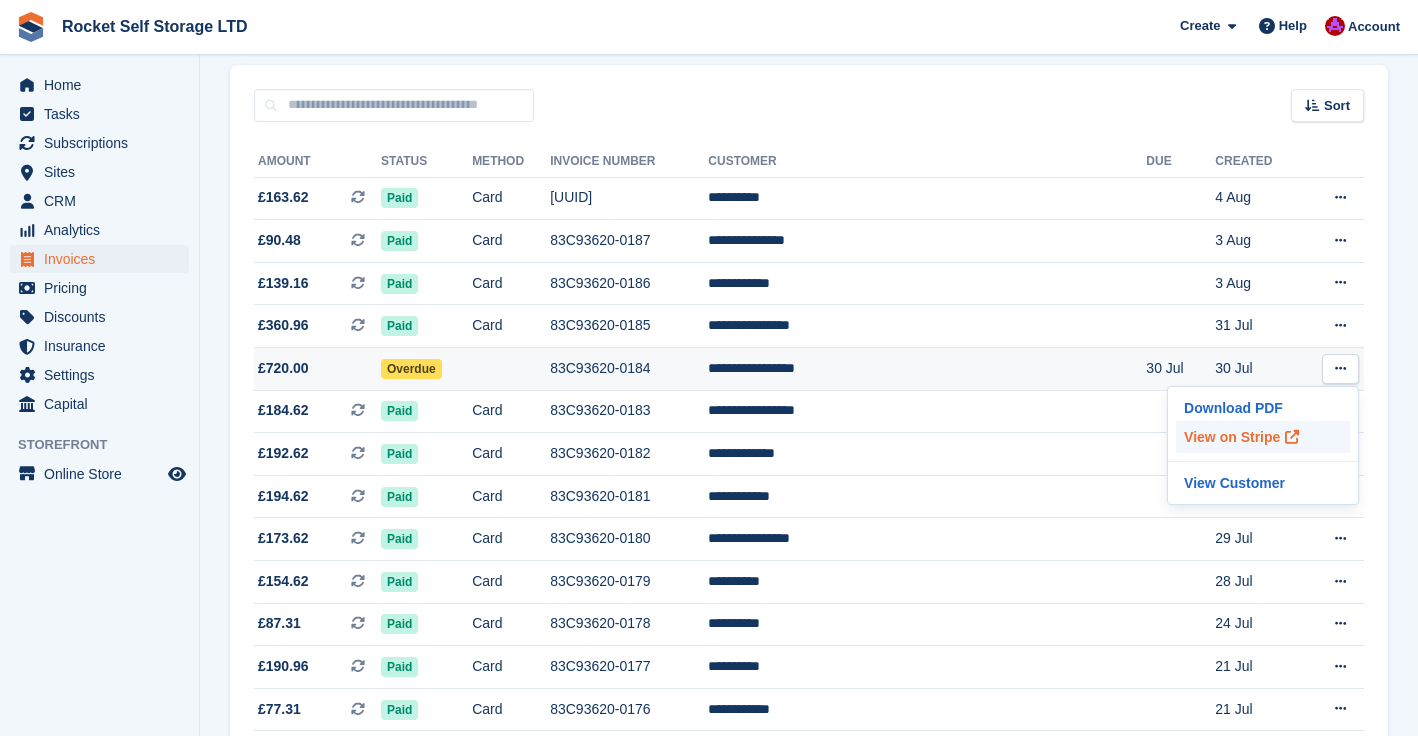 click on "View on Stripe" at bounding box center [1263, 437] 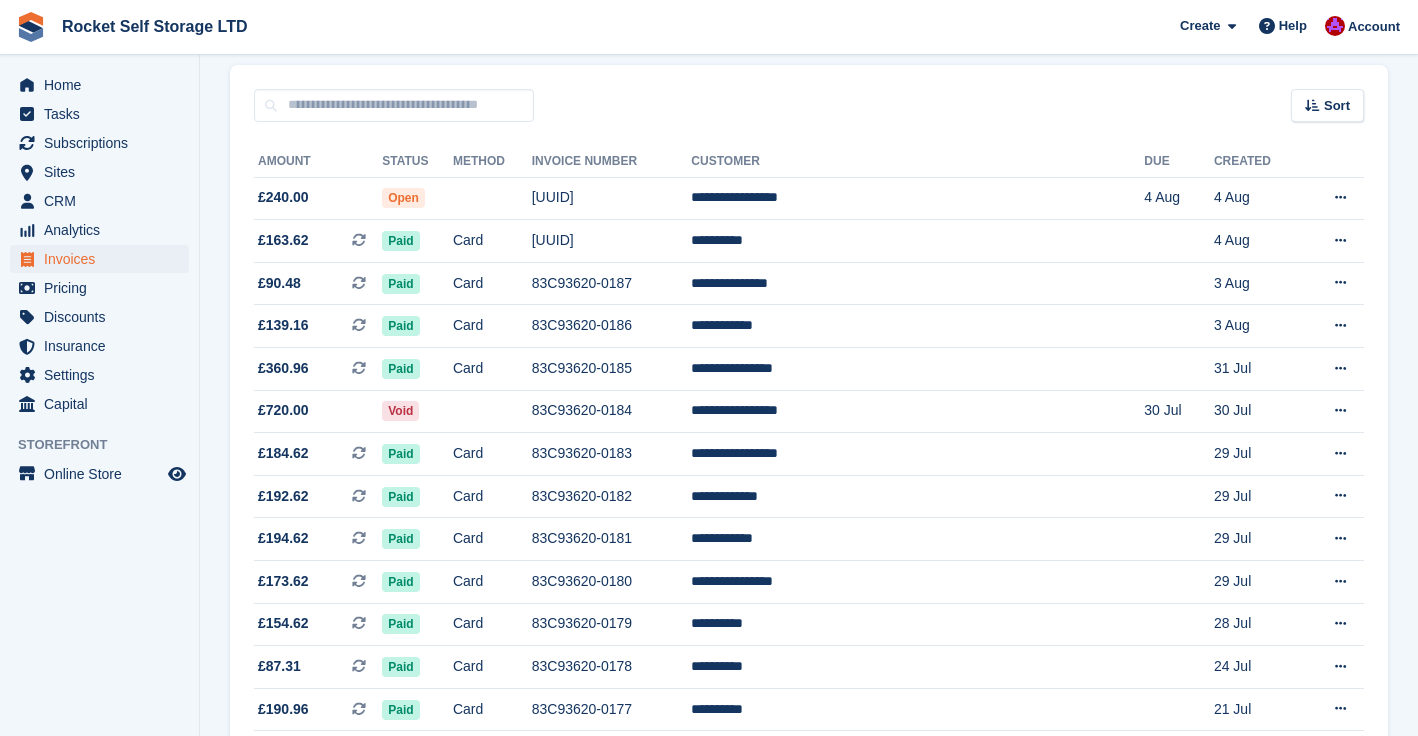 scroll, scrollTop: 0, scrollLeft: 0, axis: both 